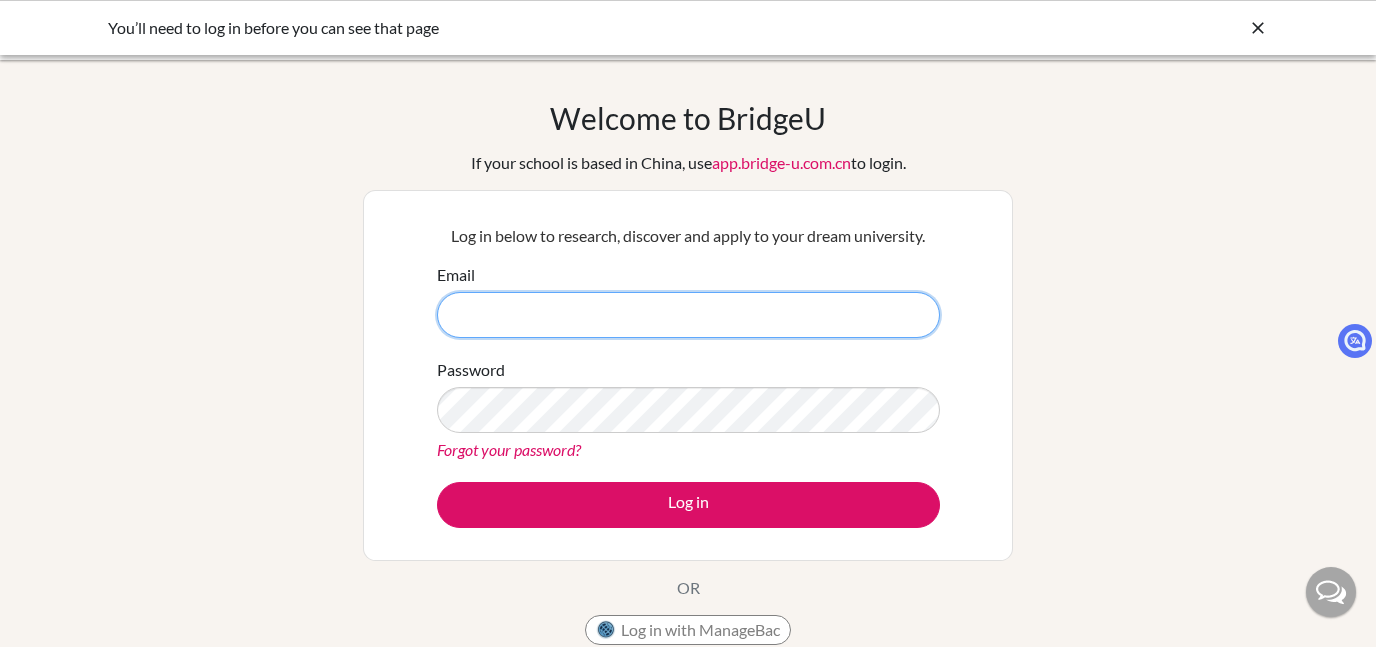 scroll, scrollTop: 0, scrollLeft: 0, axis: both 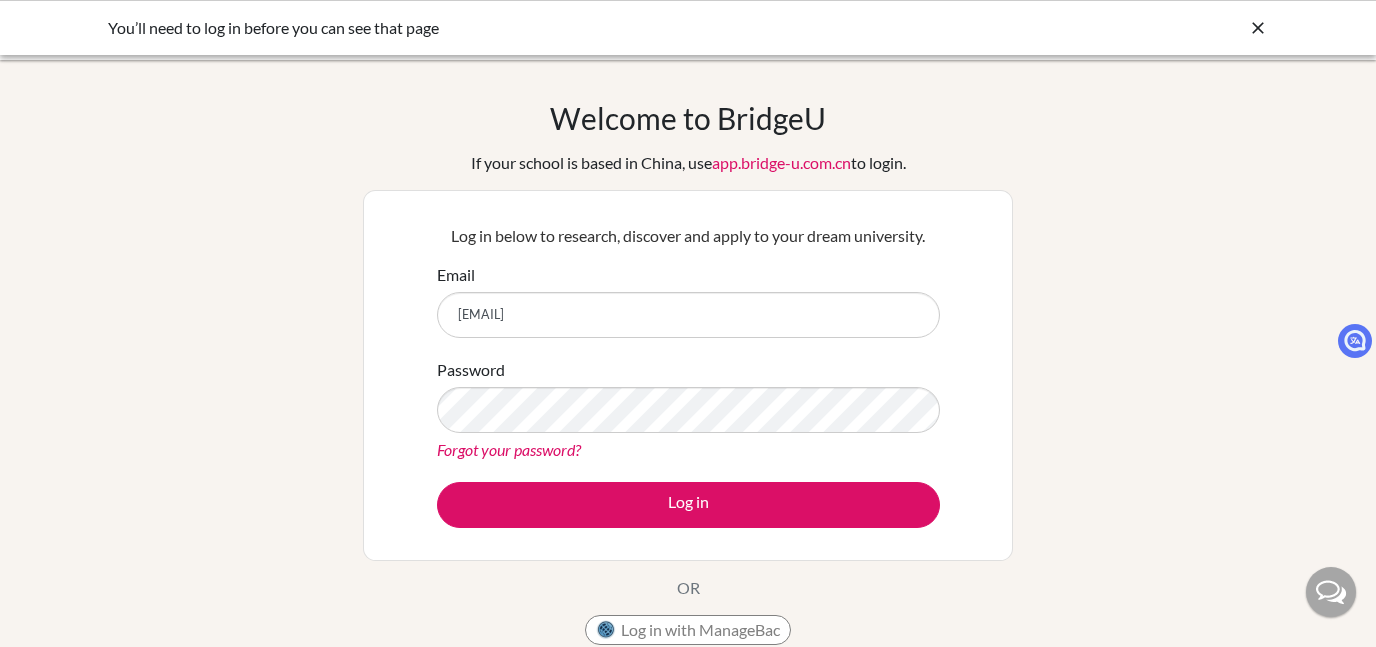 drag, startPoint x: 1092, startPoint y: 421, endPoint x: 948, endPoint y: 486, distance: 157.99051 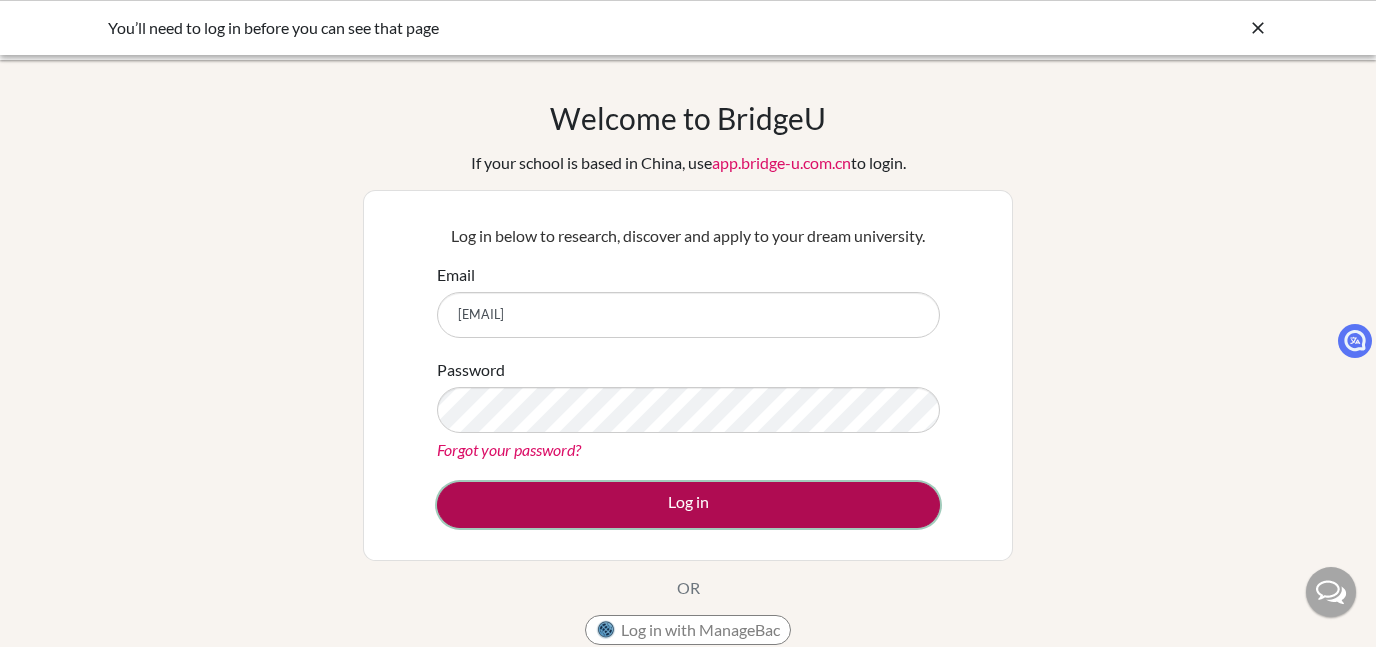 click on "Log in" at bounding box center (688, 505) 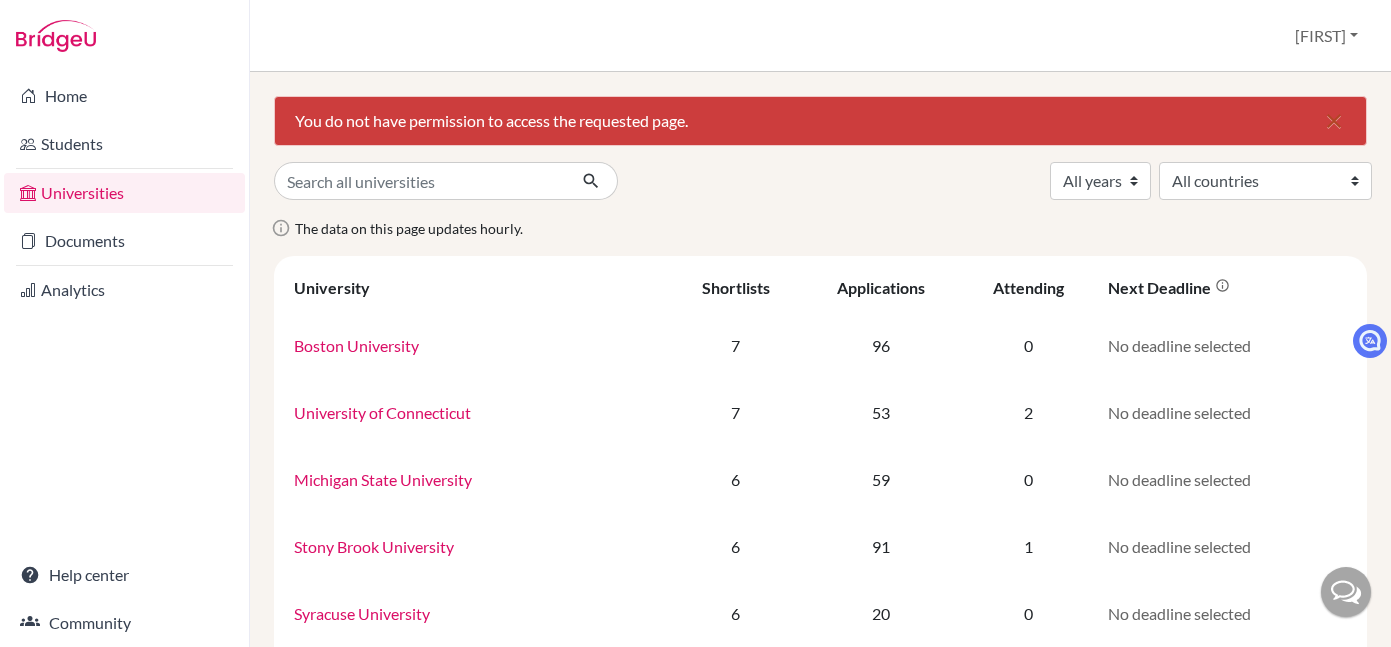 scroll, scrollTop: 0, scrollLeft: 0, axis: both 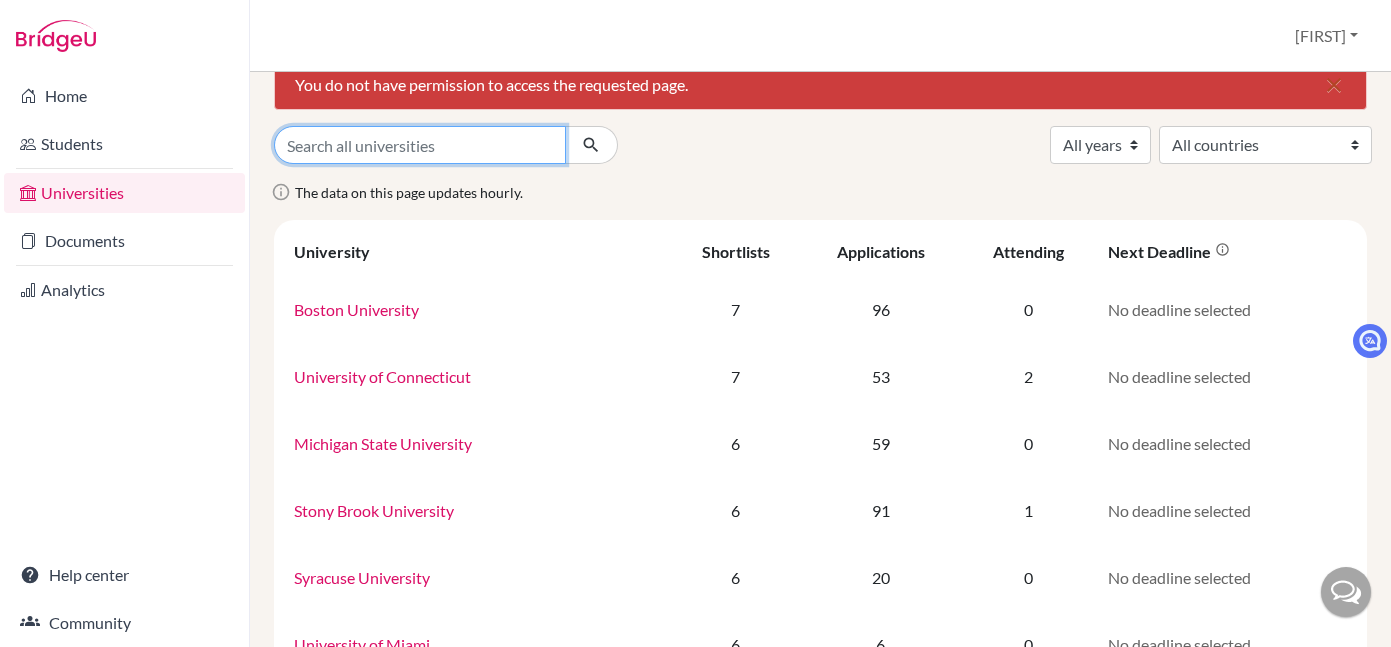 click at bounding box center (420, 145) 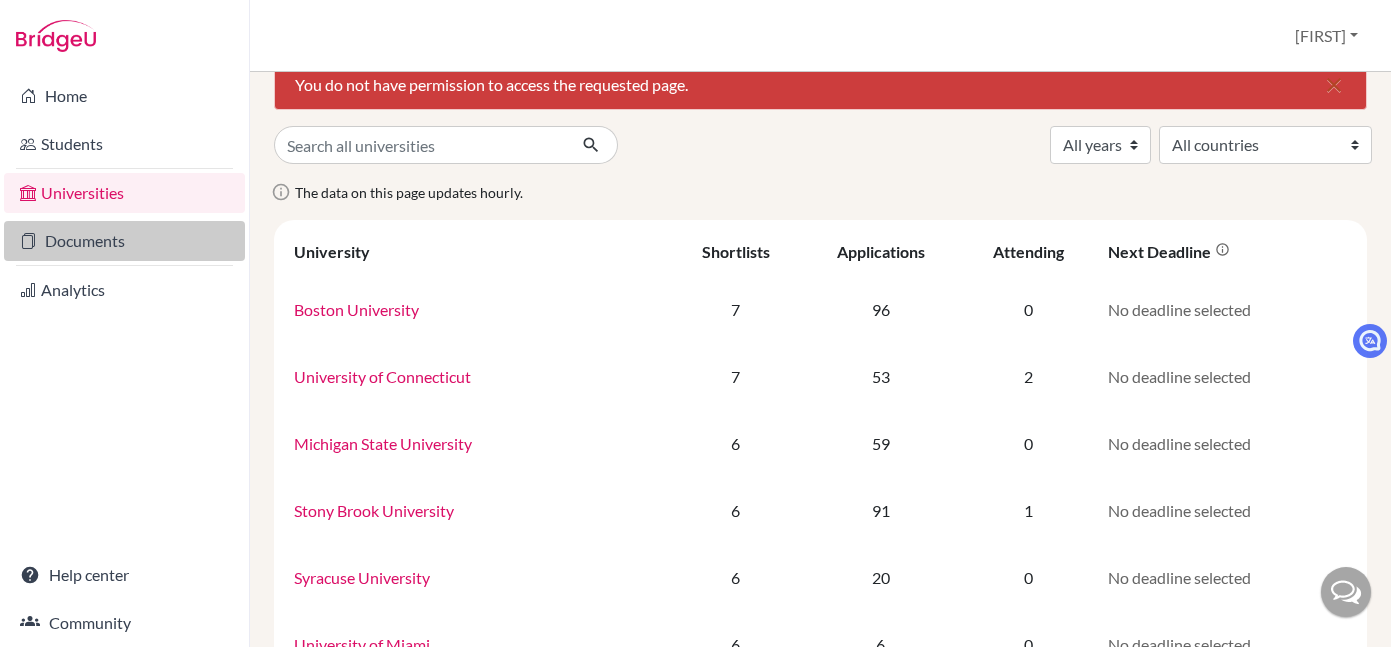 click on "Documents" at bounding box center (124, 241) 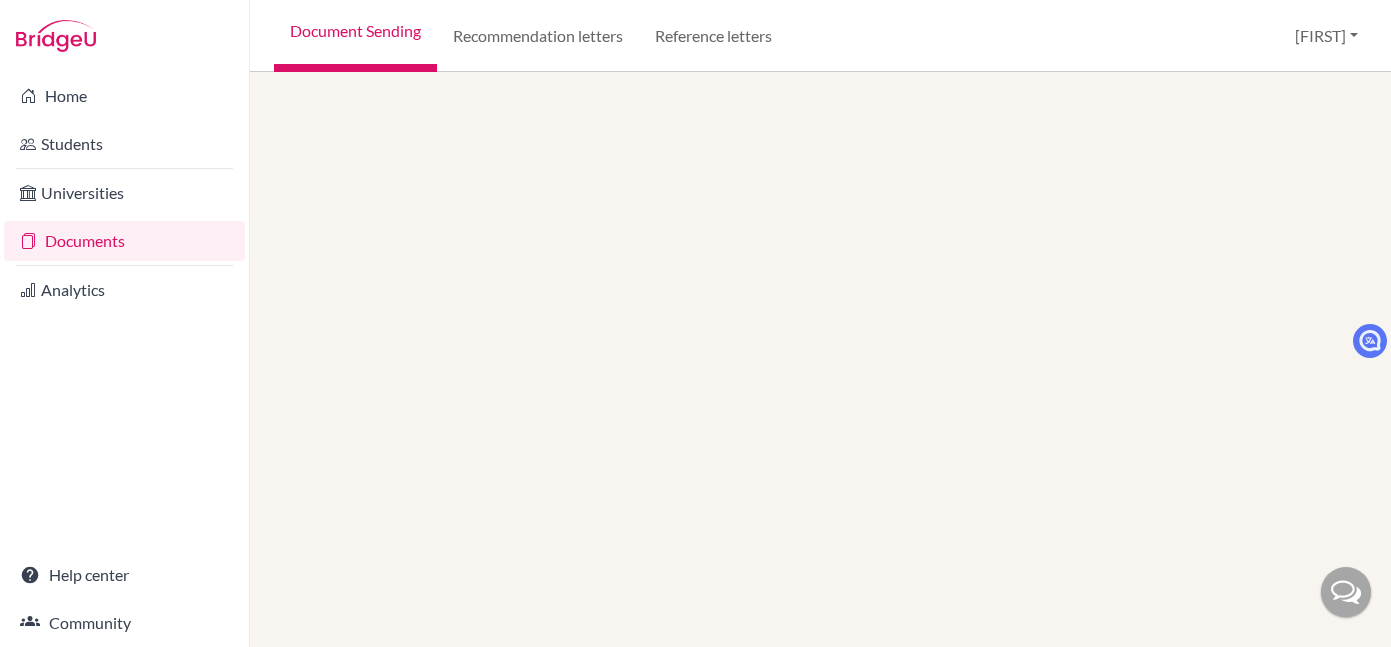 scroll, scrollTop: 0, scrollLeft: 0, axis: both 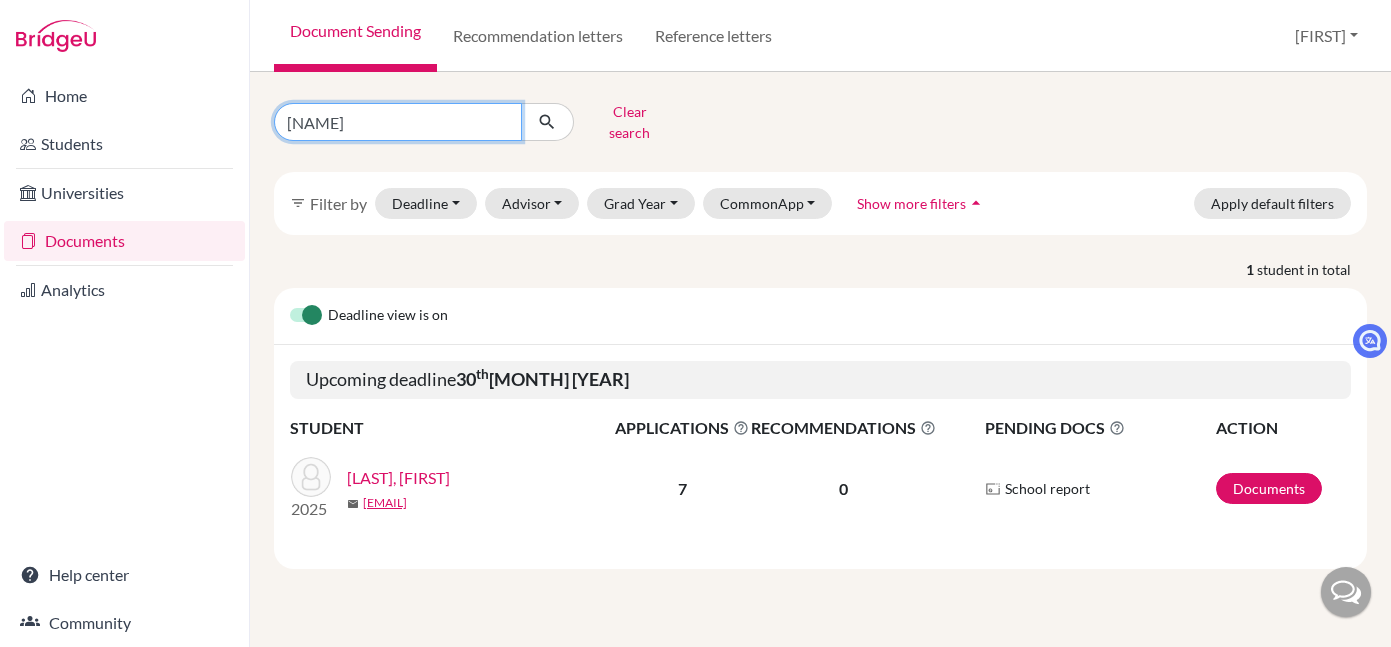 click on "kaiyi" at bounding box center [398, 122] 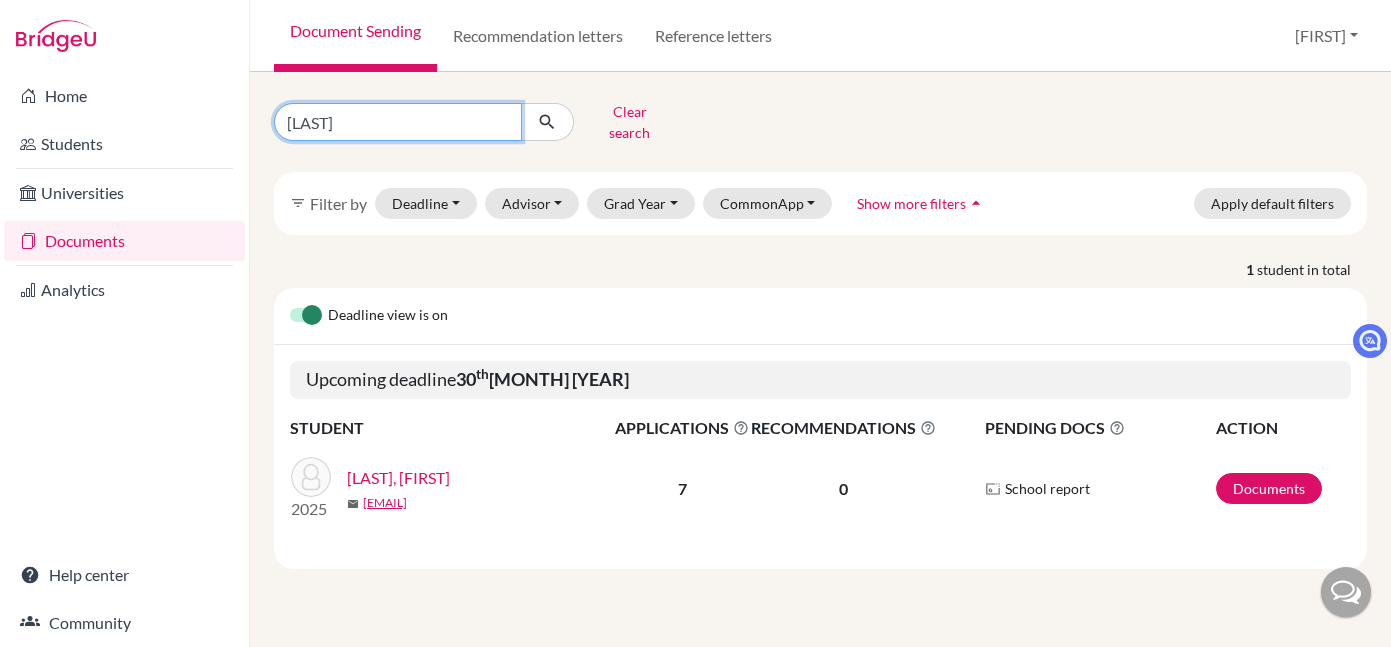 type on "ziyi" 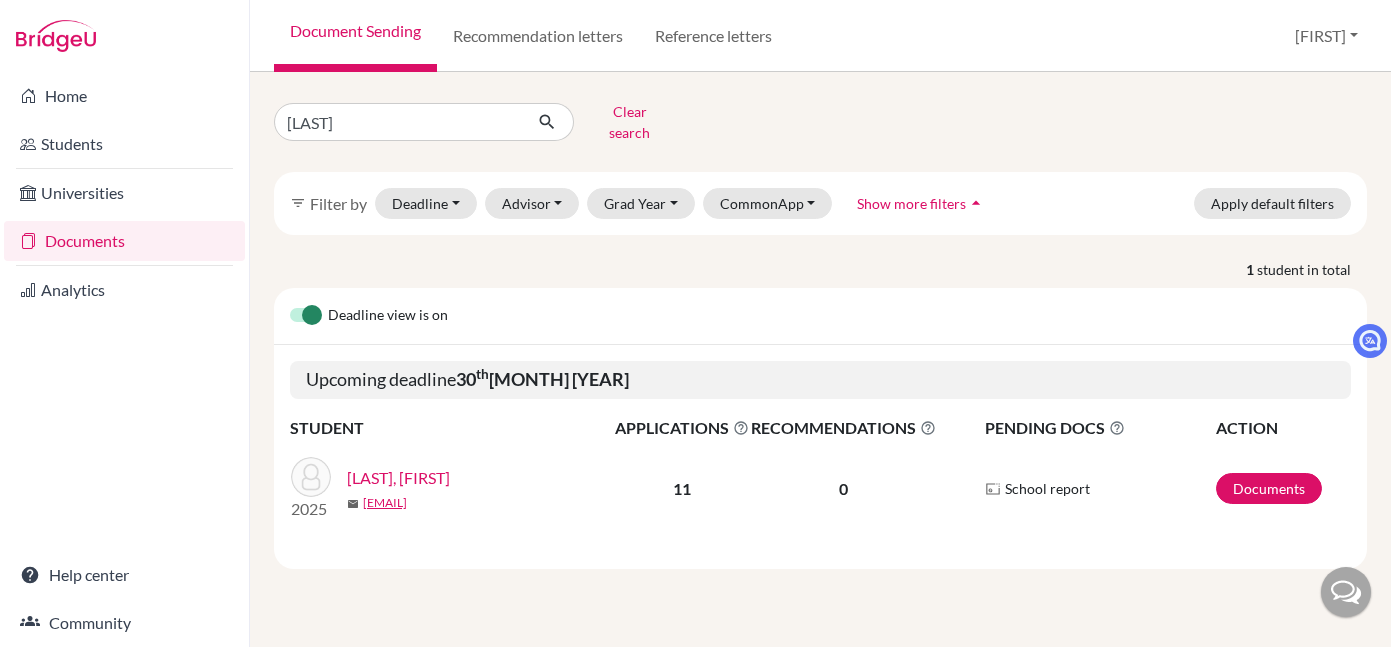 click on "[LAST], [FIRST]" at bounding box center (398, 478) 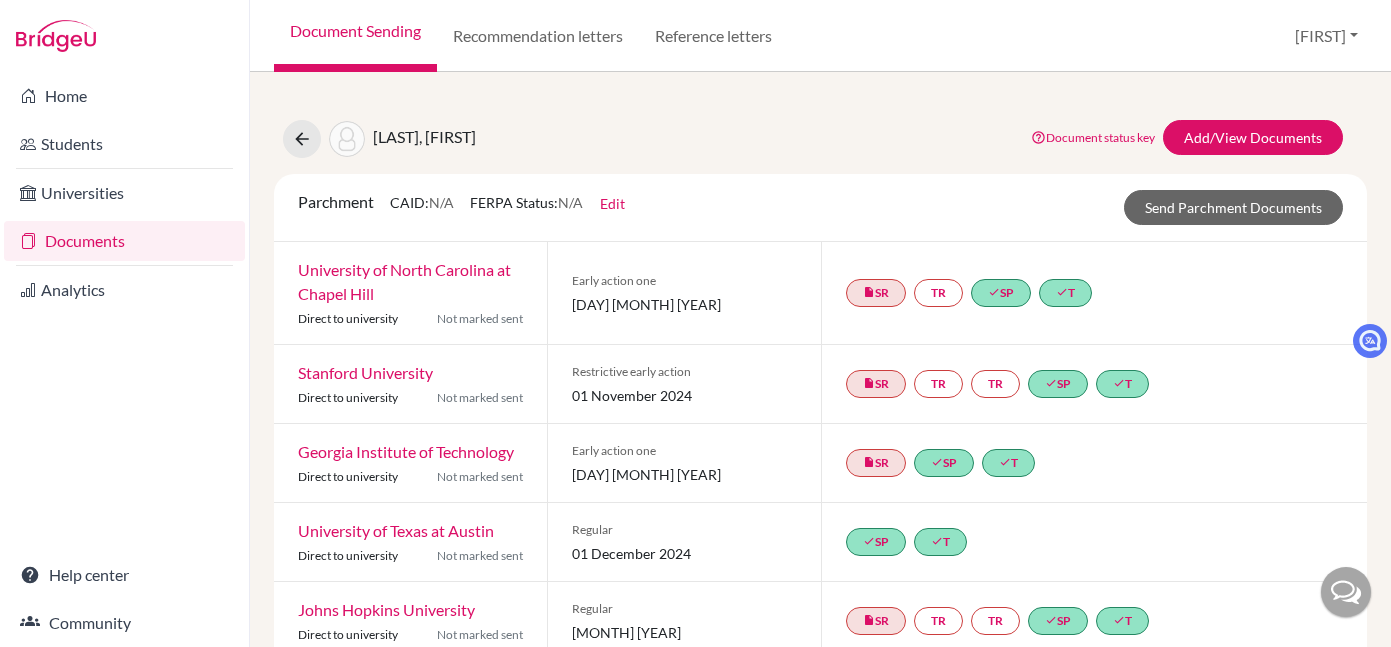 scroll, scrollTop: 0, scrollLeft: 0, axis: both 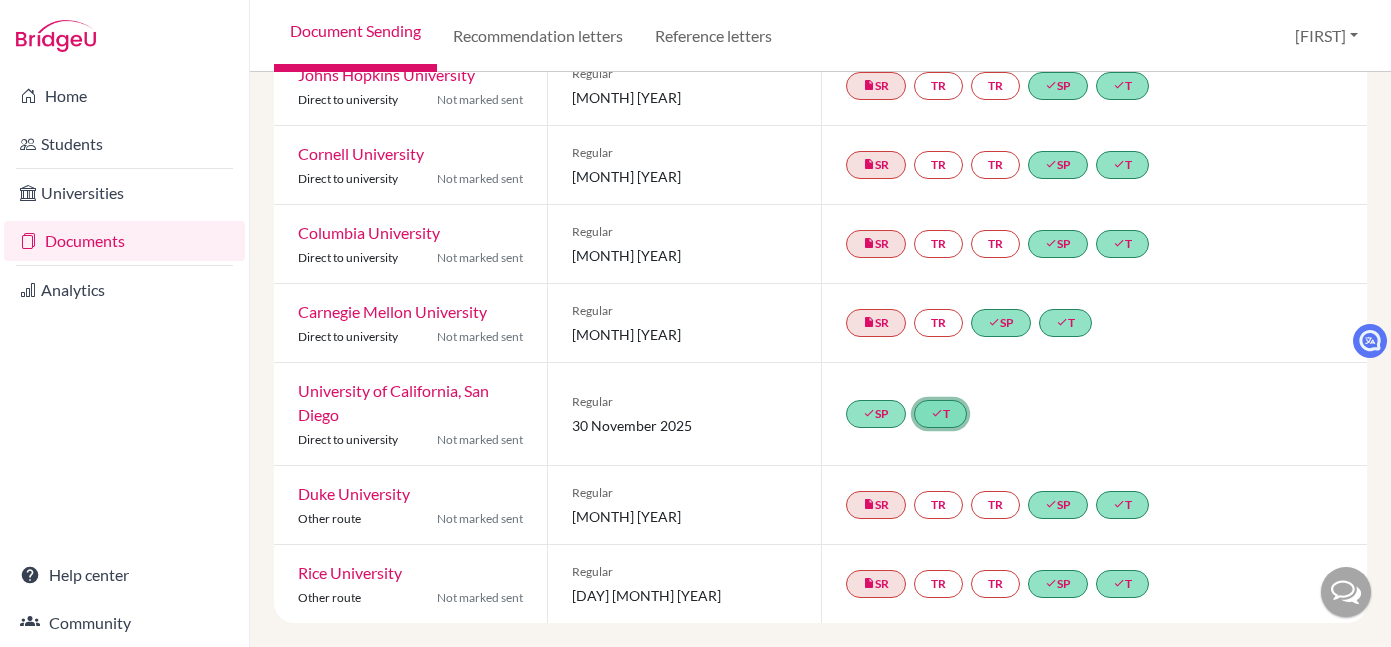 click on "done" 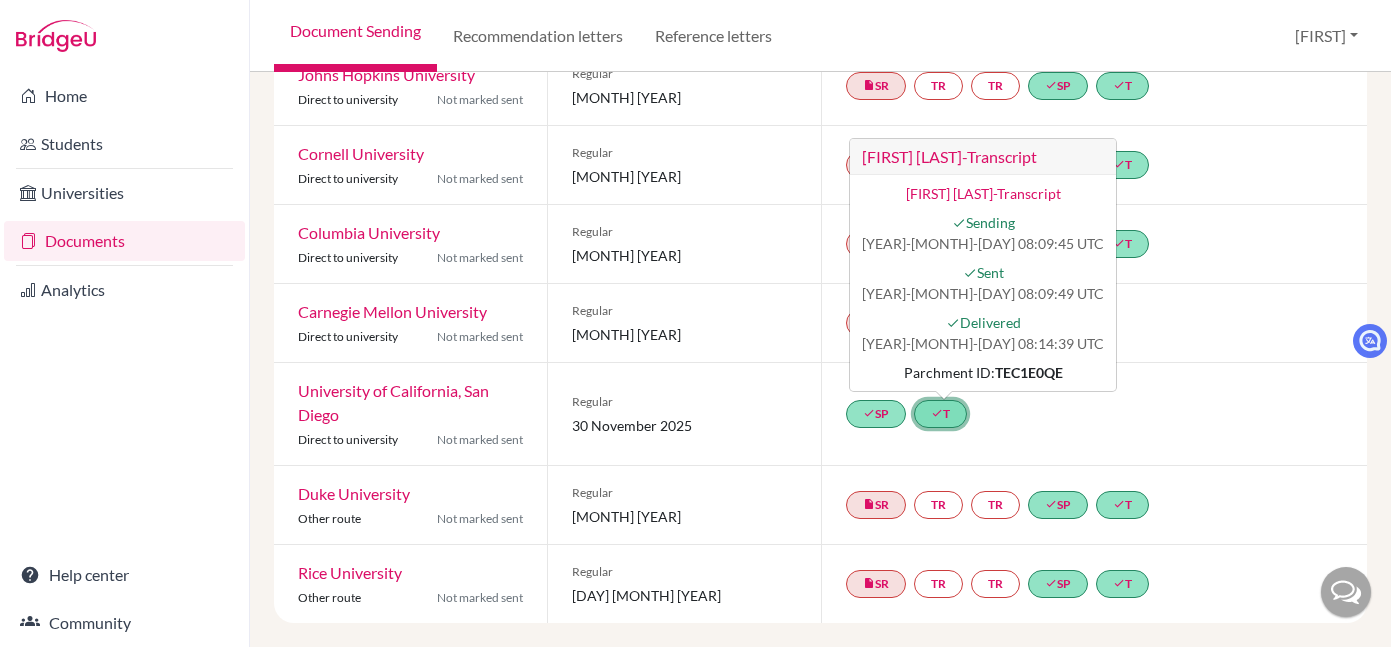 click on "done
Delivered" at bounding box center [983, 322] 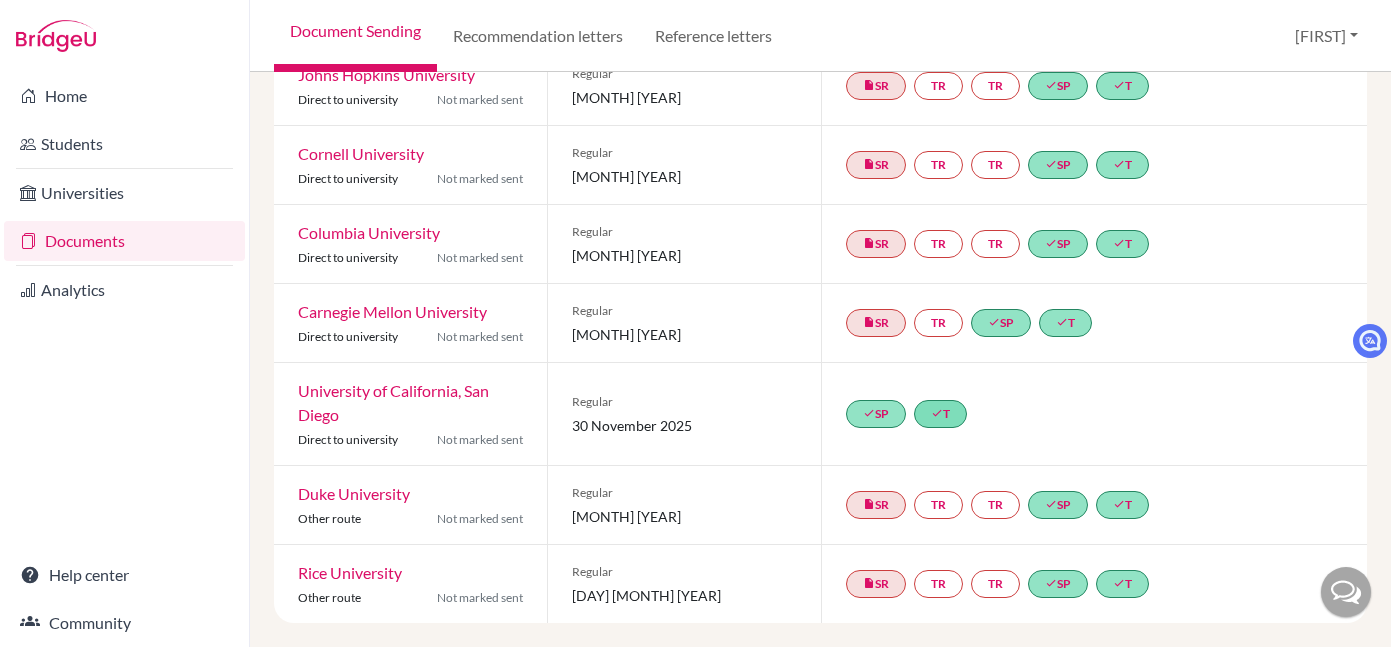 click on "University of California, San Diego" at bounding box center (393, 402) 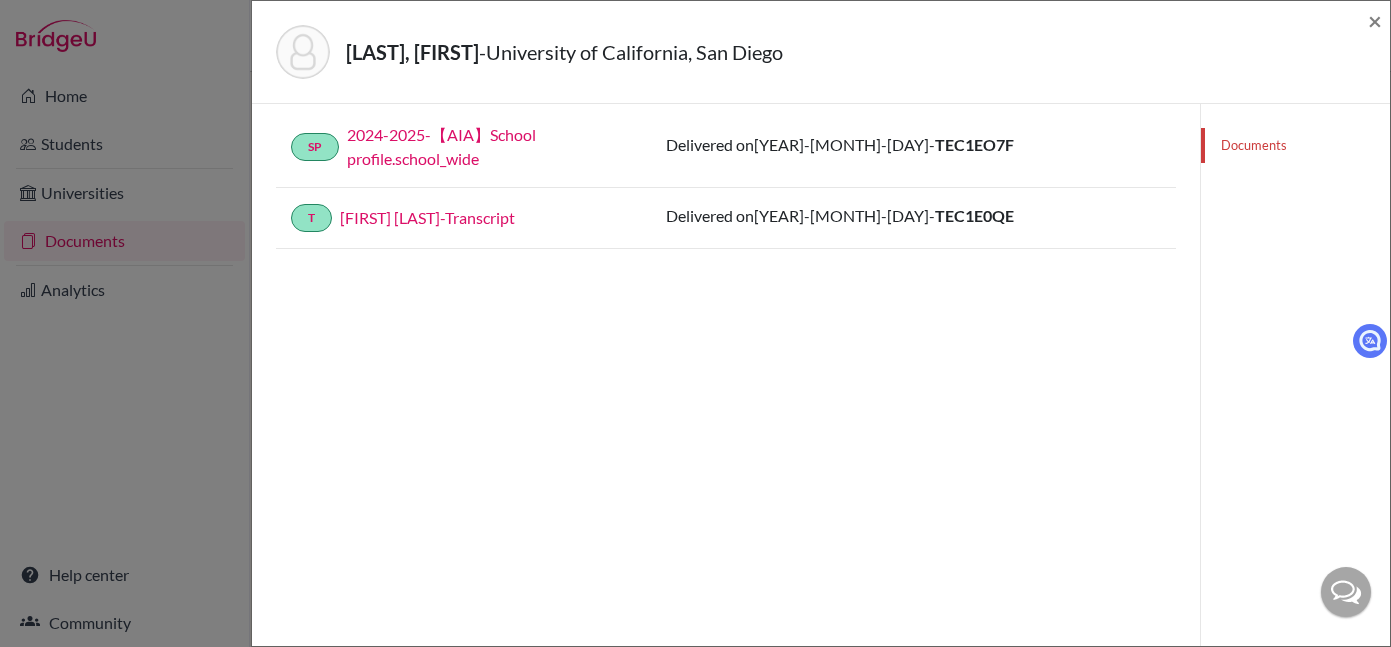 scroll, scrollTop: 105, scrollLeft: 0, axis: vertical 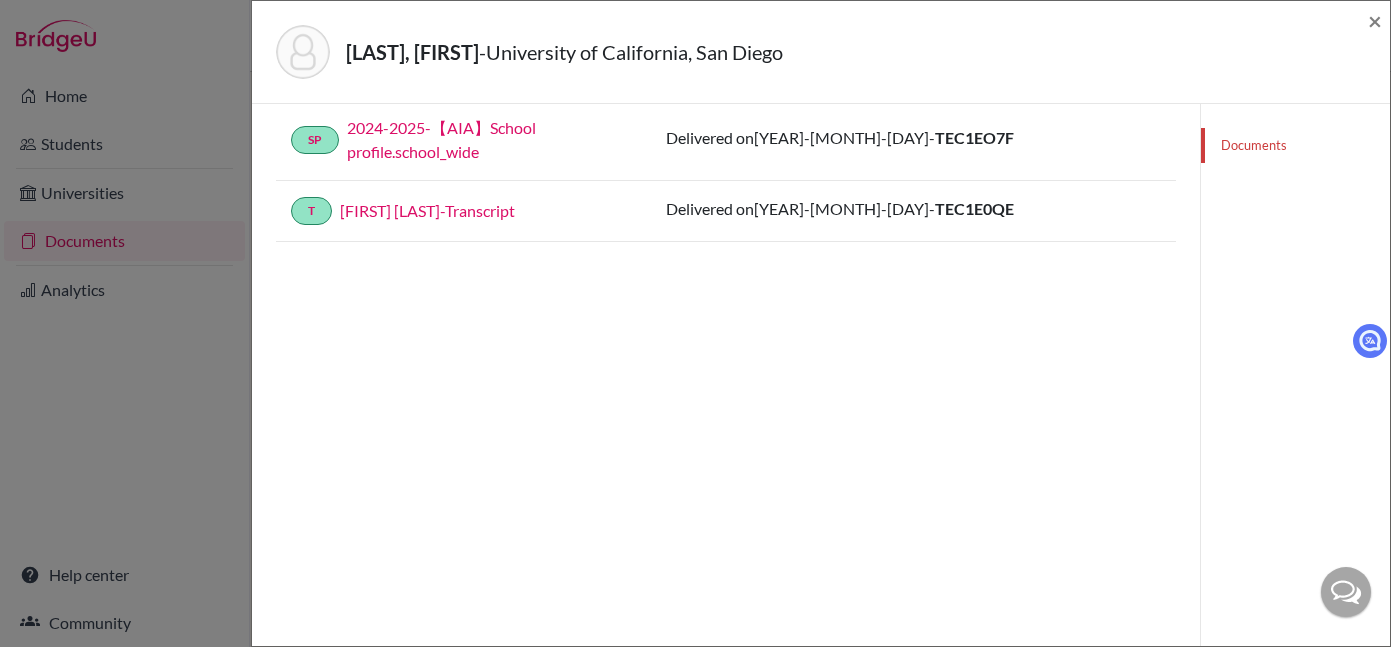 click on "Ziyi Zeng-Transcript" at bounding box center (427, 210) 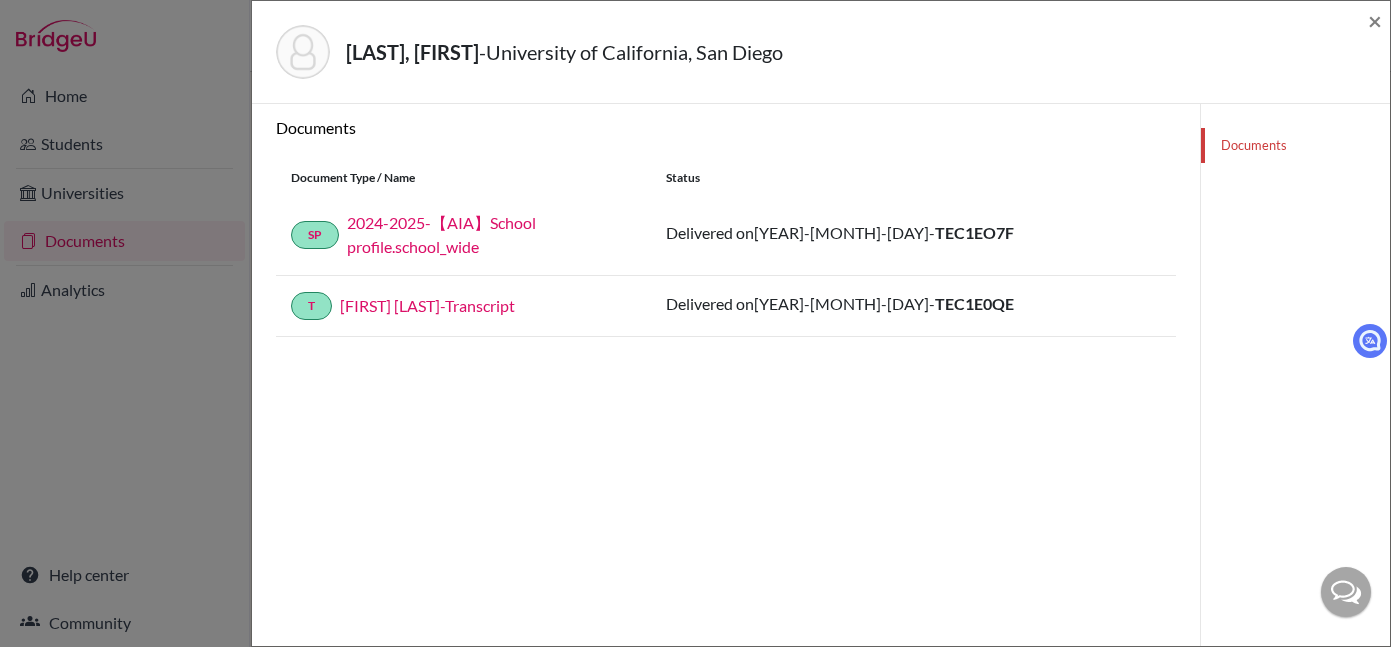 scroll, scrollTop: 0, scrollLeft: 0, axis: both 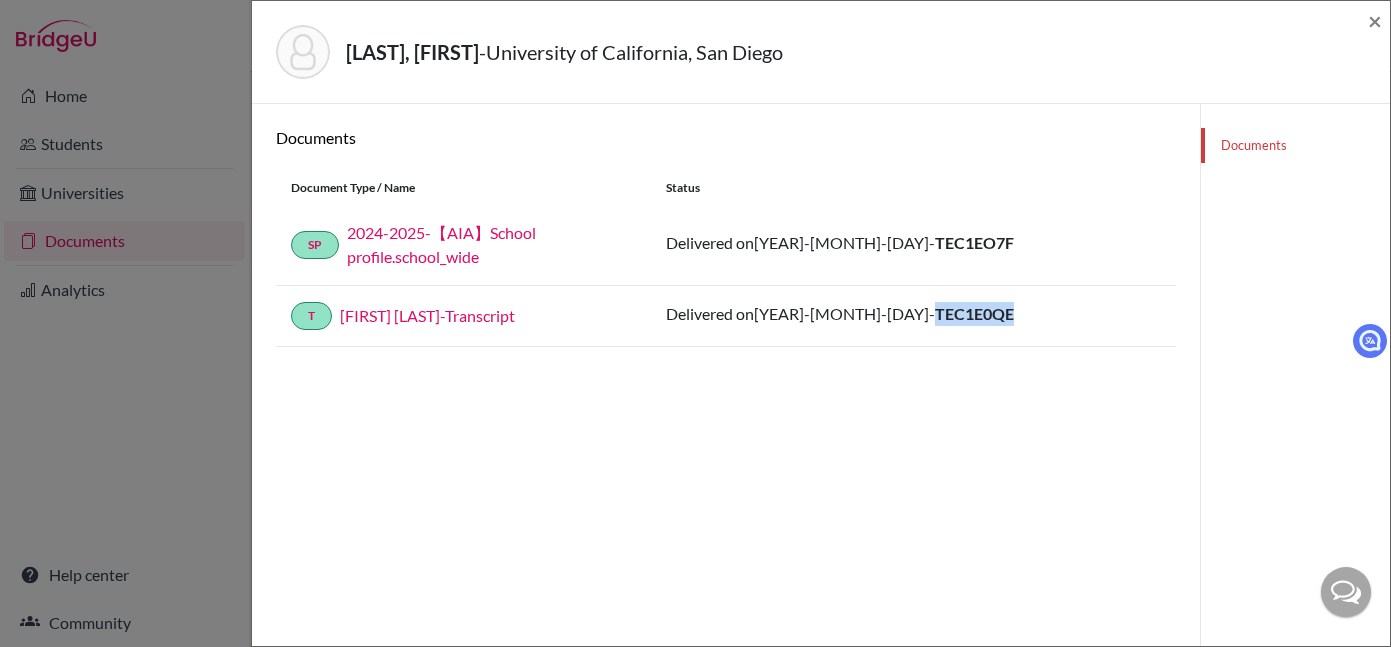 drag, startPoint x: 843, startPoint y: 311, endPoint x: 926, endPoint y: 313, distance: 83.02409 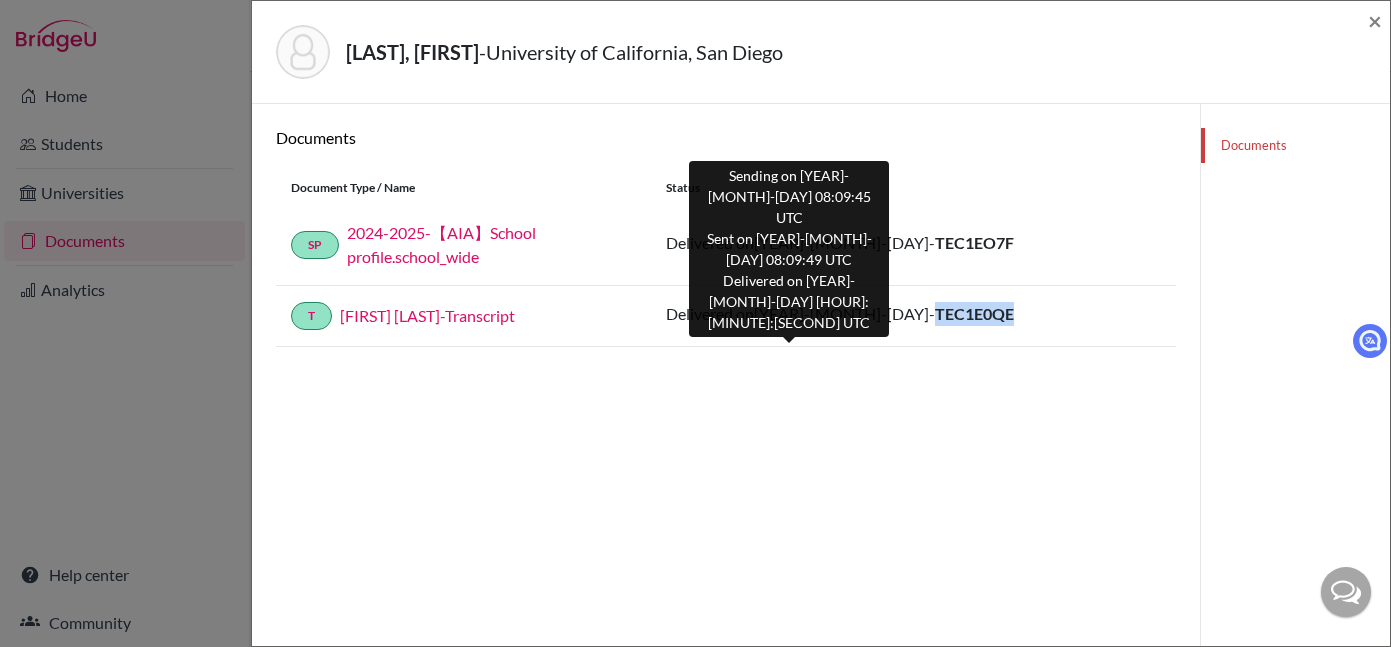 copy on "TEC1E0QE" 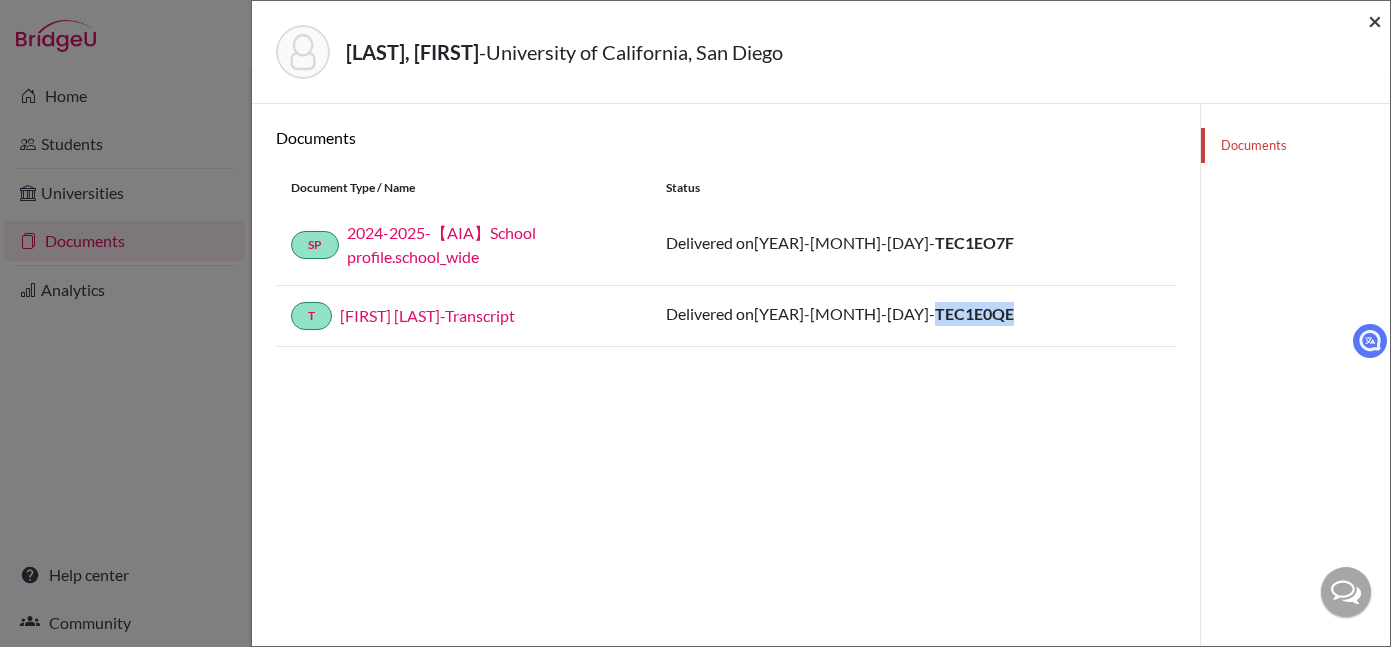 click on "×" at bounding box center (1375, 20) 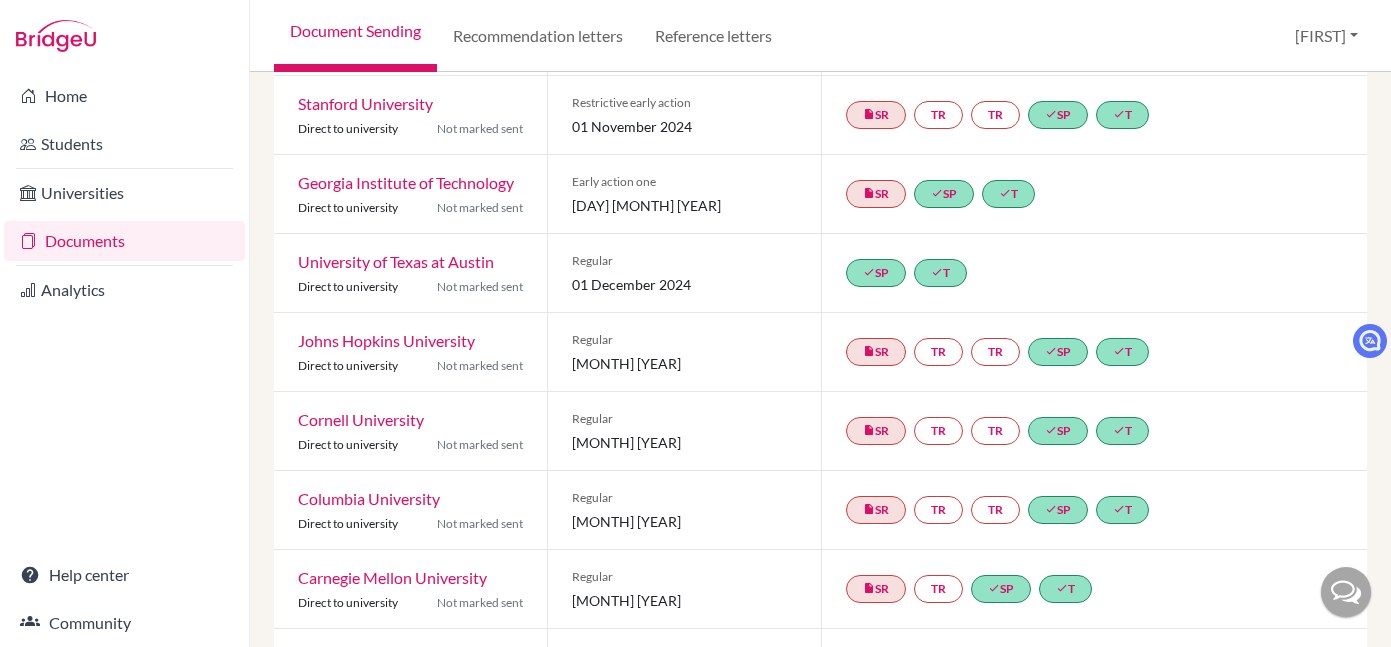 scroll, scrollTop: 281, scrollLeft: 0, axis: vertical 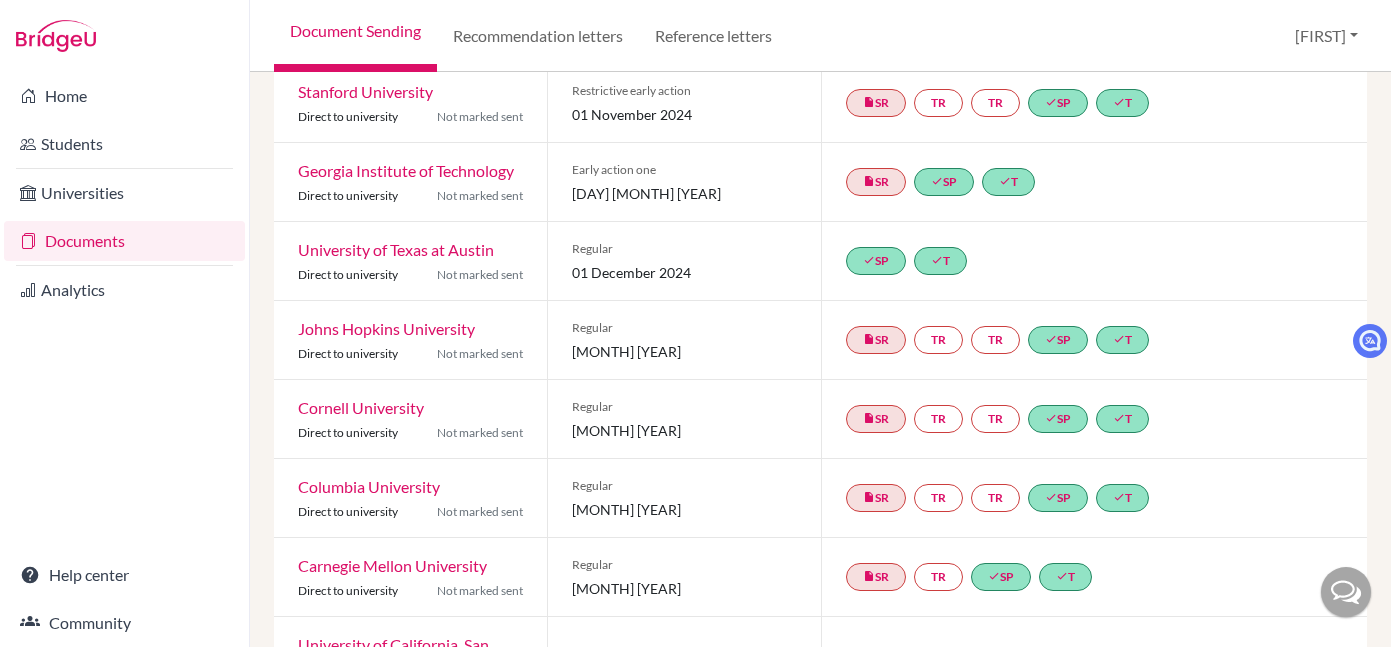 click on "done  SP done  T" at bounding box center [910, 261] 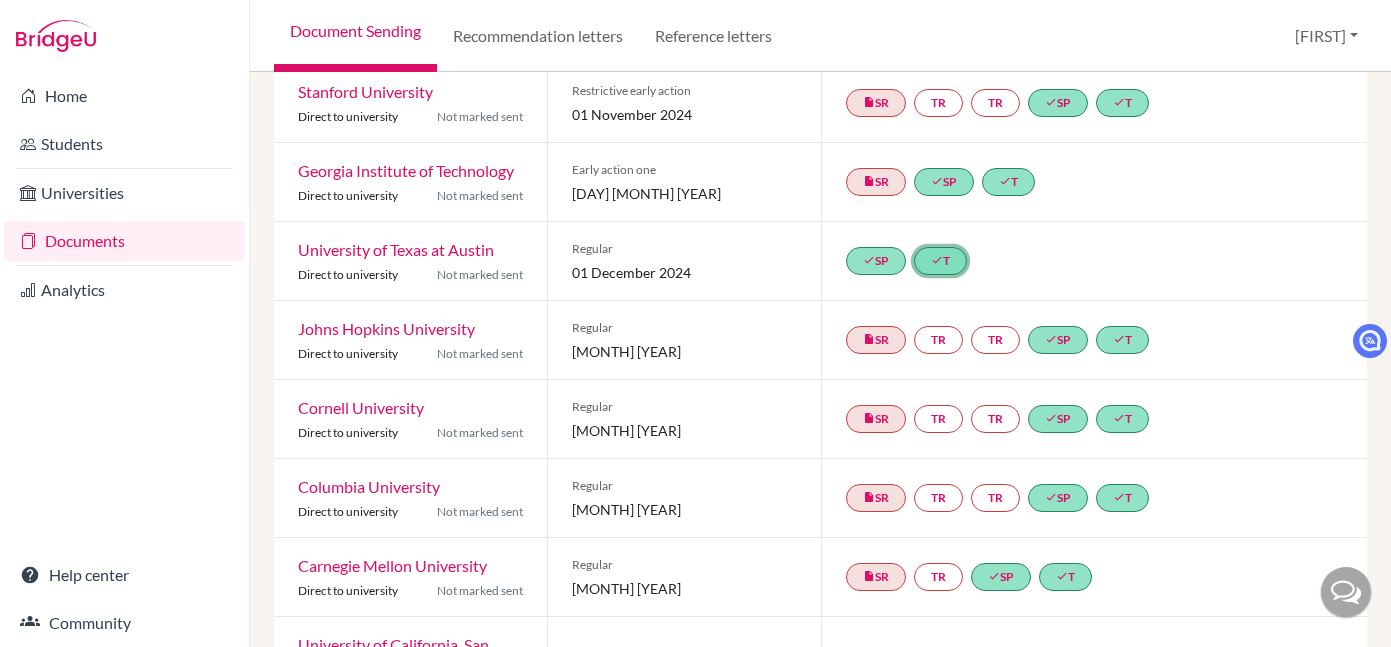 click on "done  T" 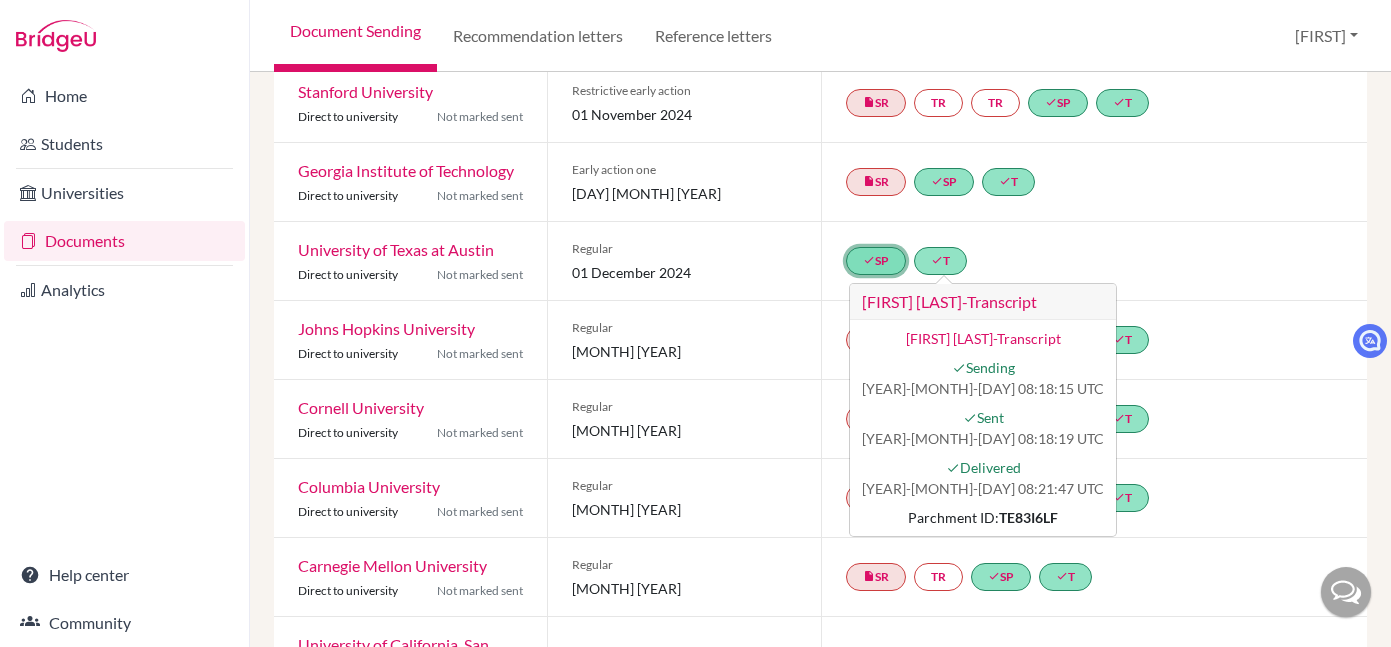 click on "done" 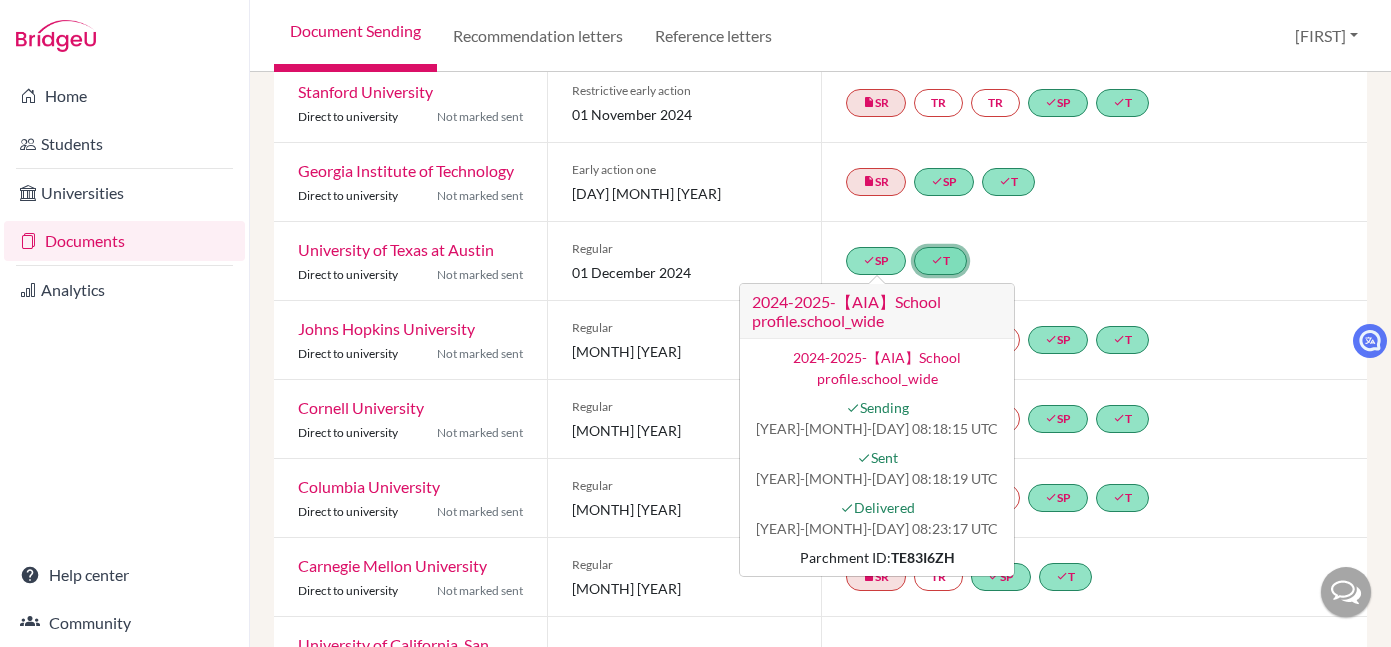 click on "done  T" 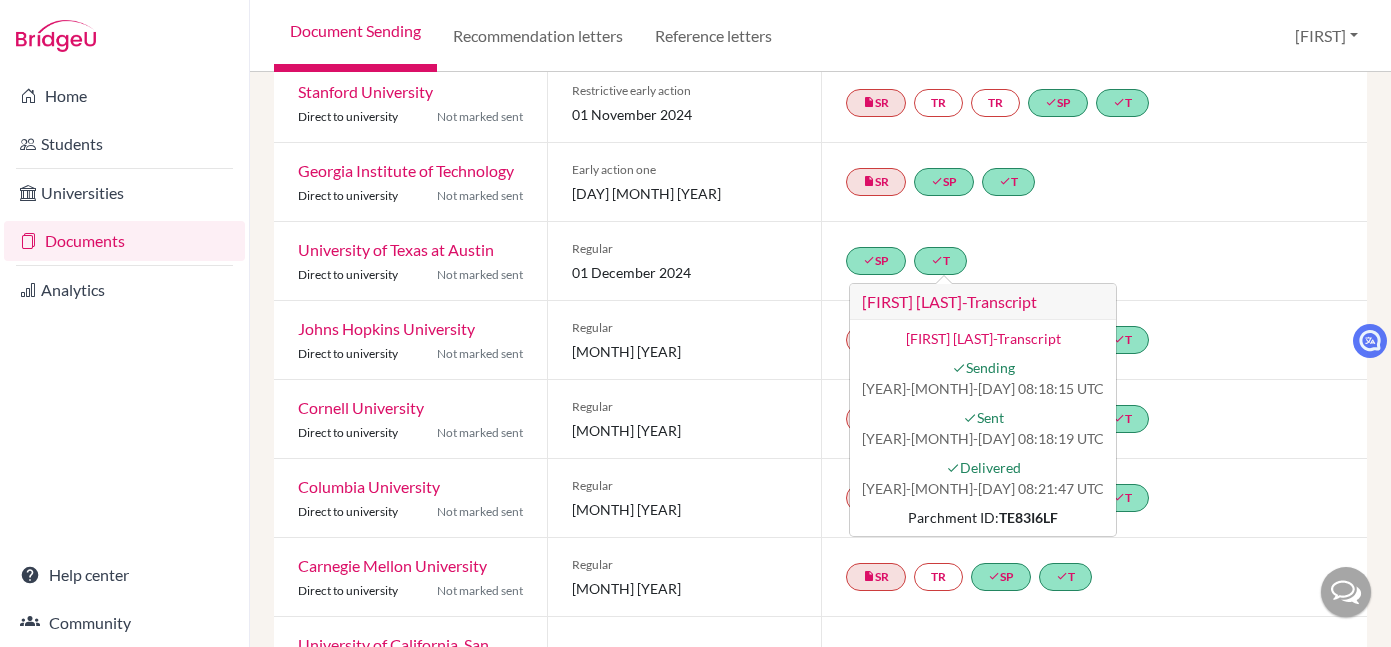 click on "done  SP done  T Ziyi Zeng-Transcript
Ziyi Zeng-Transcript
done
Sending
2024-10-14 08:18:15 UTC
done
Sent
2024-10-14 08:18:19 UTC
done
Delivered
2024-10-14 08:21:47 UTC
Parchment ID:  TE83I6LF" at bounding box center (1094, 261) 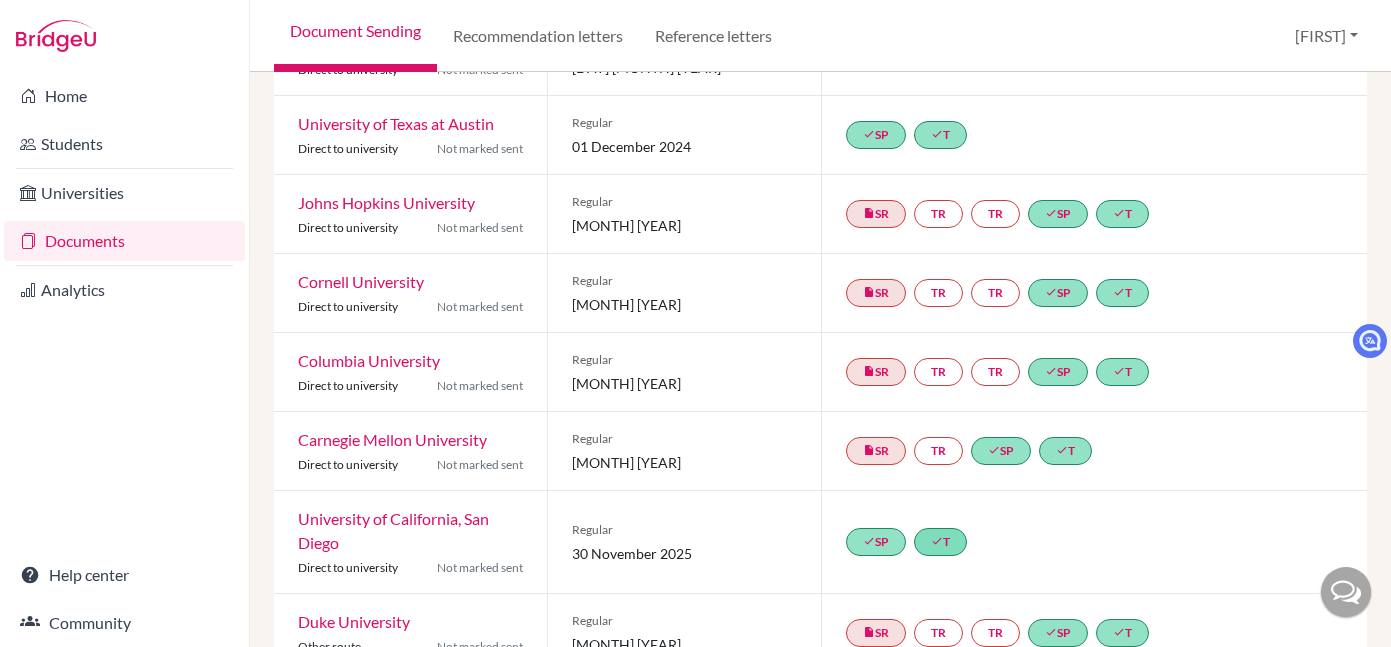 scroll, scrollTop: 535, scrollLeft: 0, axis: vertical 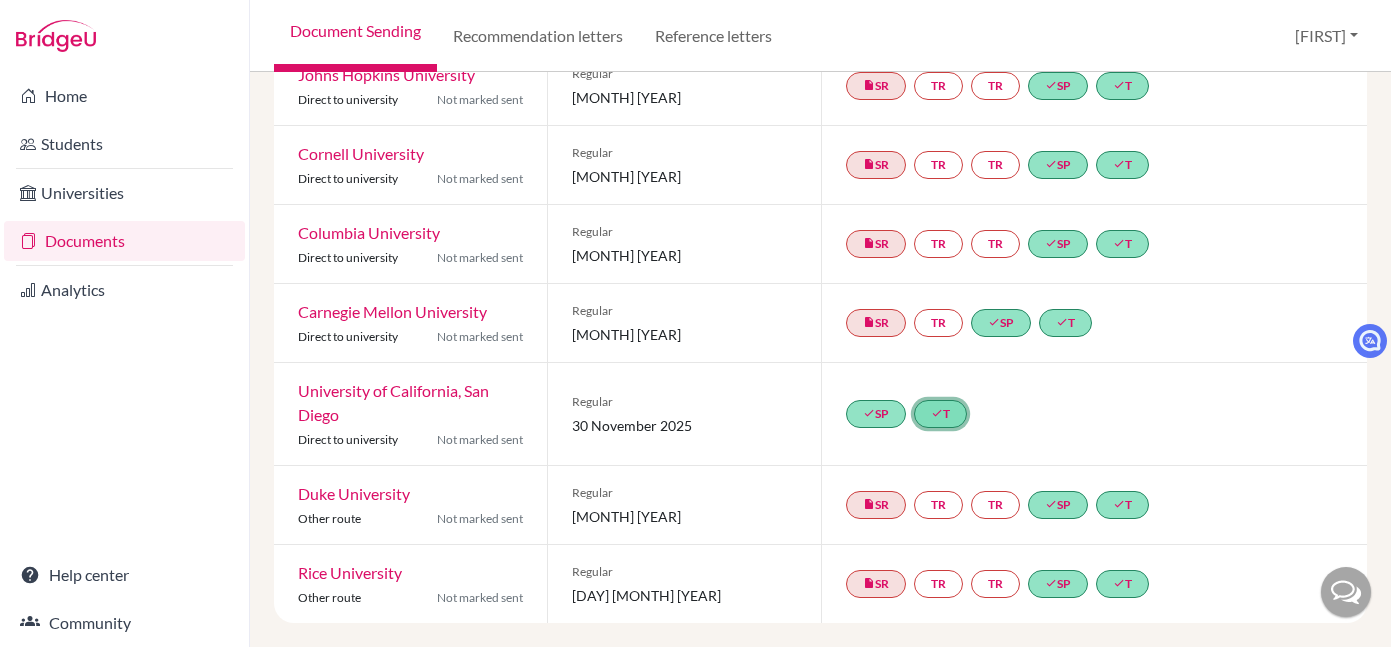 click on "done  T" 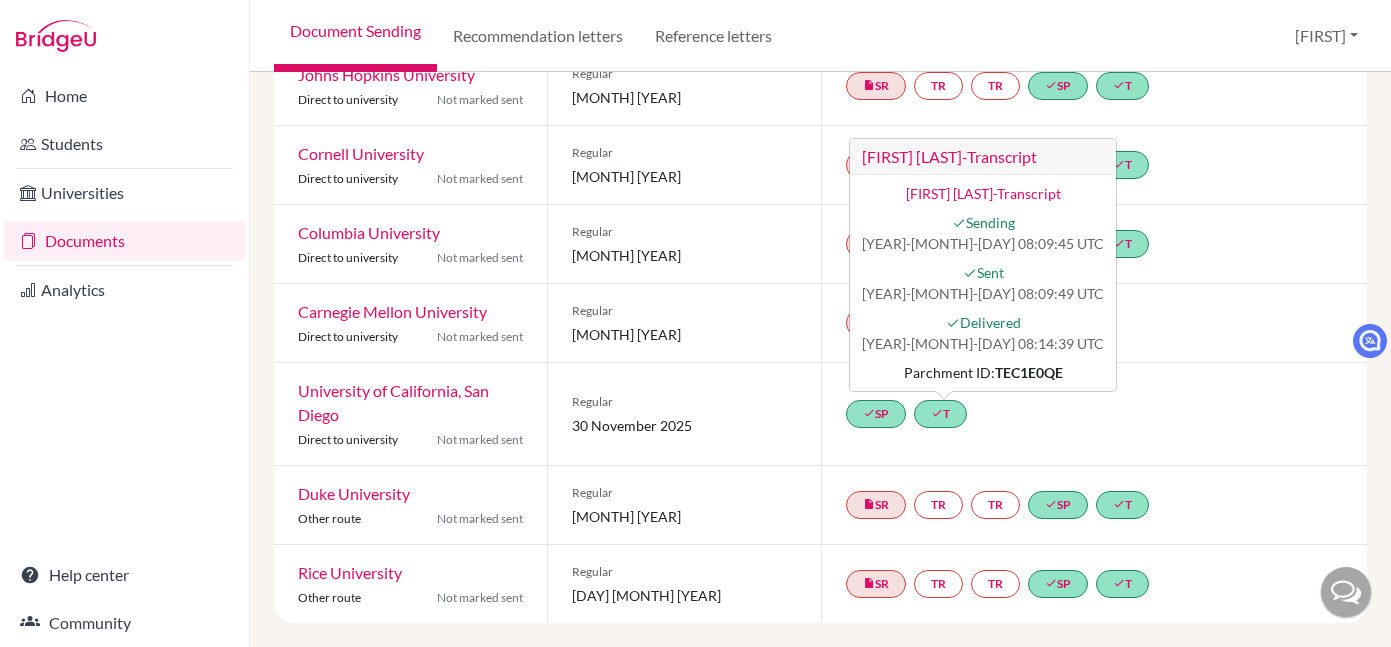 click on "done  SP done  T Ziyi Zeng-Transcript
Ziyi Zeng-Transcript
done
Sending
2025-06-10 08:09:45 UTC
done
Sent
2025-06-10 08:09:49 UTC
done
Delivered
2025-06-10 08:14:39 UTC
Parchment ID:  TEC1E0QE" at bounding box center (1094, 414) 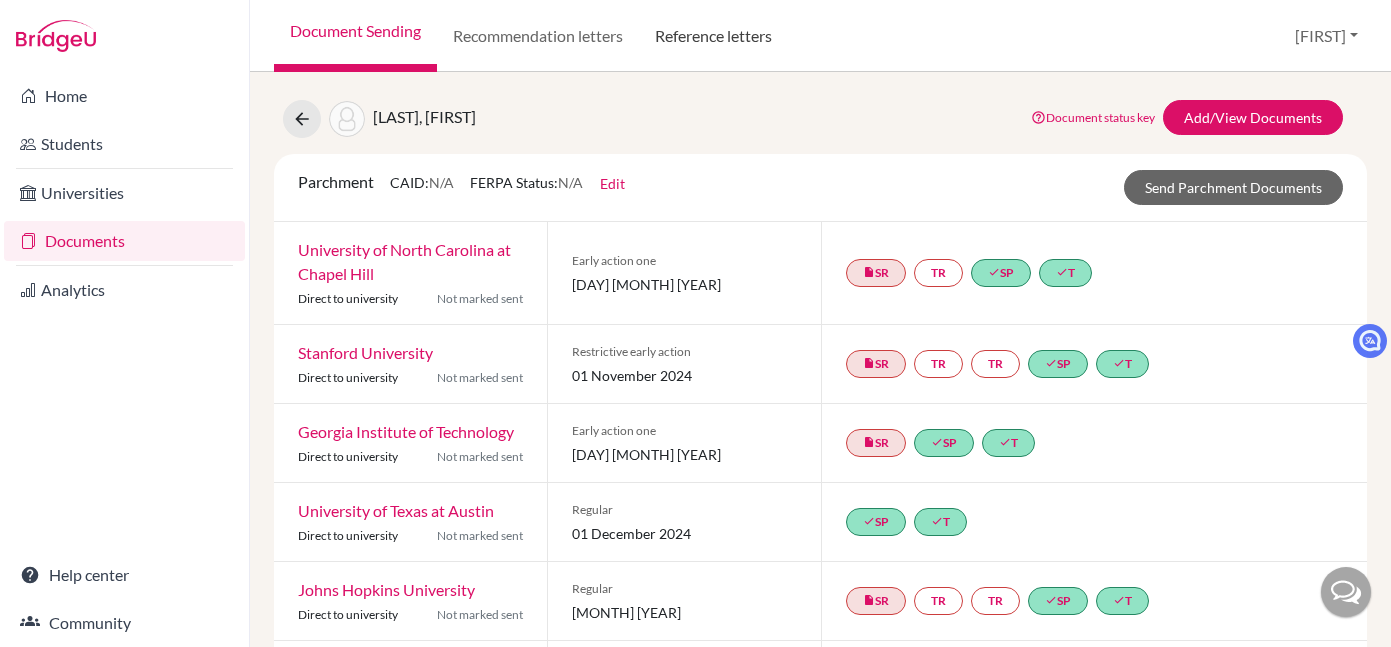 scroll, scrollTop: 0, scrollLeft: 0, axis: both 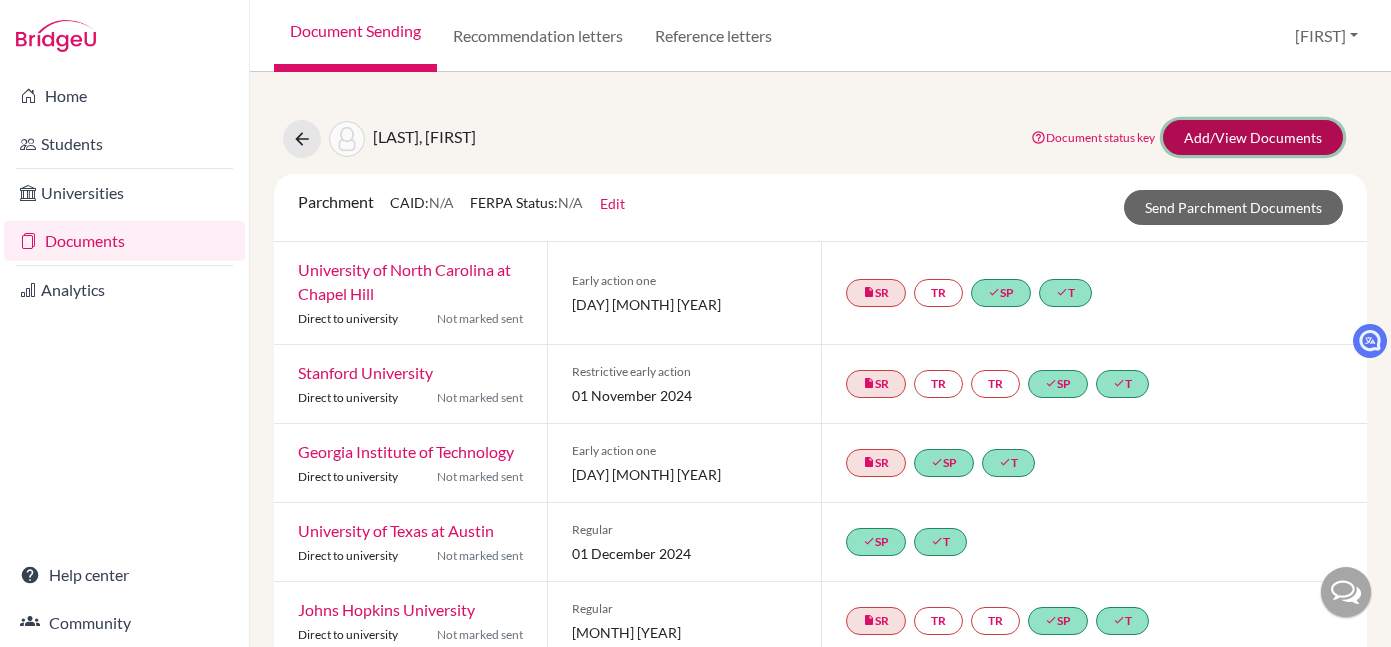 click on "Add/View Documents" at bounding box center (1253, 137) 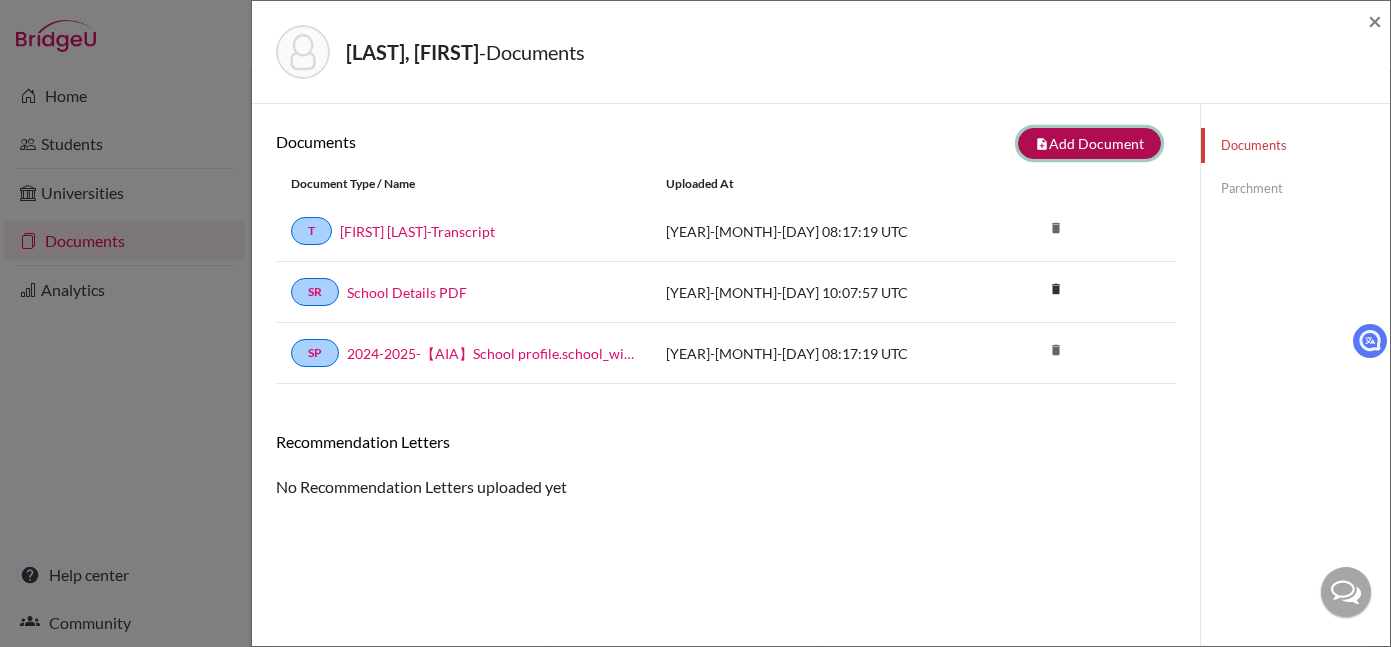 click on "note_add  Add Document" at bounding box center [1089, 143] 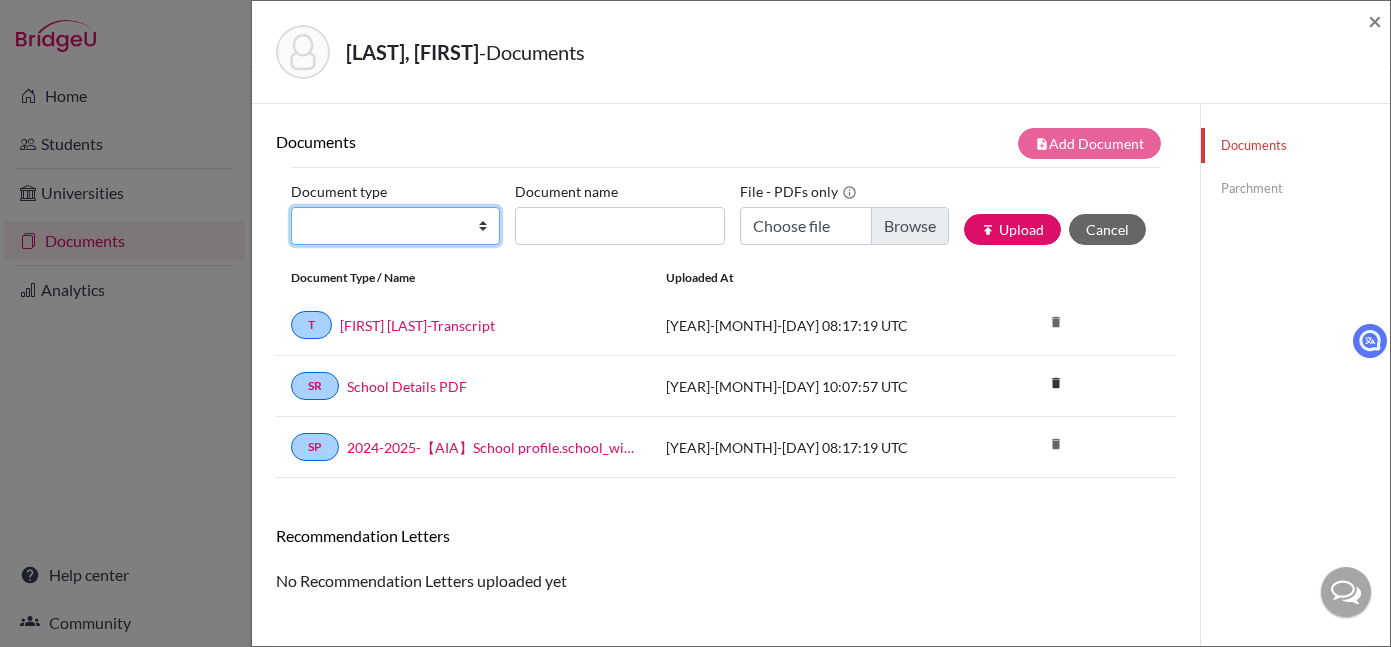 click on "Change explanation for Common App reports Counselor recommendation Fee waiver International official results School profile School report Teacher recommendation Transcript Transcript Courses Other" at bounding box center (395, 226) 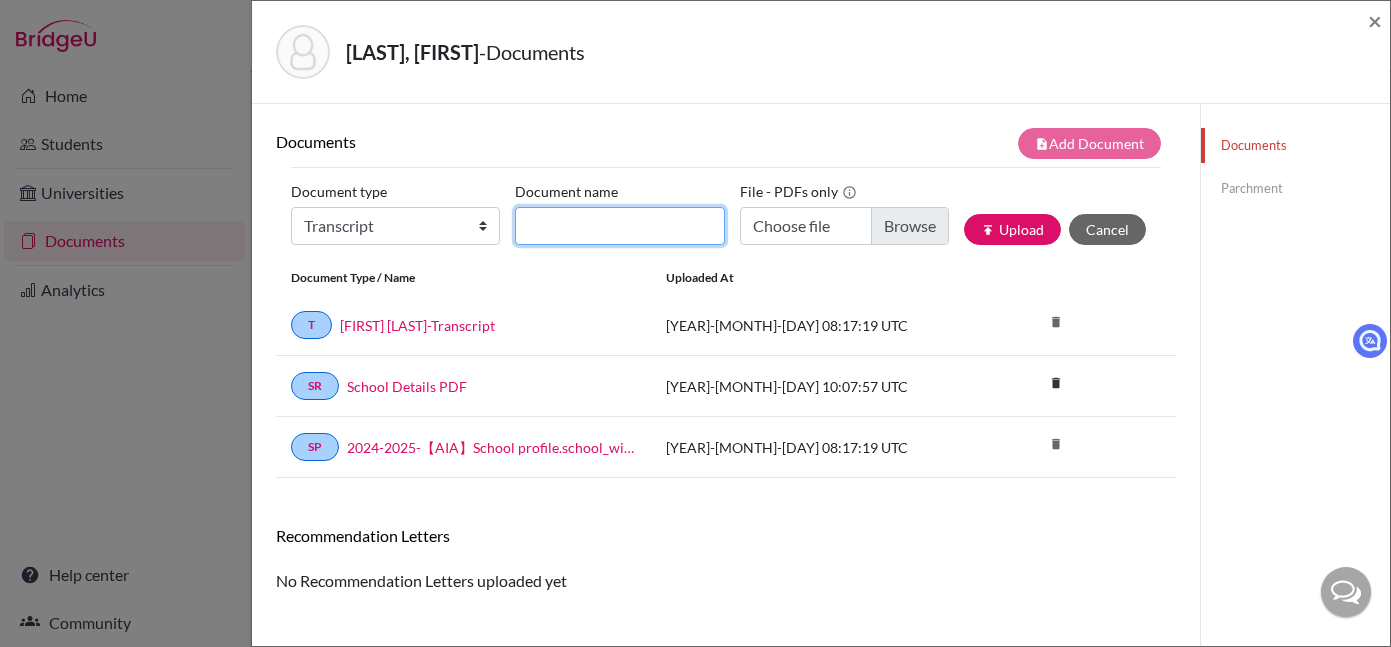 click on "Document name" 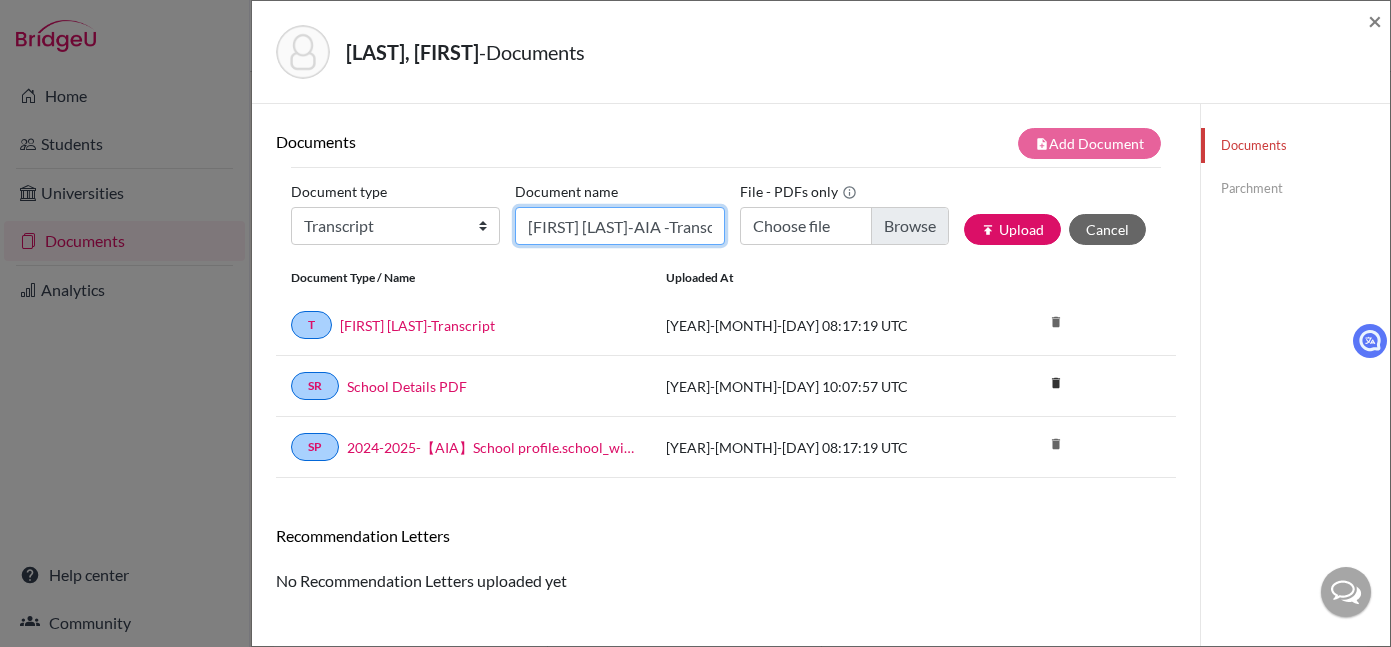 click on "Ziyi Zeng-AIA -Transcript" 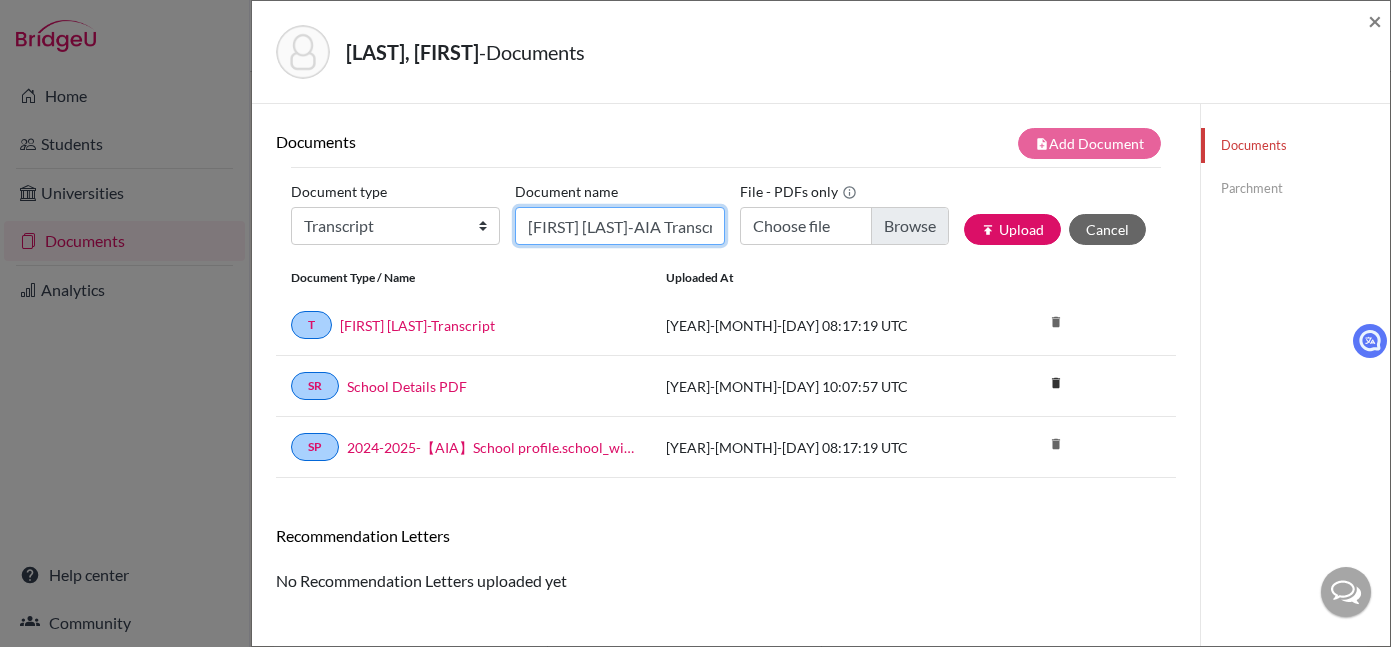type on "Ziyi Zeng-AIA Transcript" 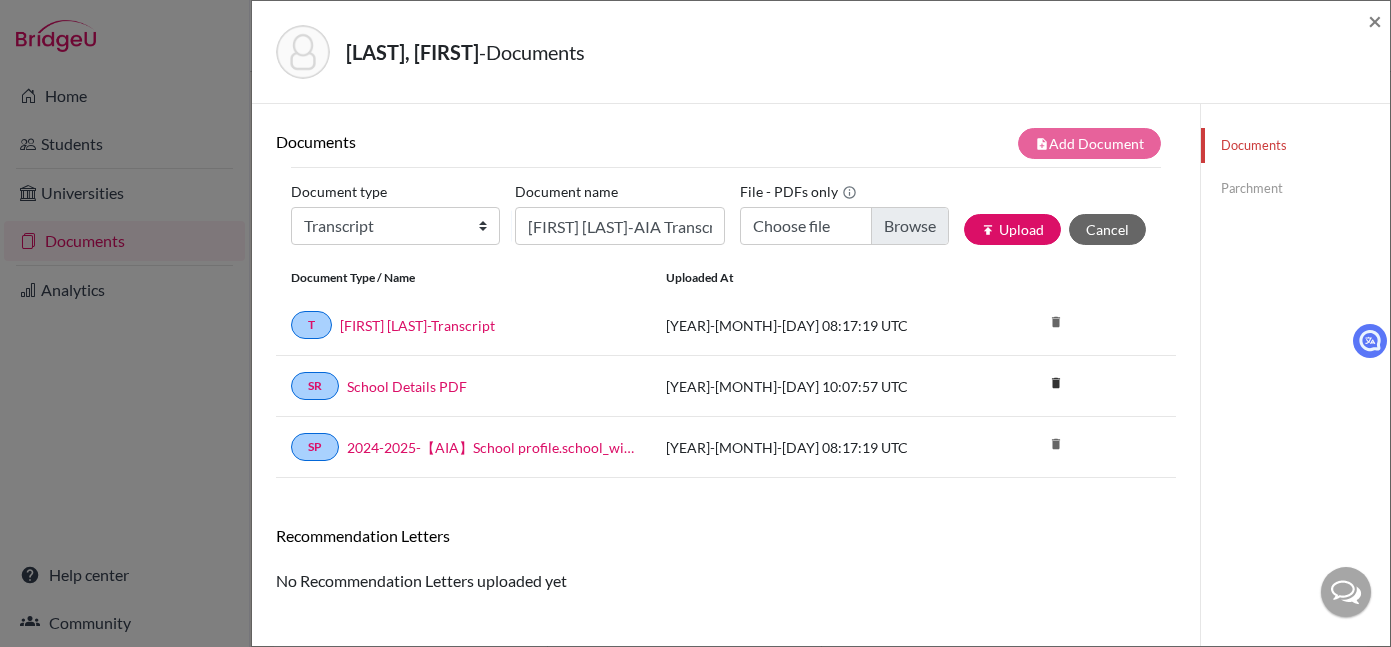 click on "note_add  Add Document" at bounding box center (951, 143) 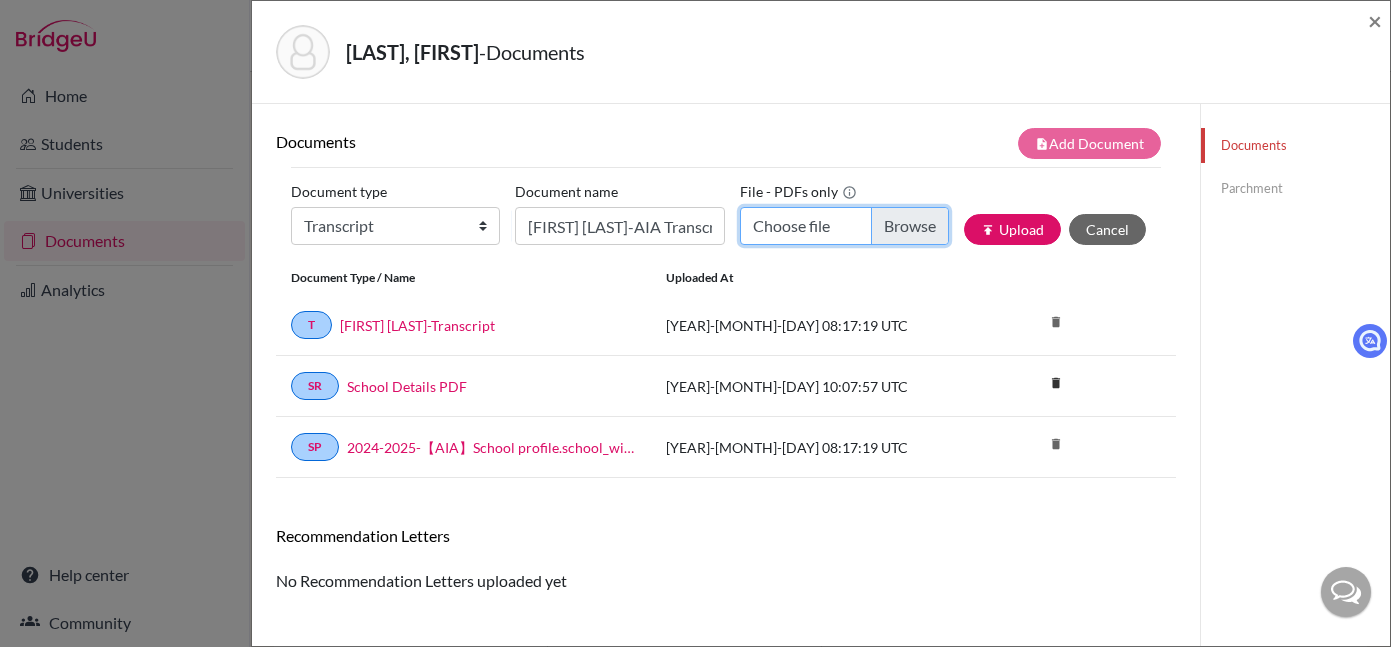 click on "Choose file" at bounding box center [844, 226] 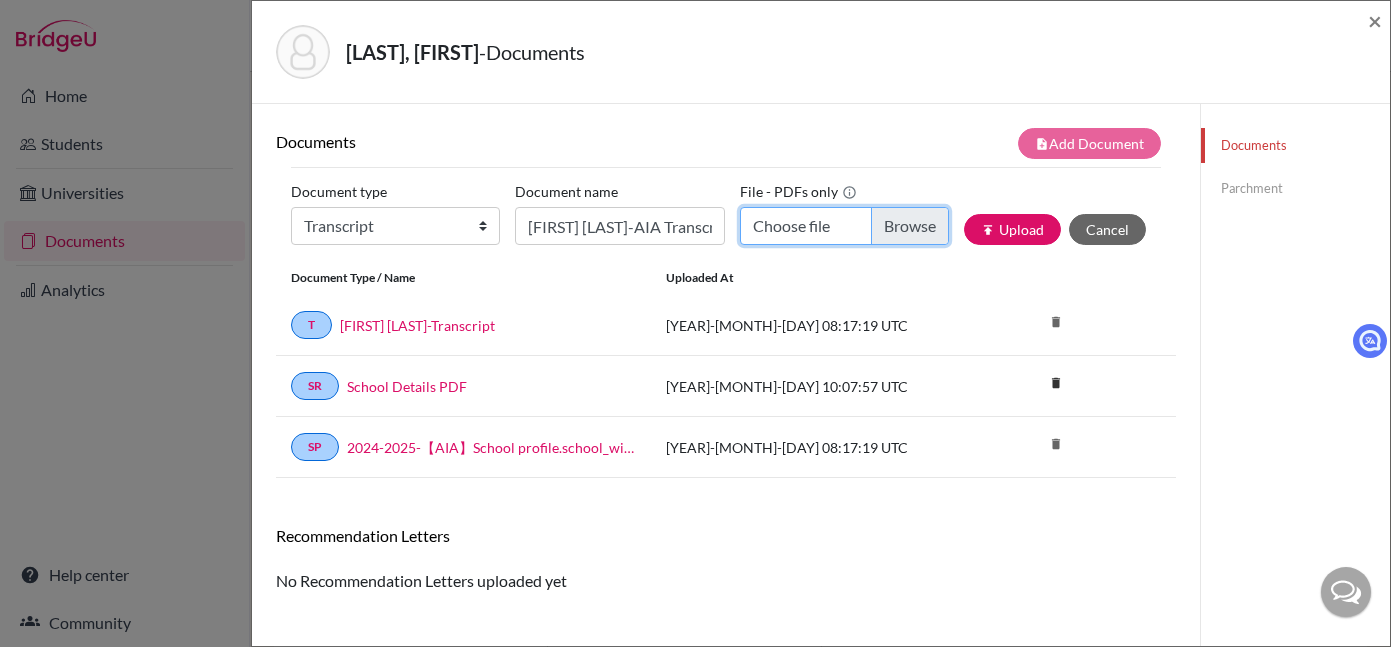 type on "C:\fakepath\Ziyi Zeng-AIA Transcript-20240716.pdf" 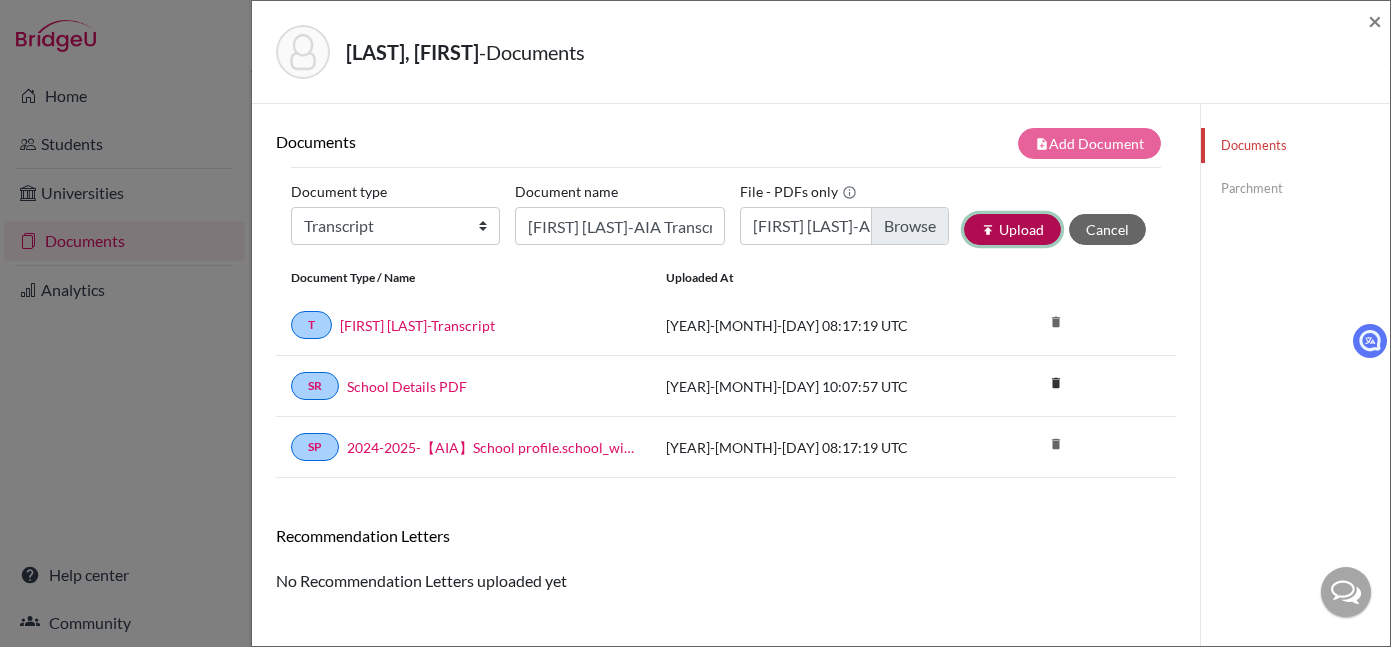 click on "publish  Upload" at bounding box center [1012, 229] 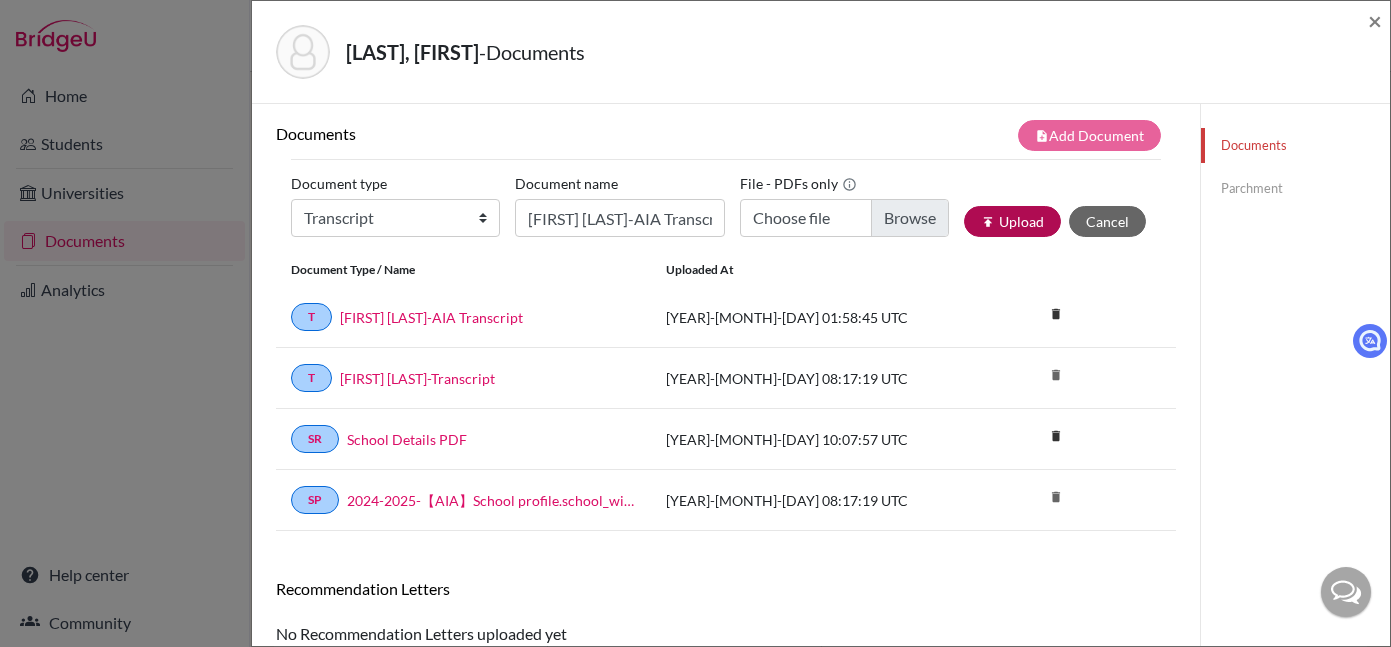 scroll, scrollTop: 12, scrollLeft: 0, axis: vertical 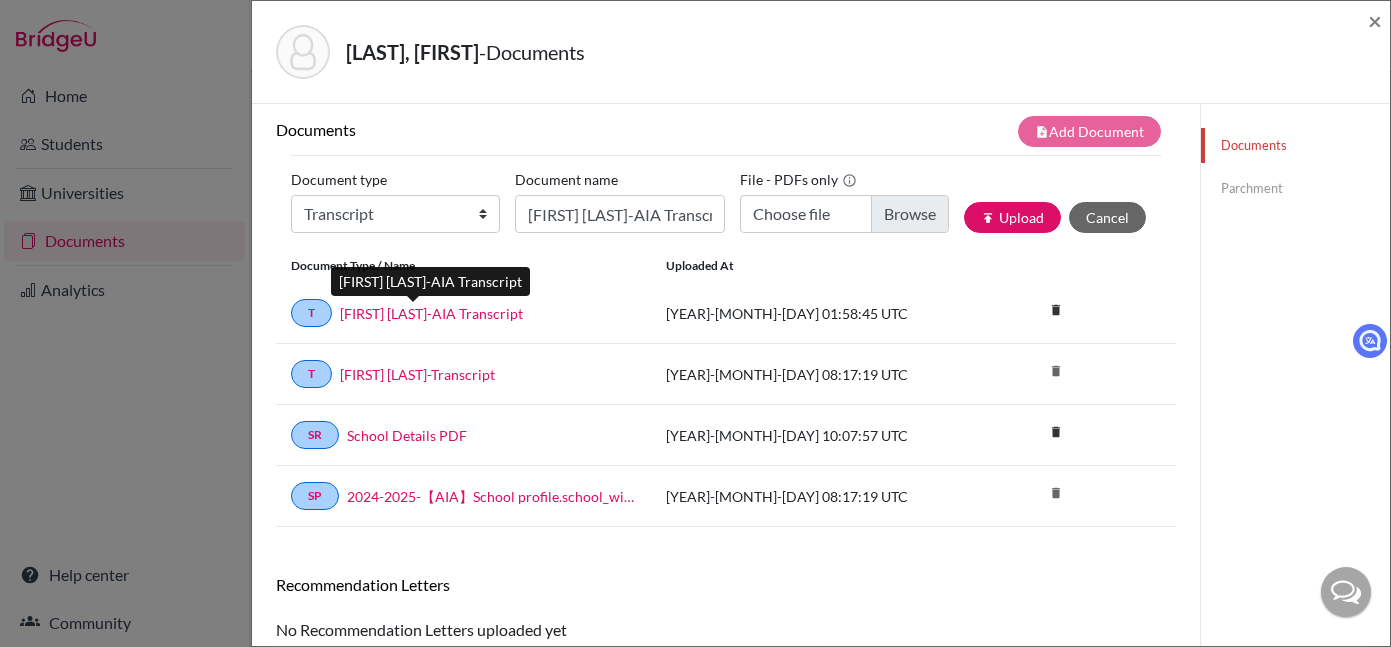 click on "Ziyi Zeng-AIA Transcript" at bounding box center [431, 313] 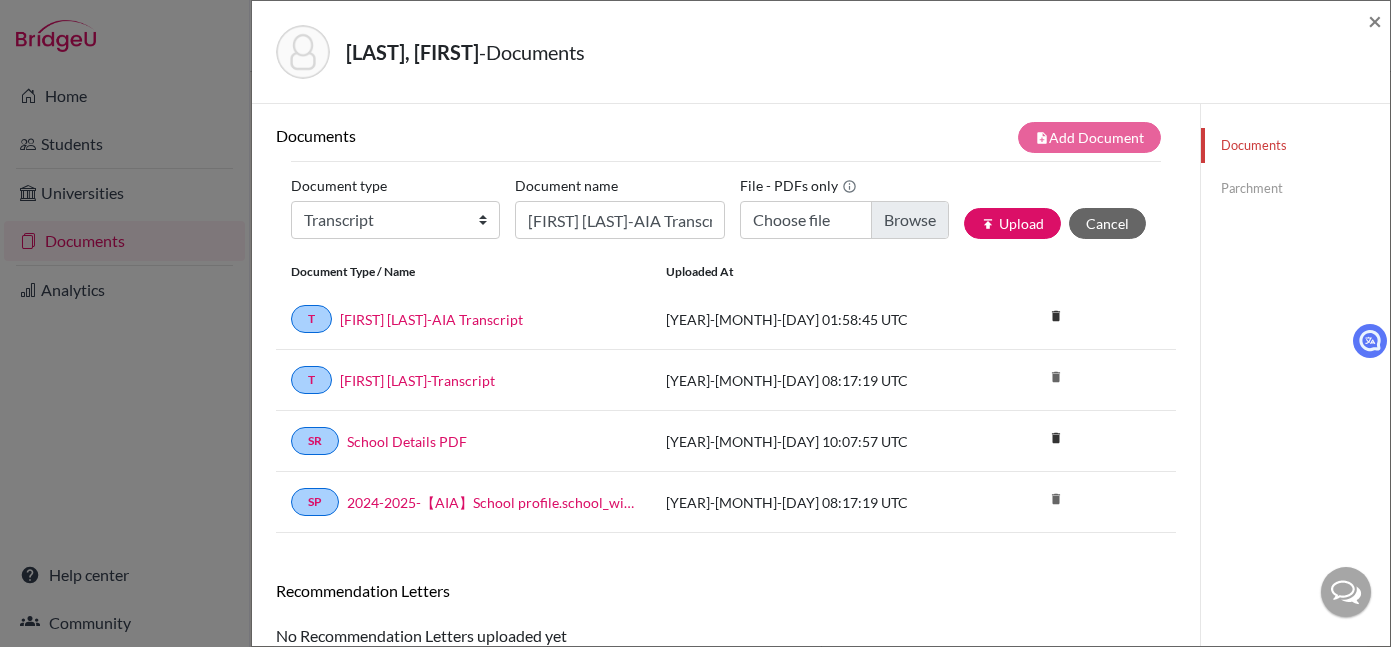 scroll, scrollTop: 0, scrollLeft: 0, axis: both 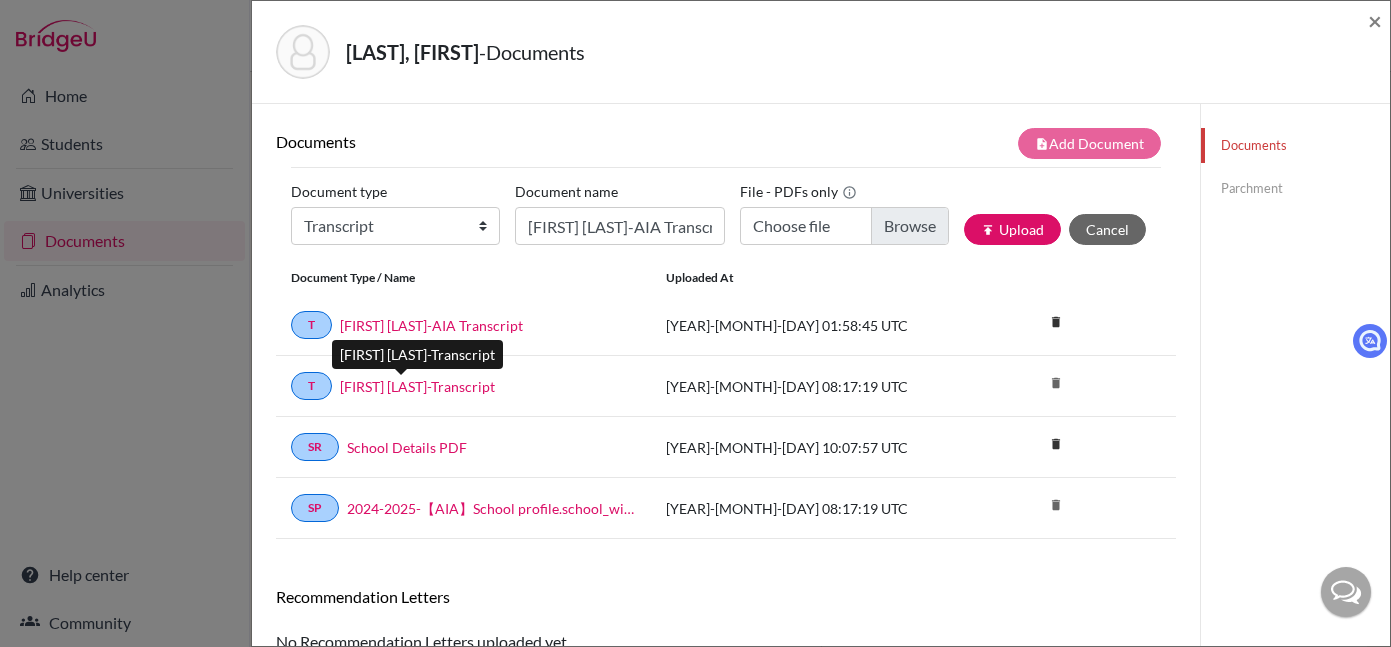 click on "Ziyi Zeng-Transcript" at bounding box center (417, 386) 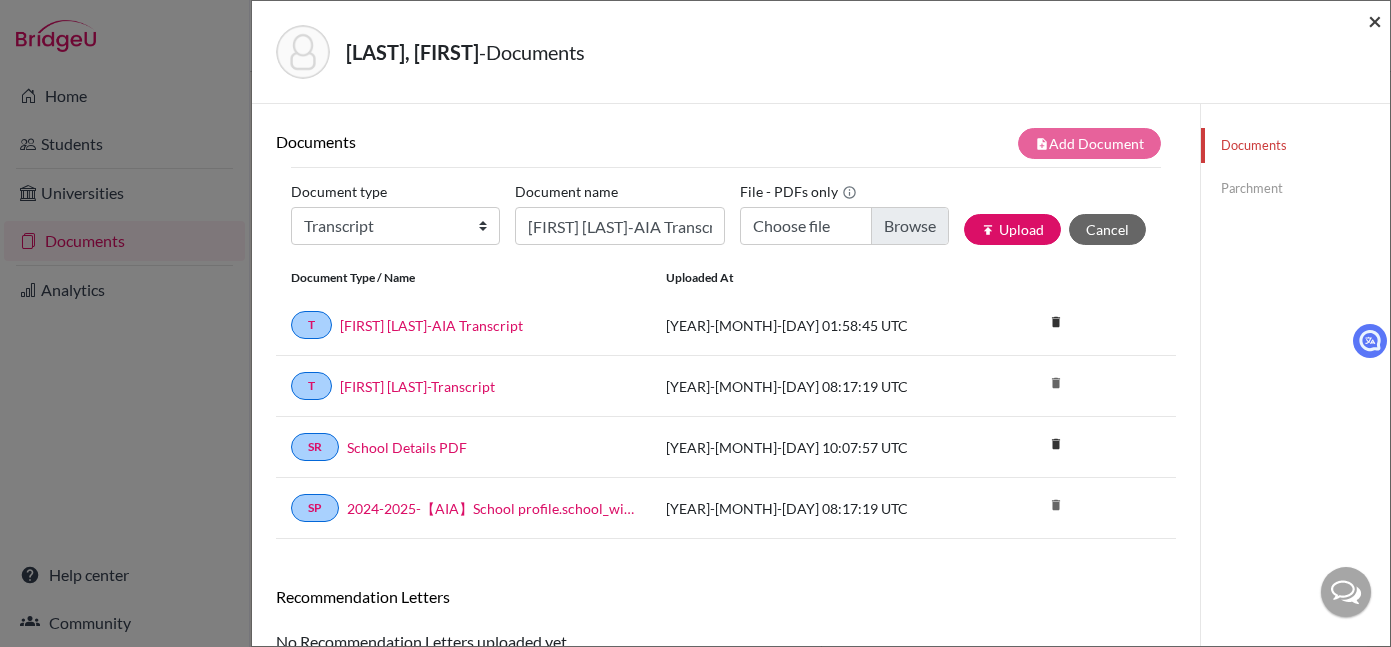 click on "×" at bounding box center (1375, 20) 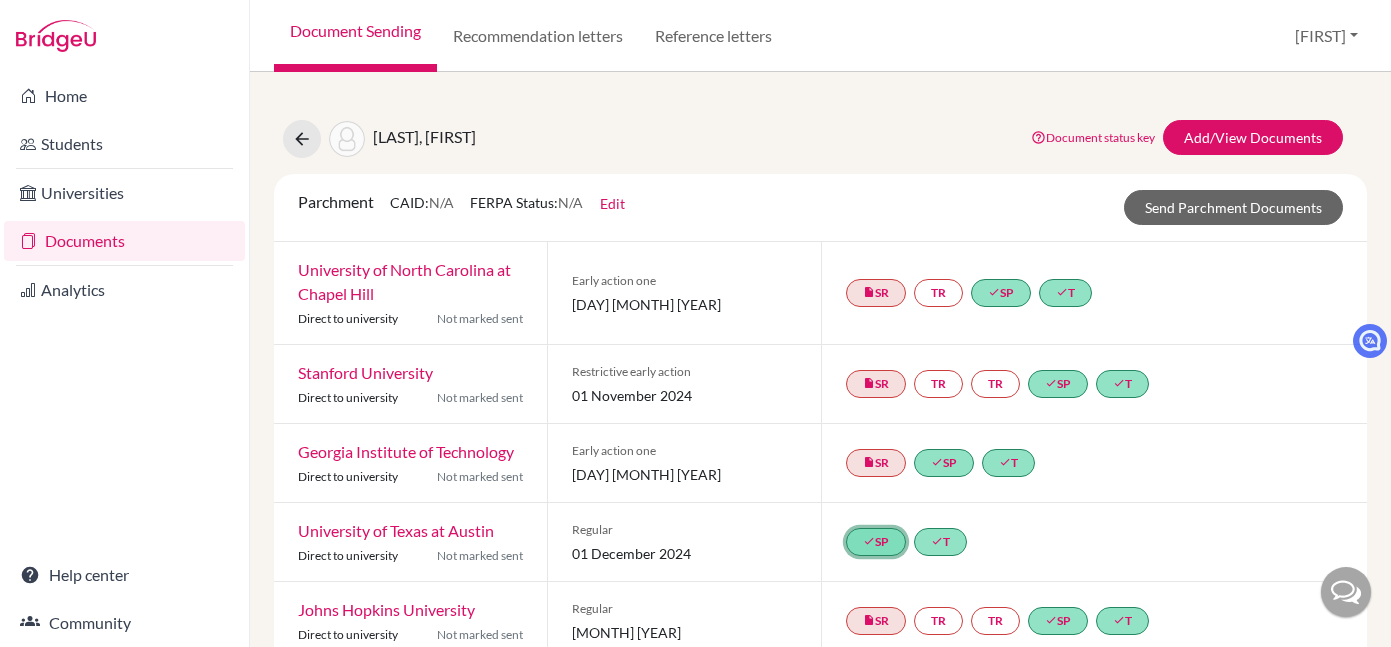 click on "done  SP" 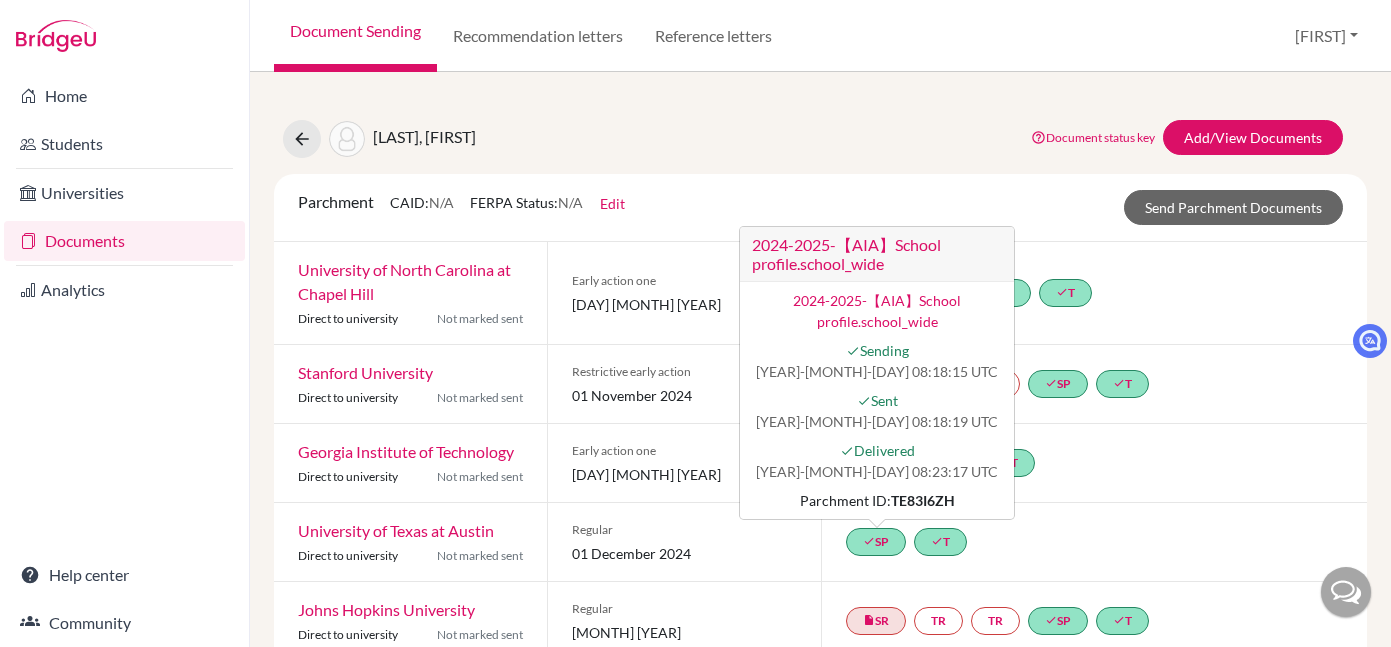 click on "done  SP 2024-2025-【AIA】School profile.school_wide
2024-2025-【AIA】School profile.school_wide
done
Sending
2024-10-14 08:18:15 UTC
done
Sent
2024-10-14 08:18:19 UTC
done
Delivered
2024-10-14 08:23:17 UTC
Parchment ID:  TE83I6ZH
done  T" at bounding box center (1094, 542) 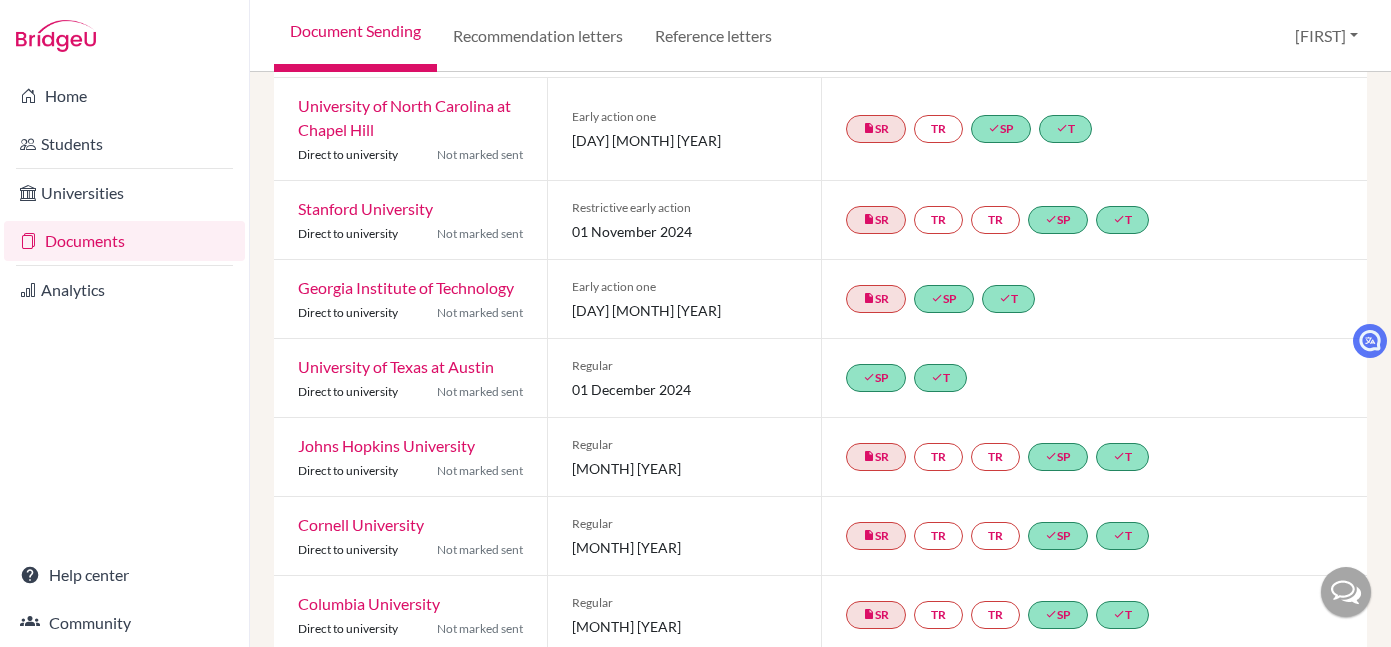 scroll, scrollTop: 535, scrollLeft: 0, axis: vertical 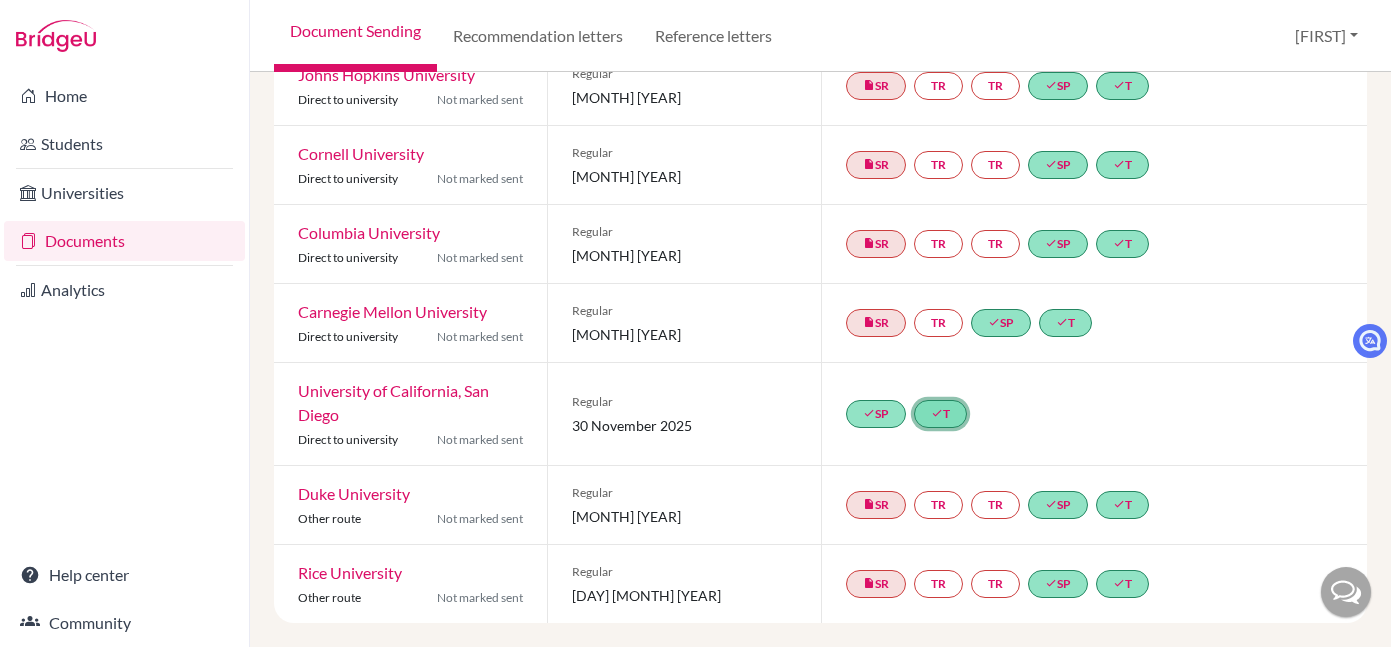 click on "done" 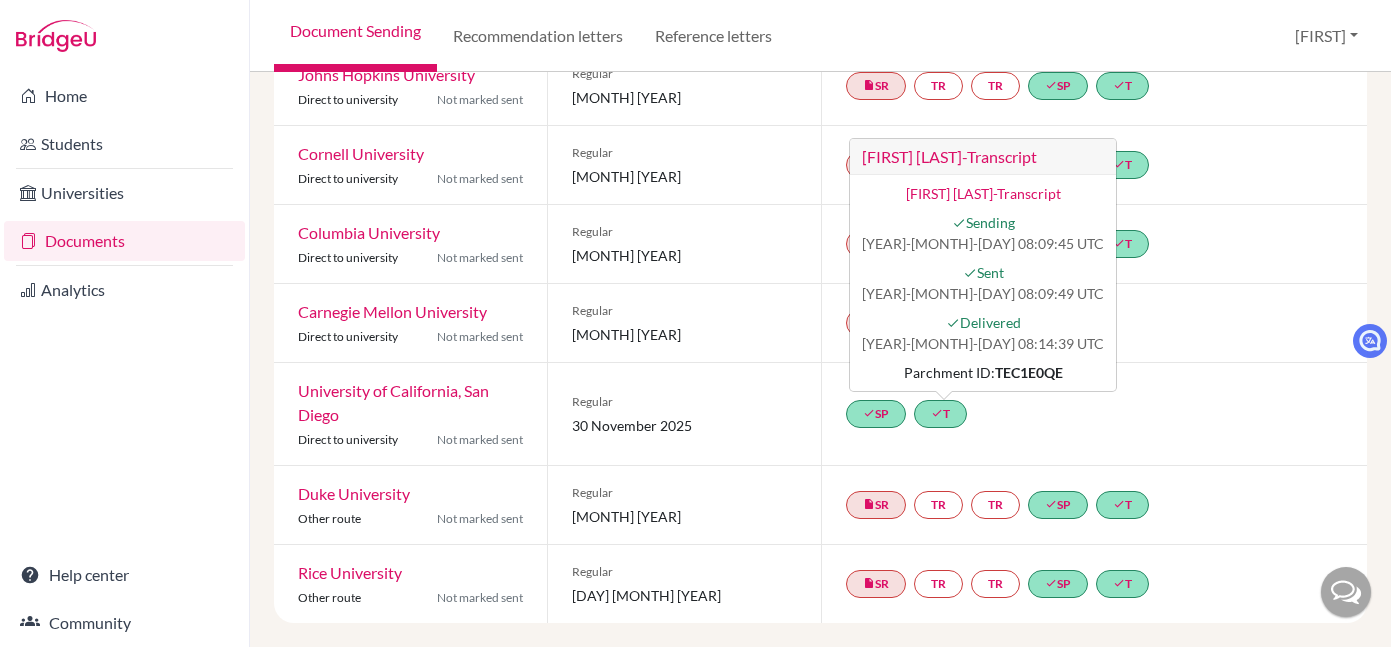 click on "done  SP done  T Ziyi Zeng-Transcript
Ziyi Zeng-Transcript
done
Sending
2025-06-10 08:09:45 UTC
done
Sent
2025-06-10 08:09:49 UTC
done
Delivered
2025-06-10 08:14:39 UTC
Parchment ID:  TEC1E0QE" at bounding box center (1094, 414) 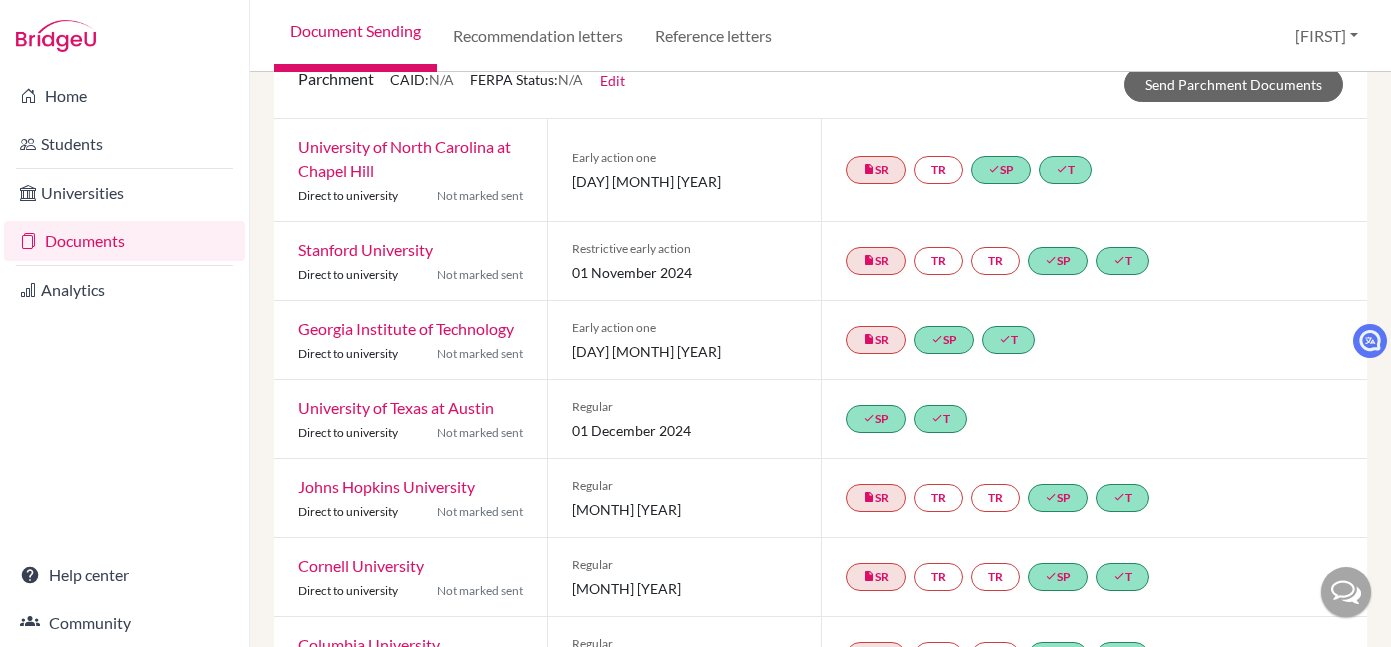 scroll, scrollTop: 0, scrollLeft: 0, axis: both 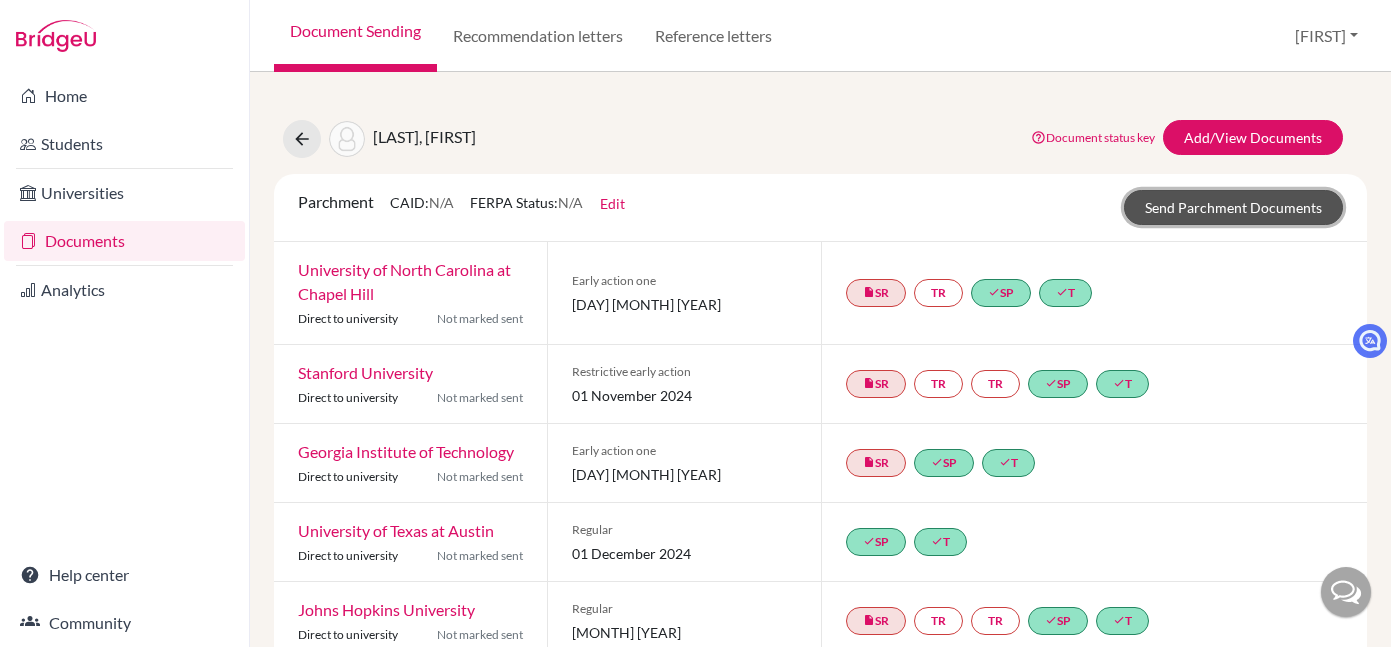 click on "Send Parchment Documents" 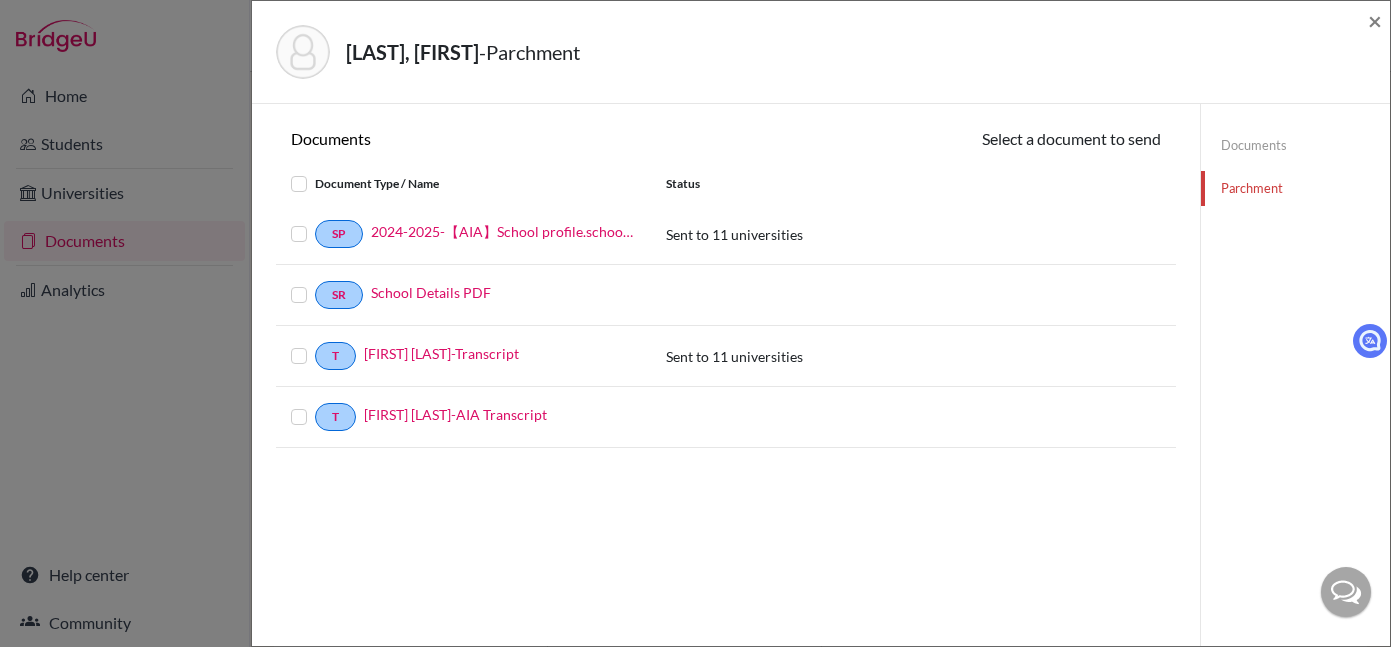 scroll, scrollTop: 0, scrollLeft: 0, axis: both 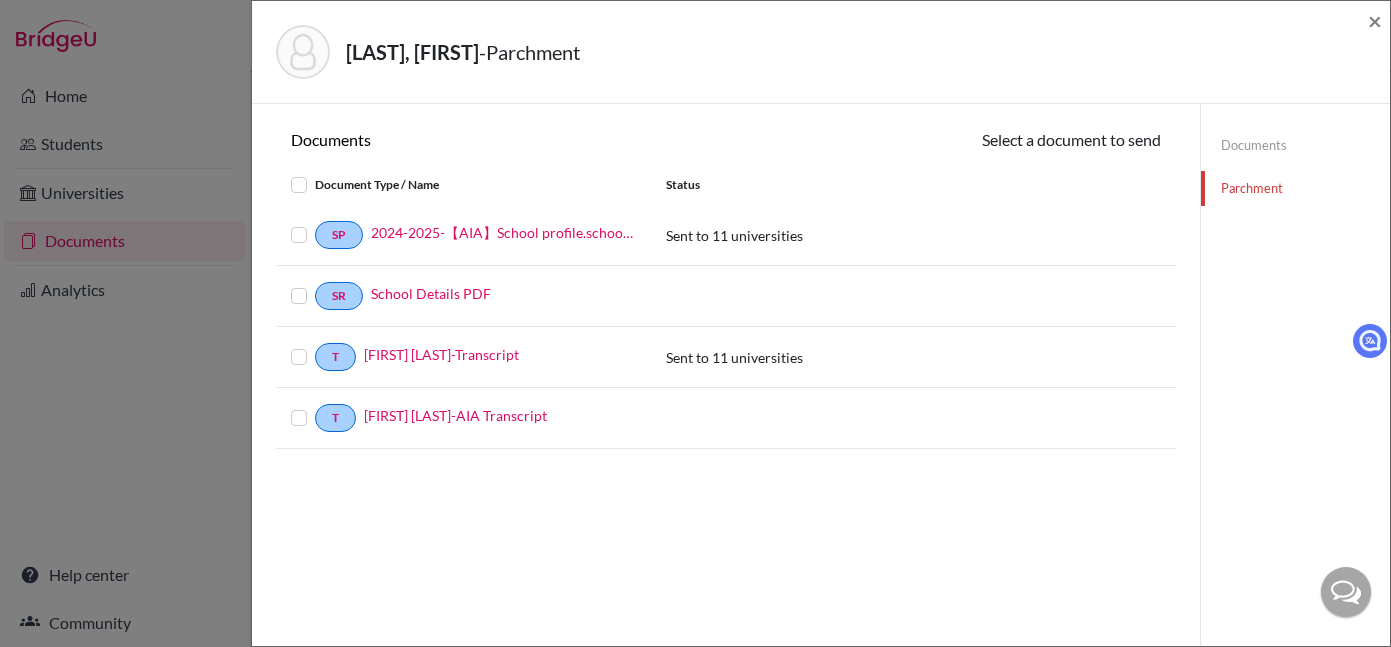 click at bounding box center (315, 406) 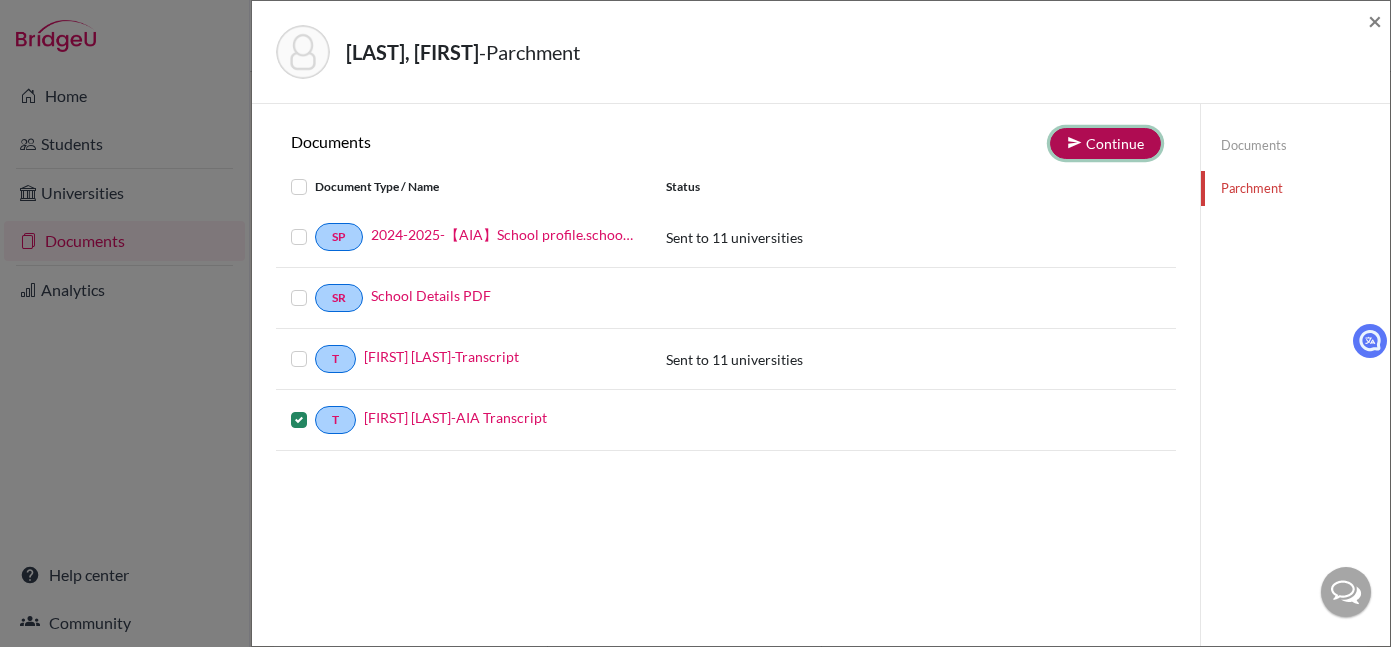 click on "Continue" at bounding box center [1105, 143] 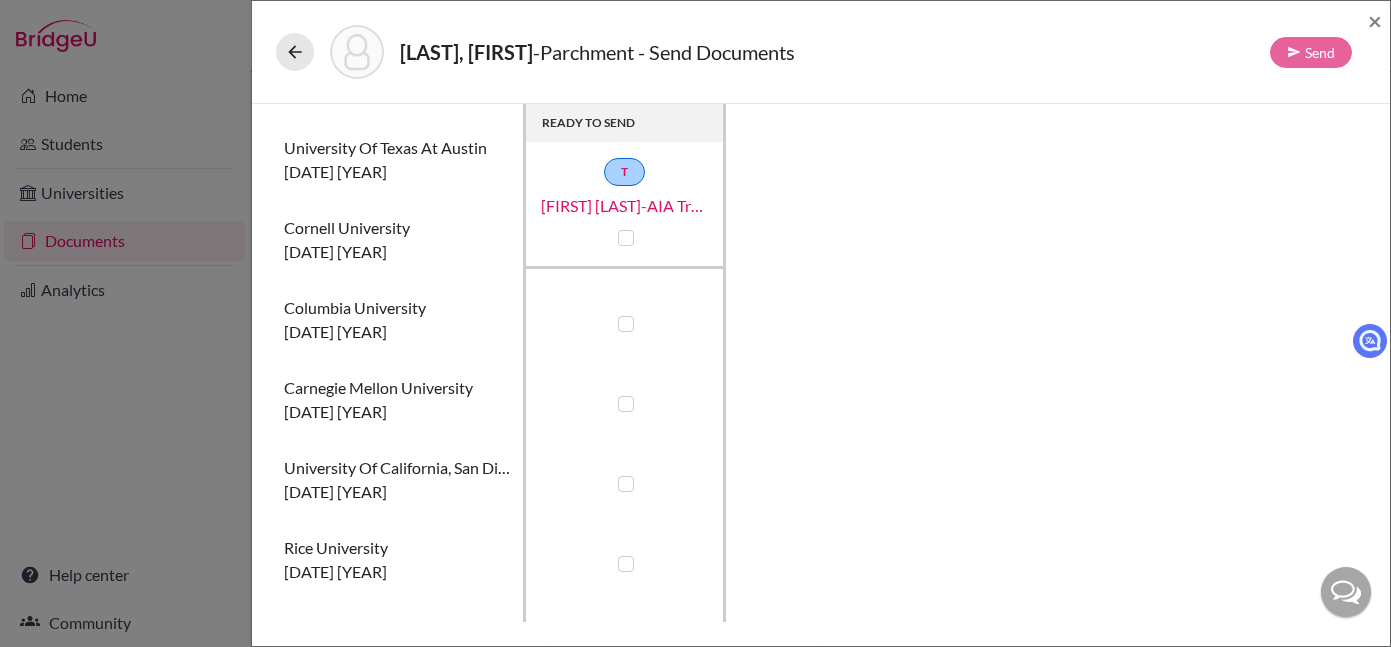 scroll, scrollTop: 467, scrollLeft: 0, axis: vertical 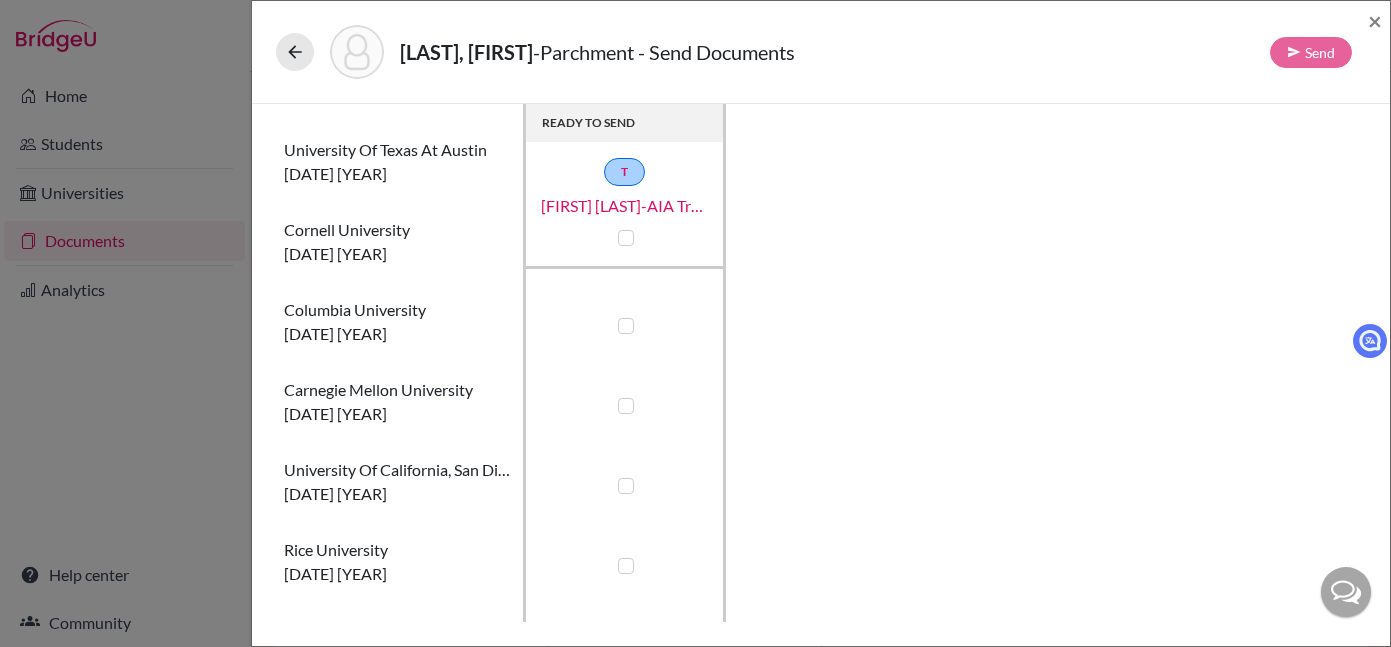click at bounding box center [626, 486] 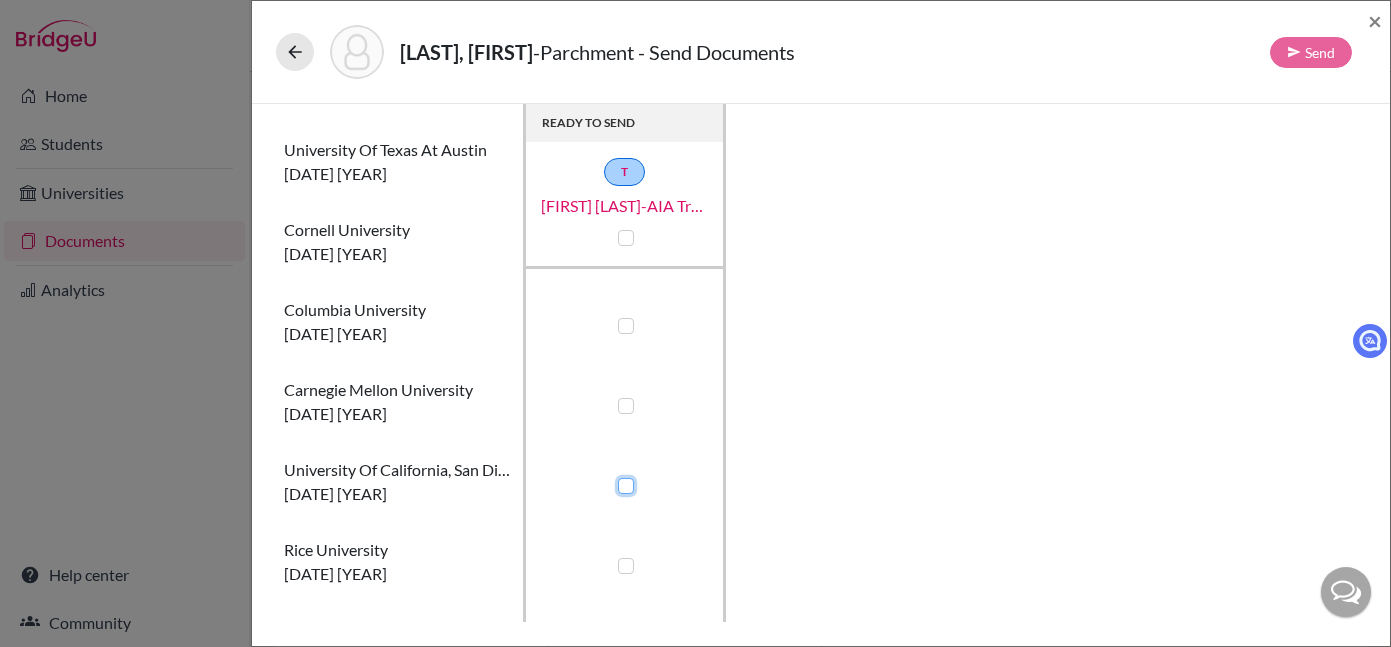 click at bounding box center [621, 484] 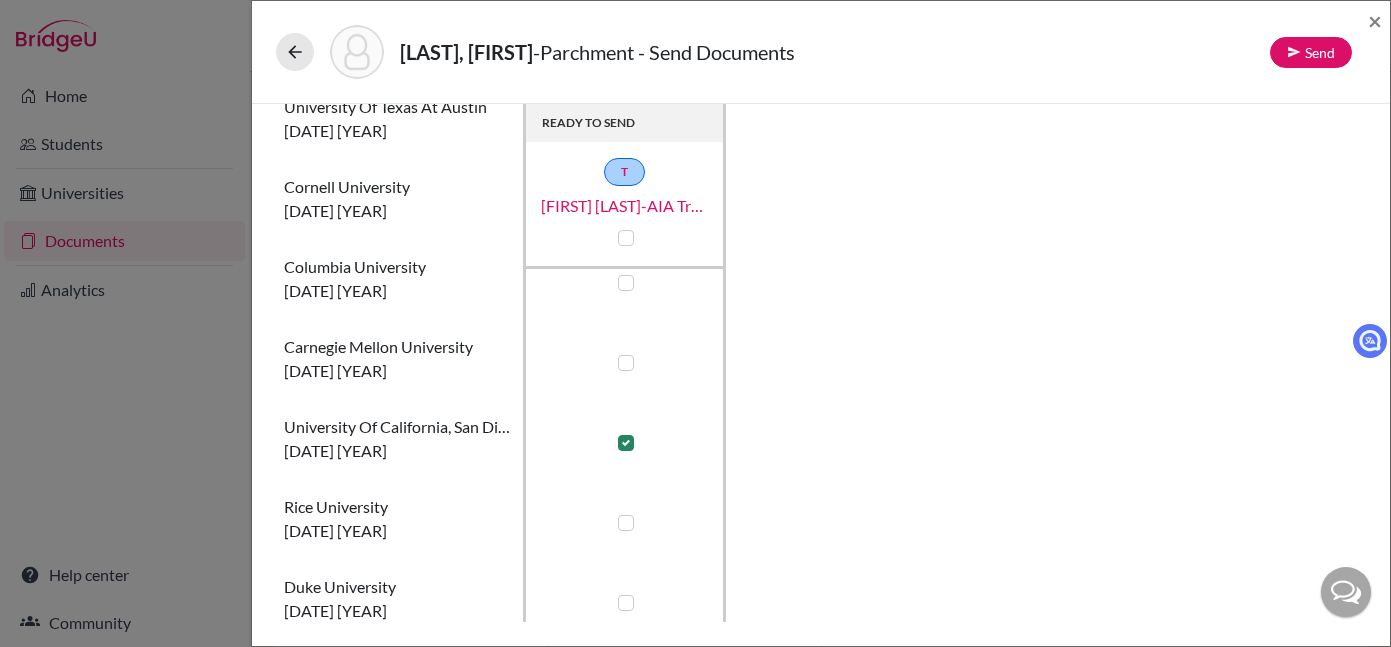 scroll, scrollTop: 527, scrollLeft: 0, axis: vertical 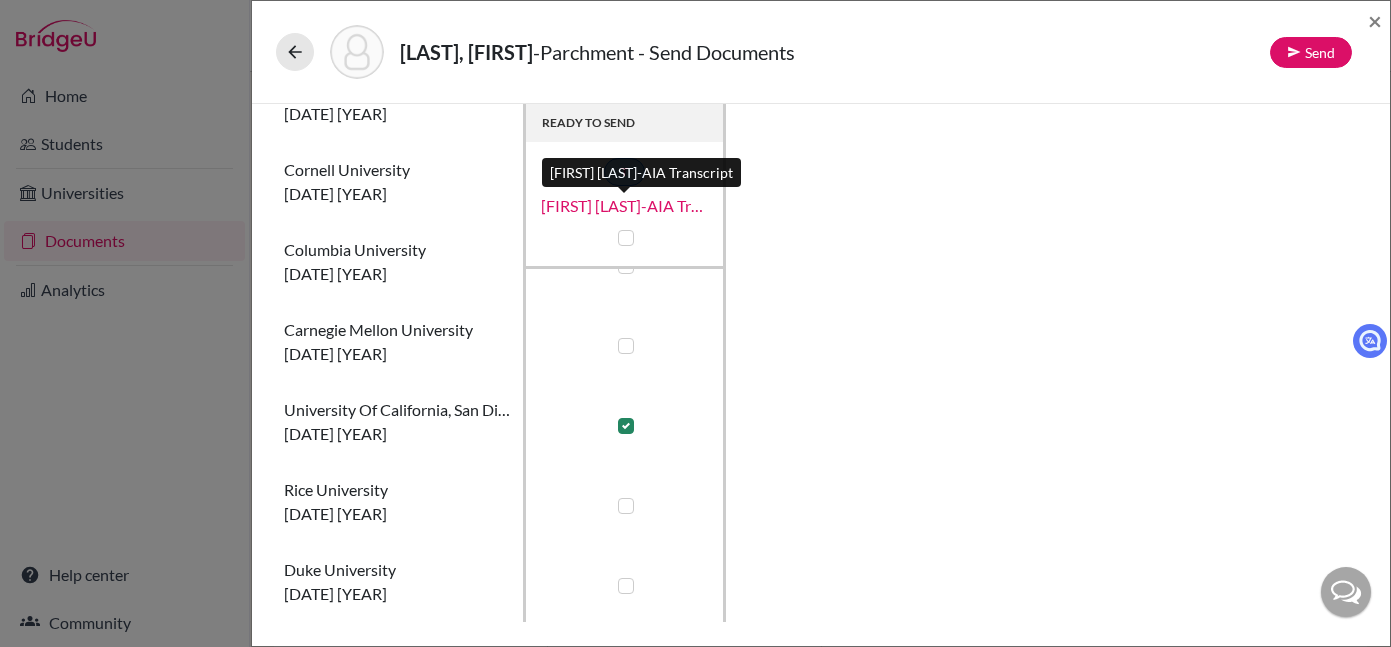 click on "Ziyi Zeng-AIA Transcript" at bounding box center (625, 206) 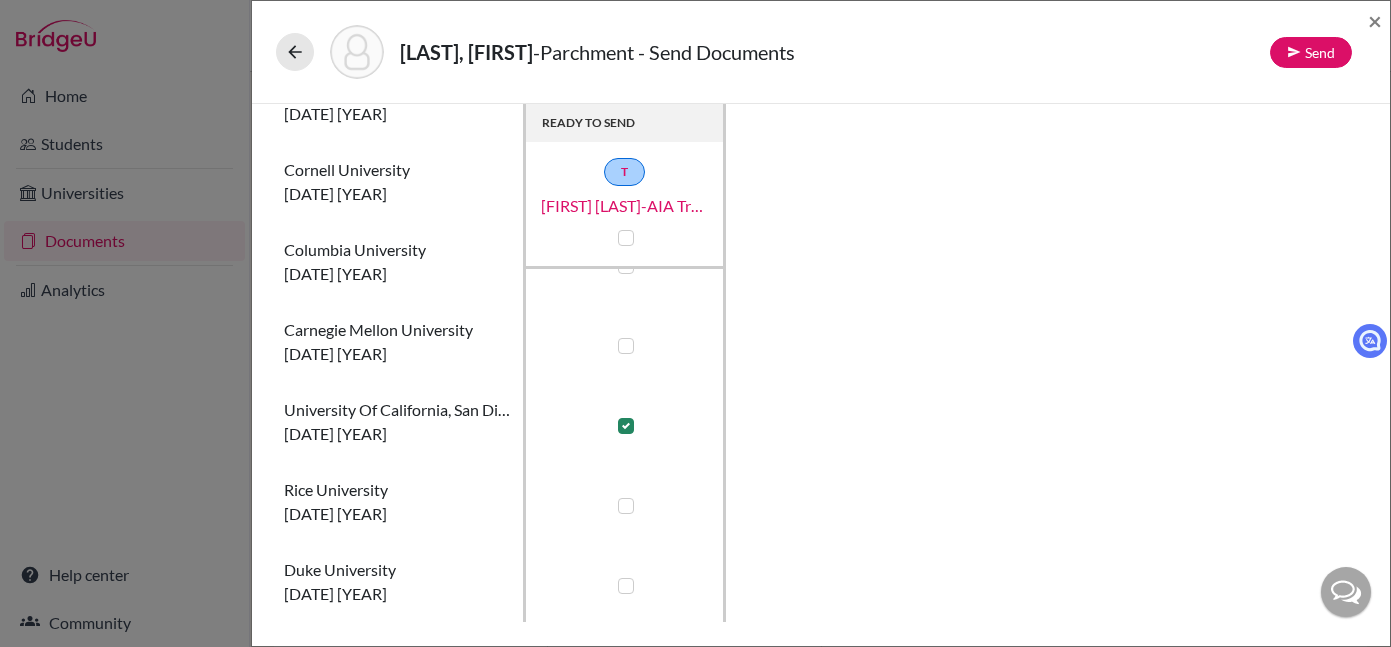 click on "READY TO SEND T Ziyi Zeng-AIA Transcript University of North Carolina at Chapel Hill Early action one - 15 October 2024 Stanford University Restrictive early action - 01 November 2024 Johns Hopkins University Regular - 02 January 2025 Georgia Institute of Technology Early action one - 15 October 2024 University of Texas at Austin Regular - 01 December 2024 Cornell University Regular - 02 January 2025 Columbia University Regular - 01 January 2025 Carnegie Mellon University Regular - 02 January 2025 University of California, San Diego Regular - 30 November 2025 Rice University Regular - 04 January 2025 Duke University Regular - 02 January 2025" at bounding box center (821, 363) 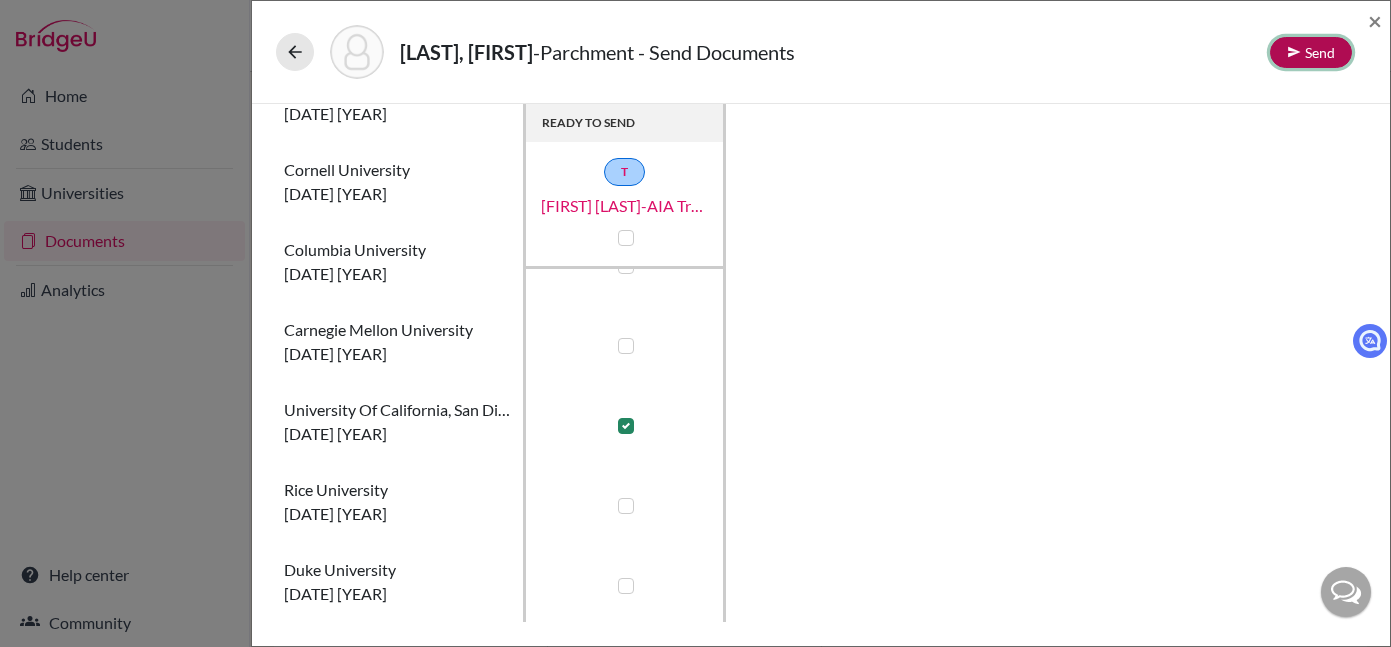 click on "Send" 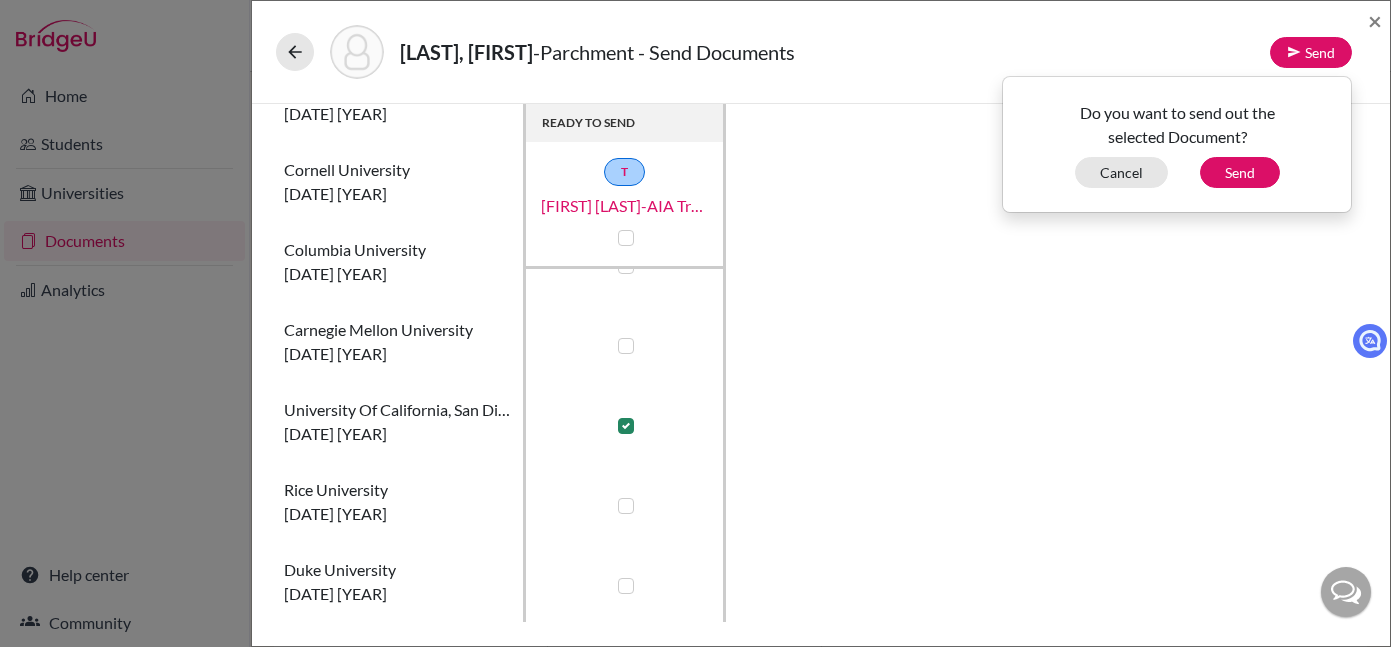 click on "READY TO SEND T Ziyi Zeng-AIA Transcript University of North Carolina at Chapel Hill Early action one - 15 October 2024 Stanford University Restrictive early action - 01 November 2024 Johns Hopkins University Regular - 02 January 2025 Georgia Institute of Technology Early action one - 15 October 2024 University of Texas at Austin Regular - 01 December 2024 Cornell University Regular - 02 January 2025 Columbia University Regular - 01 January 2025 Carnegie Mellon University Regular - 02 January 2025 University of California, San Diego Regular - 30 November 2025 Rice University Regular - 04 January 2025 Duke University Regular - 02 January 2025" at bounding box center [821, 363] 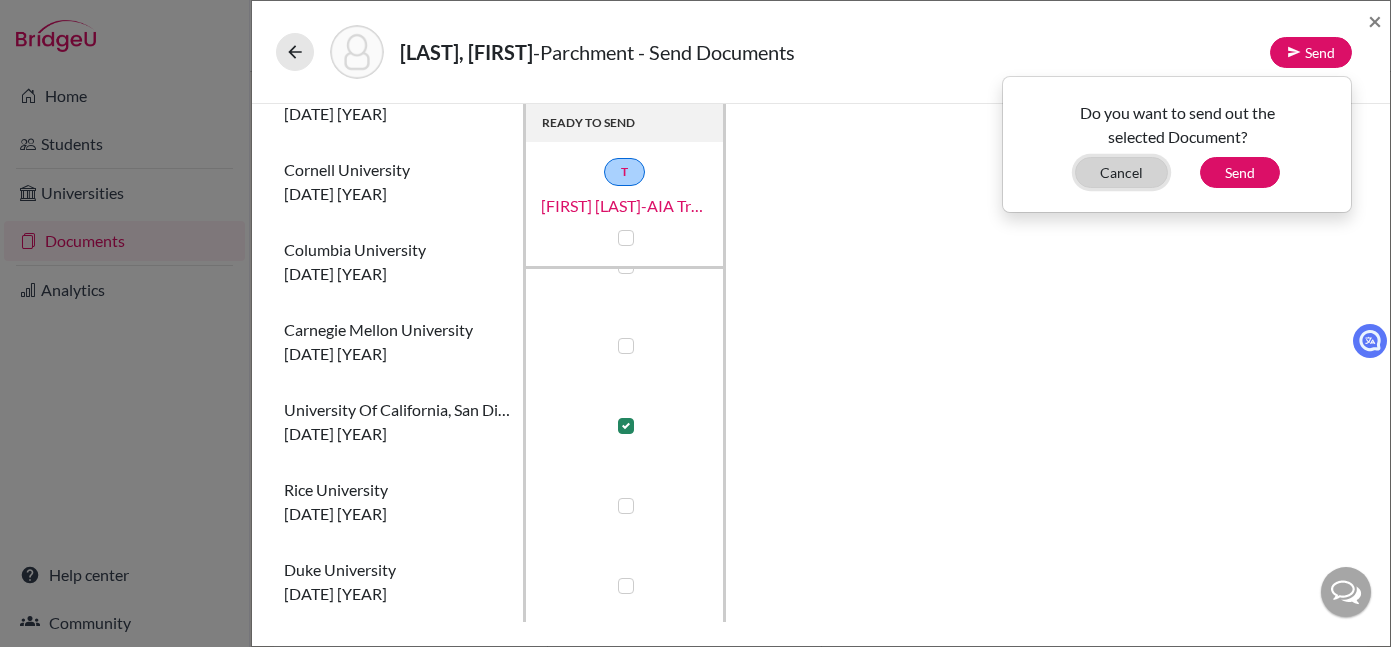click on "Cancel" at bounding box center (1121, 172) 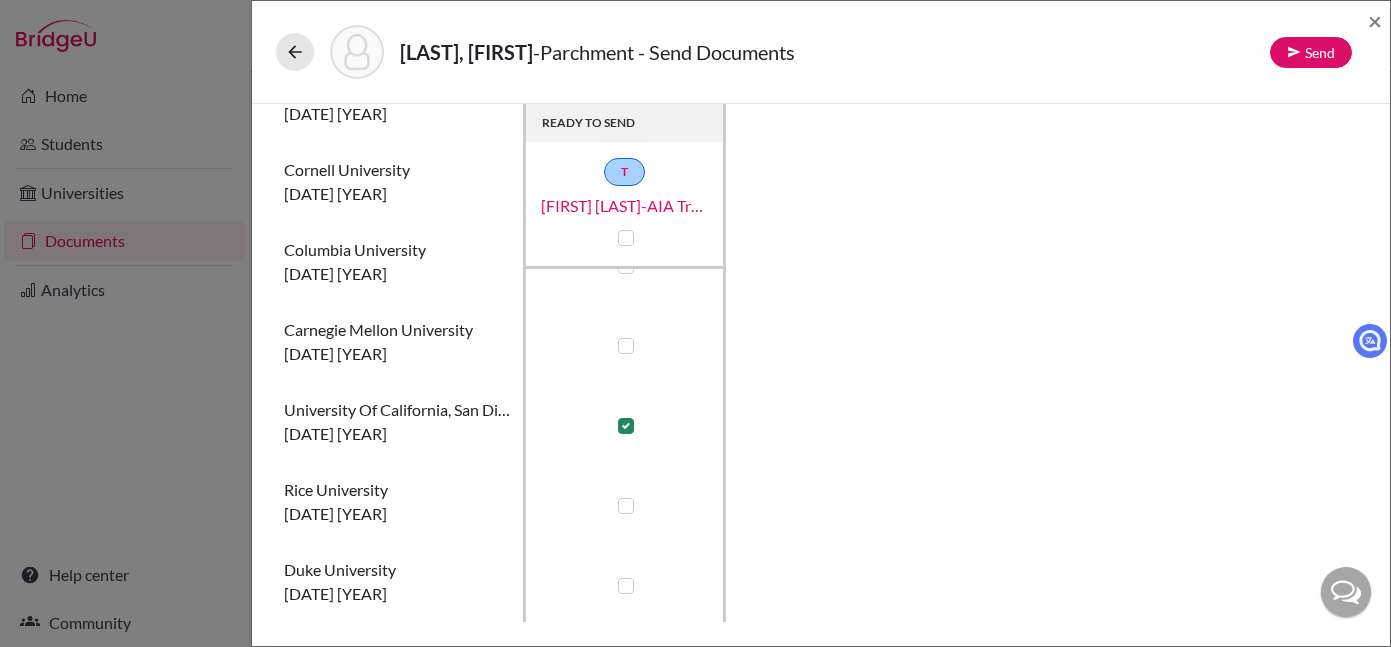 click on "READY TO SEND T Ziyi Zeng-AIA Transcript University of North Carolina at Chapel Hill Early action one - 15 October 2024 Stanford University Restrictive early action - 01 November 2024 Johns Hopkins University Regular - 02 January 2025 Georgia Institute of Technology Early action one - 15 October 2024 University of Texas at Austin Regular - 01 December 2024 Cornell University Regular - 02 January 2025 Columbia University Regular - 01 January 2025 Carnegie Mellon University Regular - 02 January 2025 University of California, San Diego Regular - 30 November 2025 Rice University Regular - 04 January 2025 Duke University Regular - 02 January 2025" at bounding box center [821, 363] 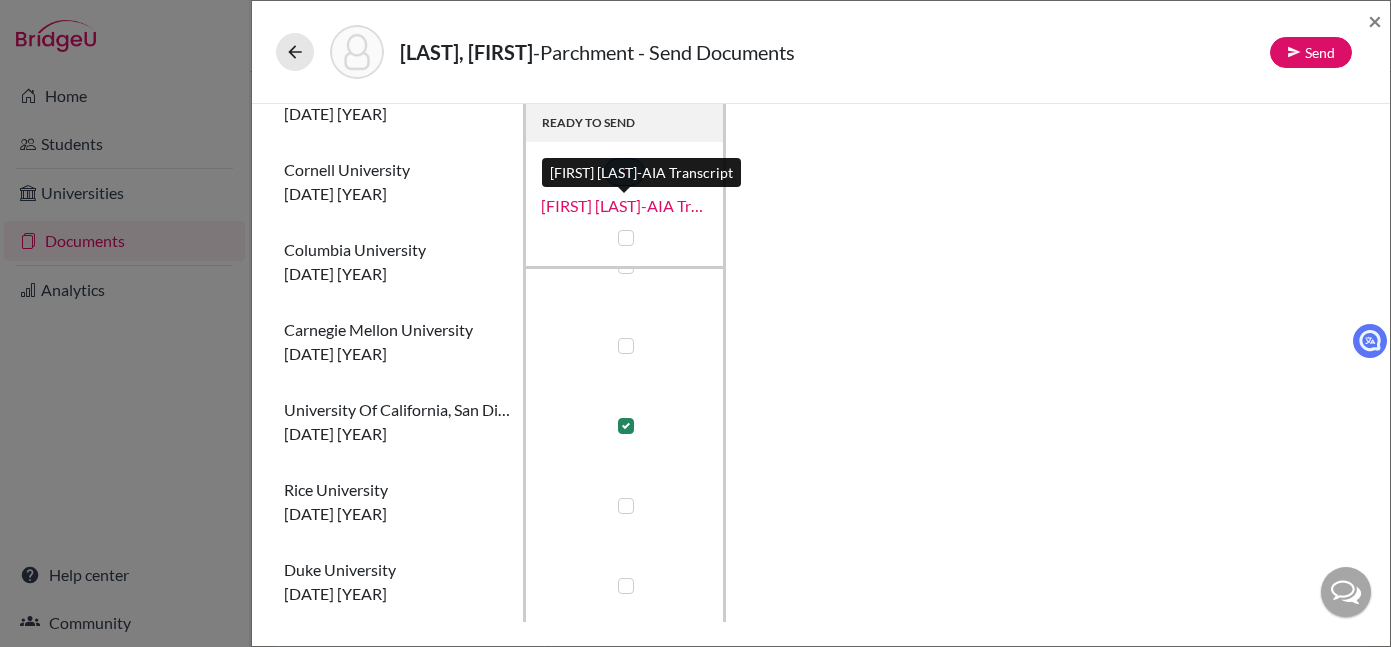 click on "Ziyi Zeng-AIA Transcript" at bounding box center [625, 206] 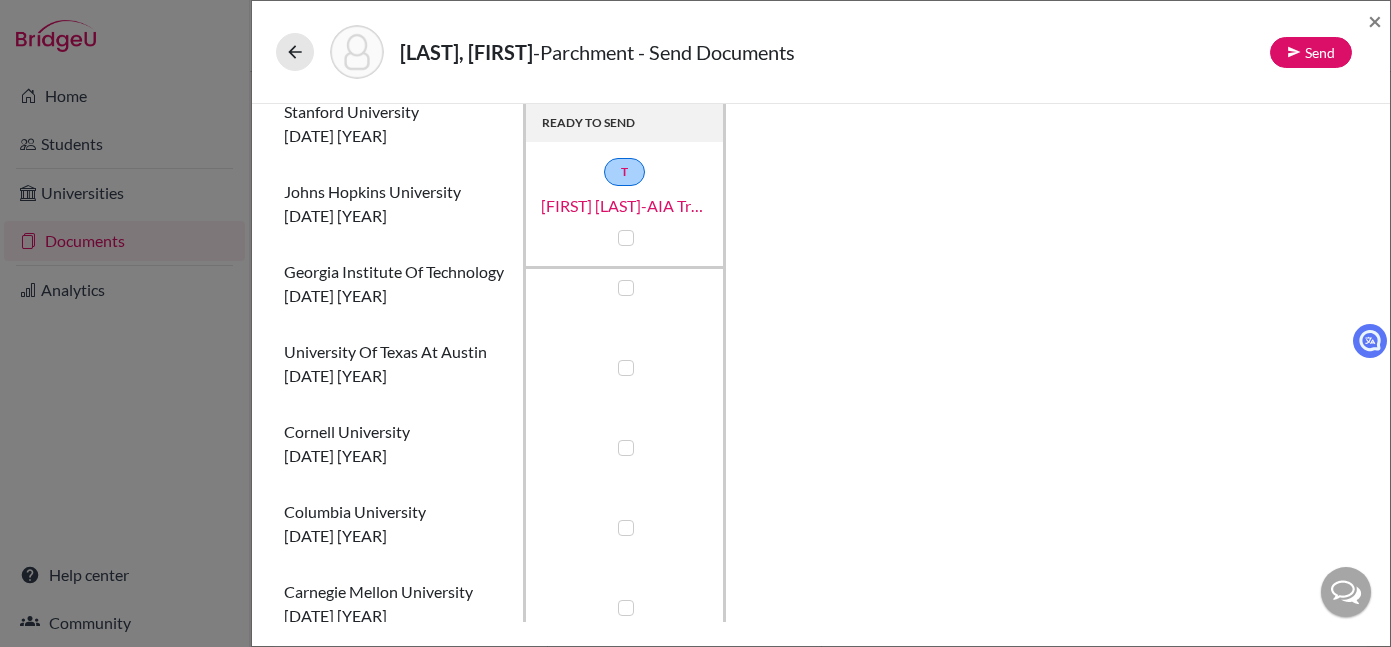 click on "READY TO SEND T Ziyi Zeng-AIA Transcript University of North Carolina at Chapel Hill Early action one - 15 October 2024 Stanford University Restrictive early action - 01 November 2024 Johns Hopkins University Regular - 02 January 2025 Georgia Institute of Technology Early action one - 15 October 2024 University of Texas at Austin Regular - 01 December 2024 Cornell University Regular - 02 January 2025 Columbia University Regular - 01 January 2025 Carnegie Mellon University Regular - 02 January 2025 University of California, San Diego Regular - 30 November 2025 Rice University Regular - 04 January 2025 Duke University Regular - 02 January 2025" at bounding box center [821, 363] 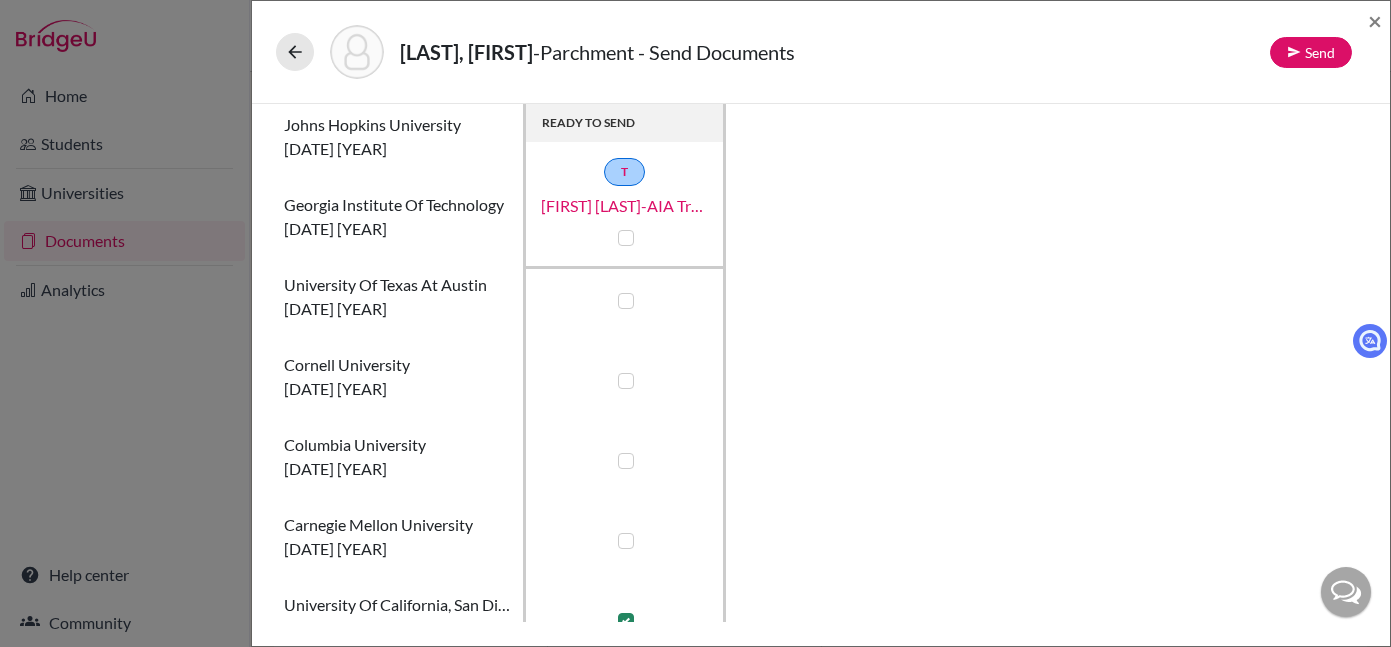 scroll, scrollTop: 527, scrollLeft: 0, axis: vertical 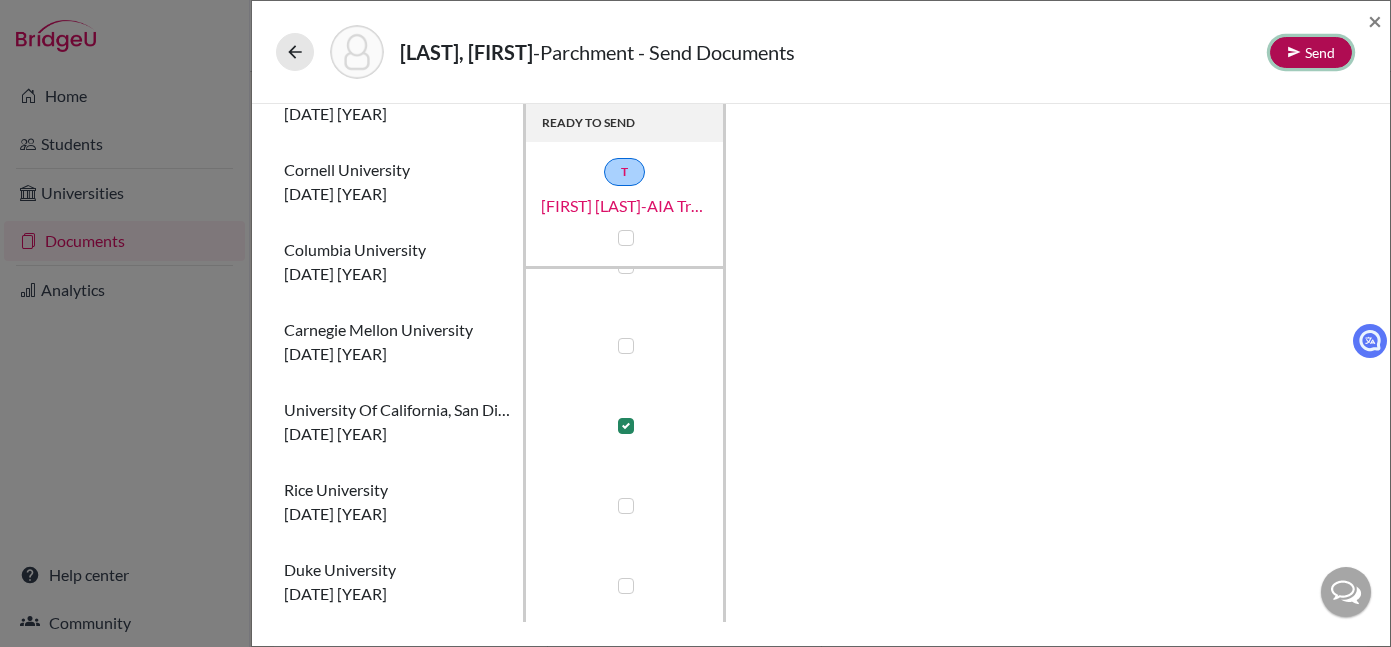 click on "Send" 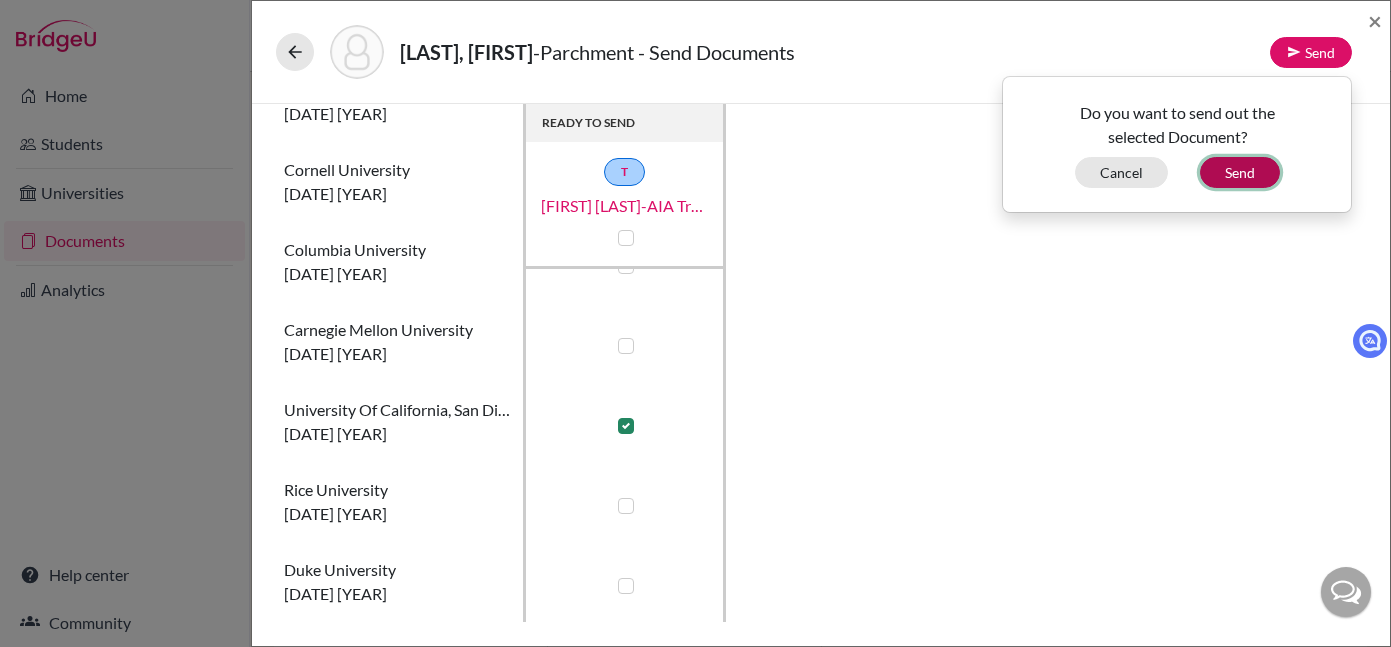 click on "Send" at bounding box center (1240, 172) 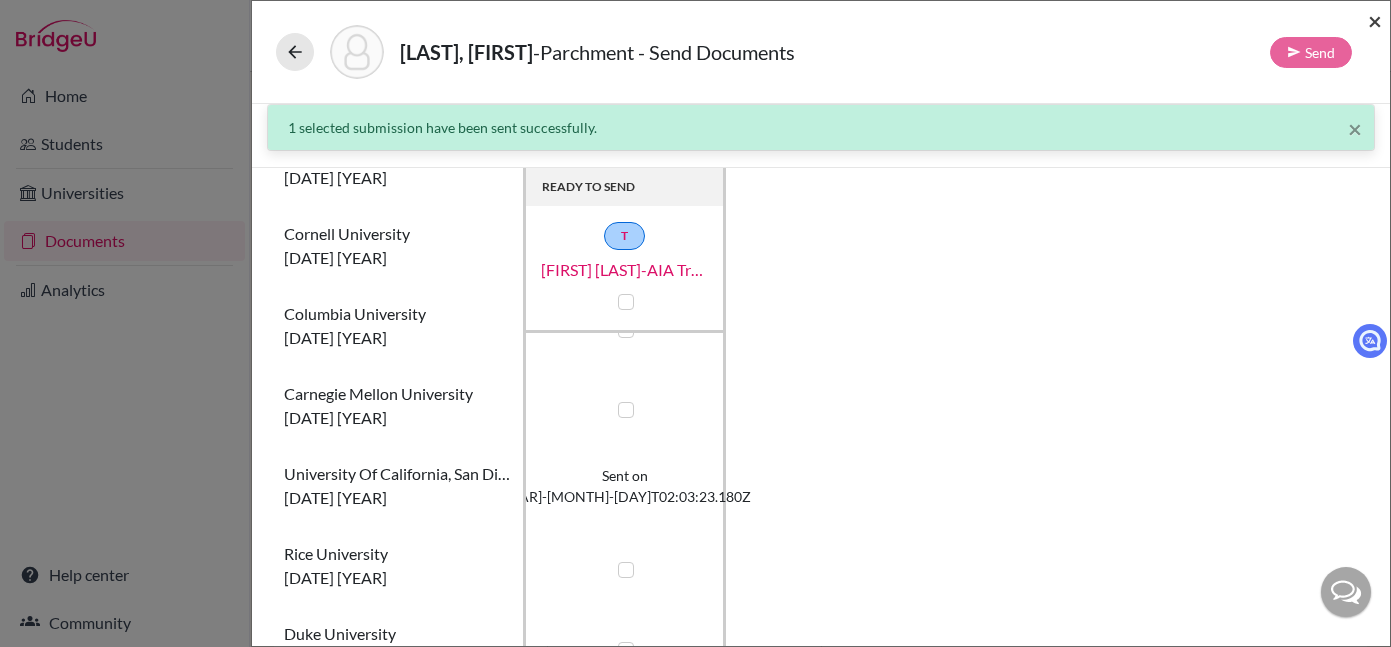 click on "×" at bounding box center (1375, 20) 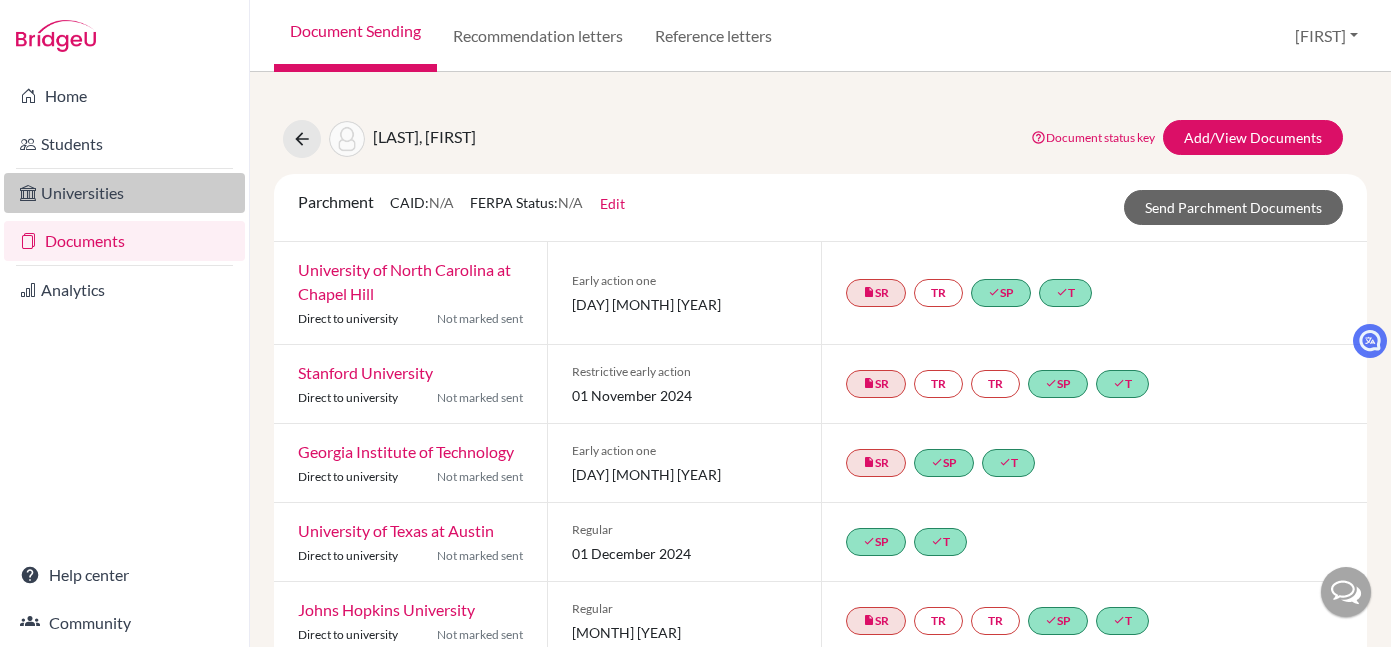 click on "Universities" at bounding box center [124, 193] 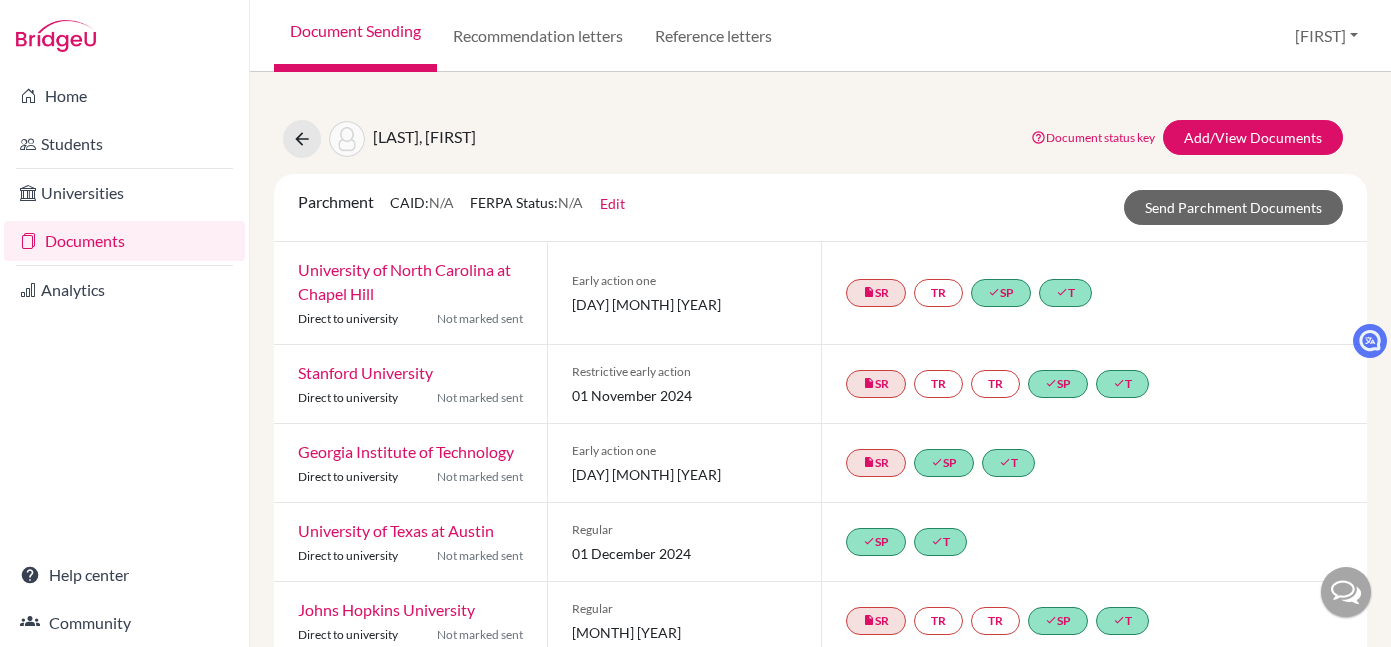 click on "Documents" at bounding box center (124, 241) 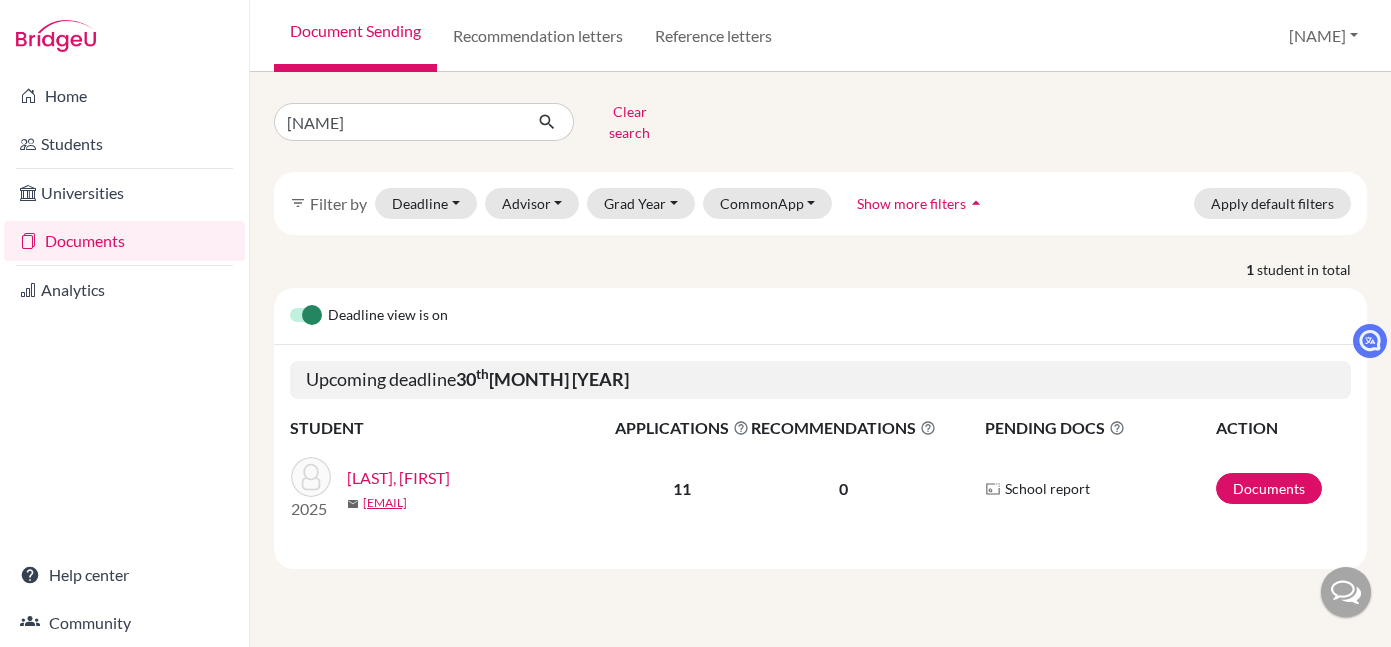 scroll, scrollTop: 0, scrollLeft: 0, axis: both 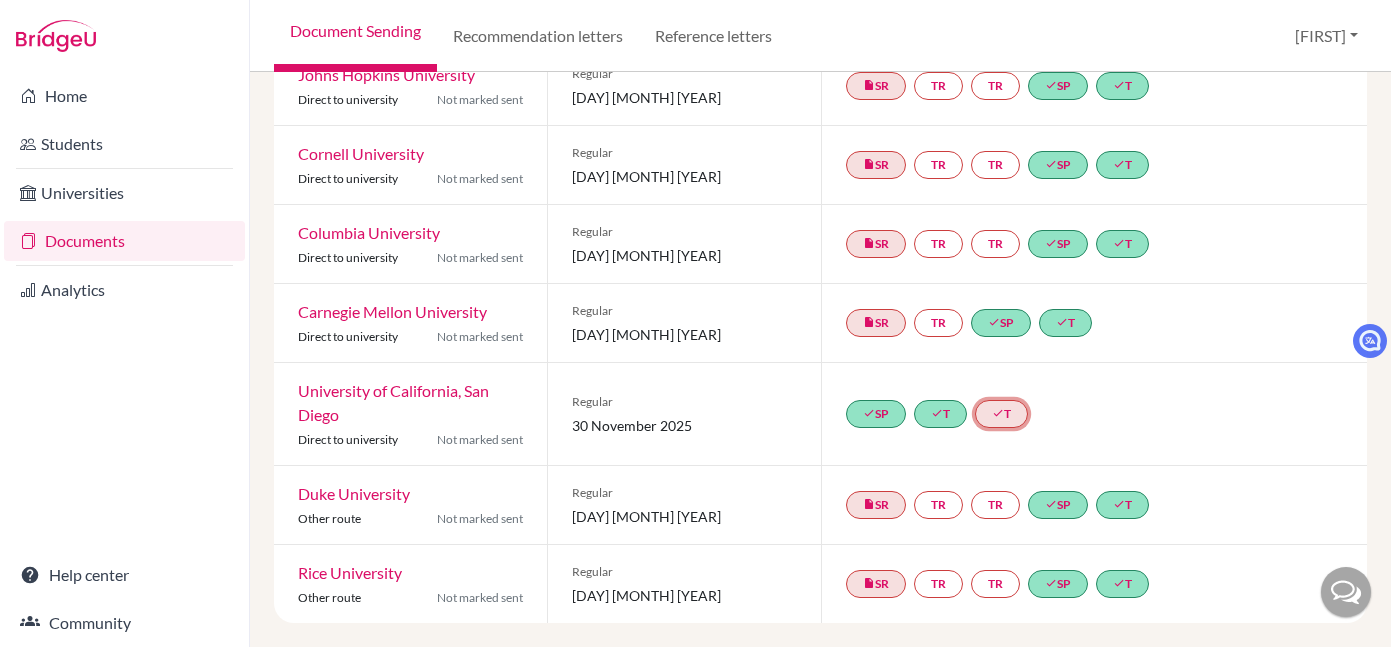 click on "done  T" 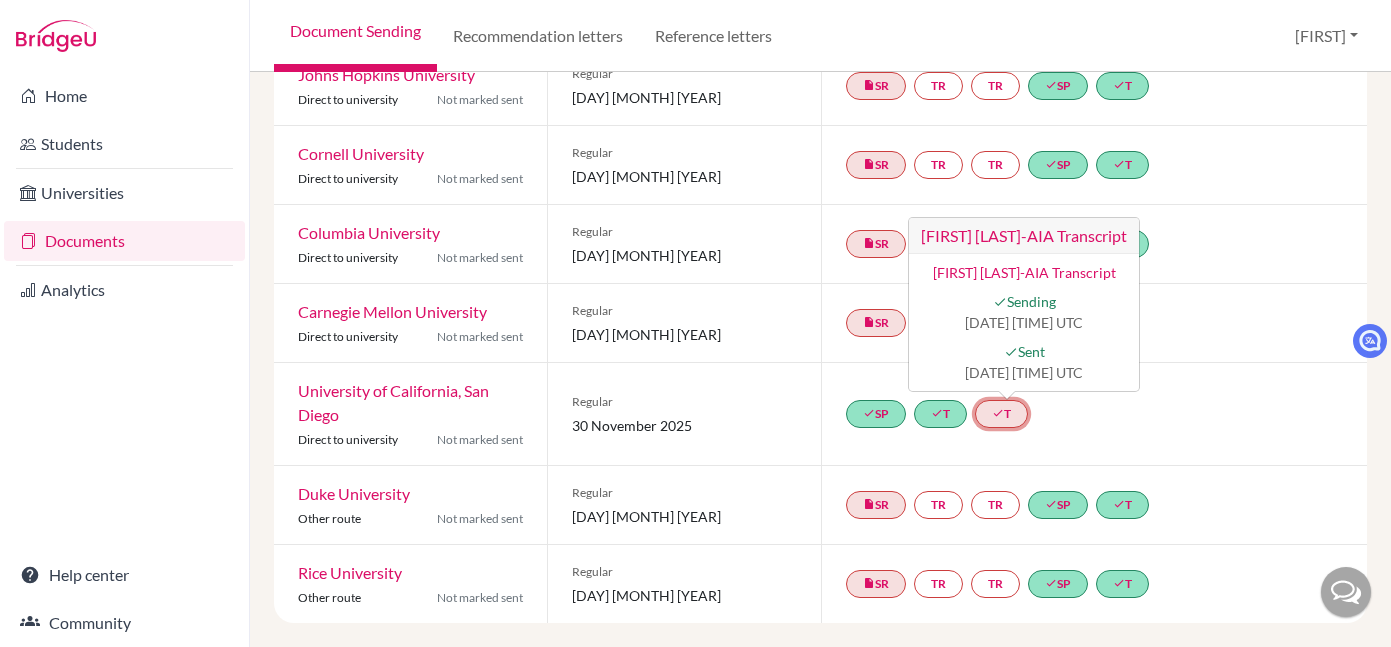click on "done  T Ziyi Zeng-AIA Transcript
Ziyi Zeng-AIA Transcript
done
Sending
2025-08-04 02:03:22 UTC
done
Sent
2025-08-04 02:03:26 UTC" 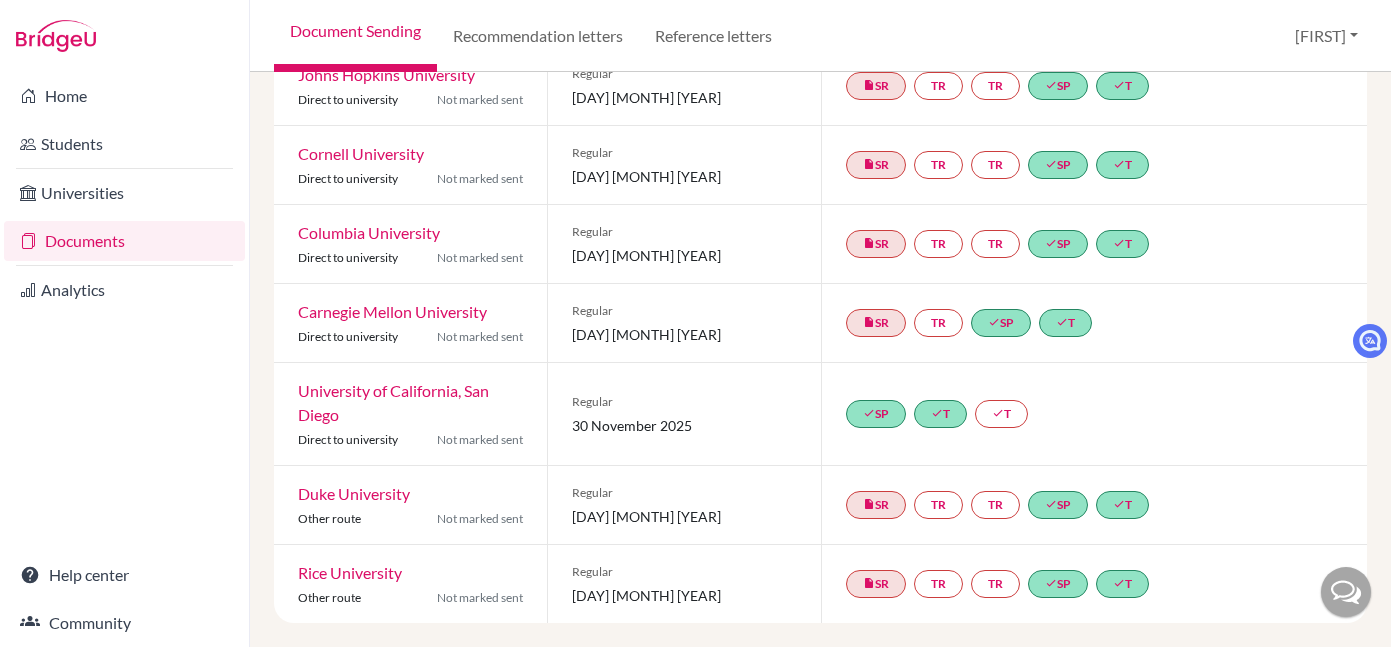 click on "done  SP done  T done  T" at bounding box center (1094, 414) 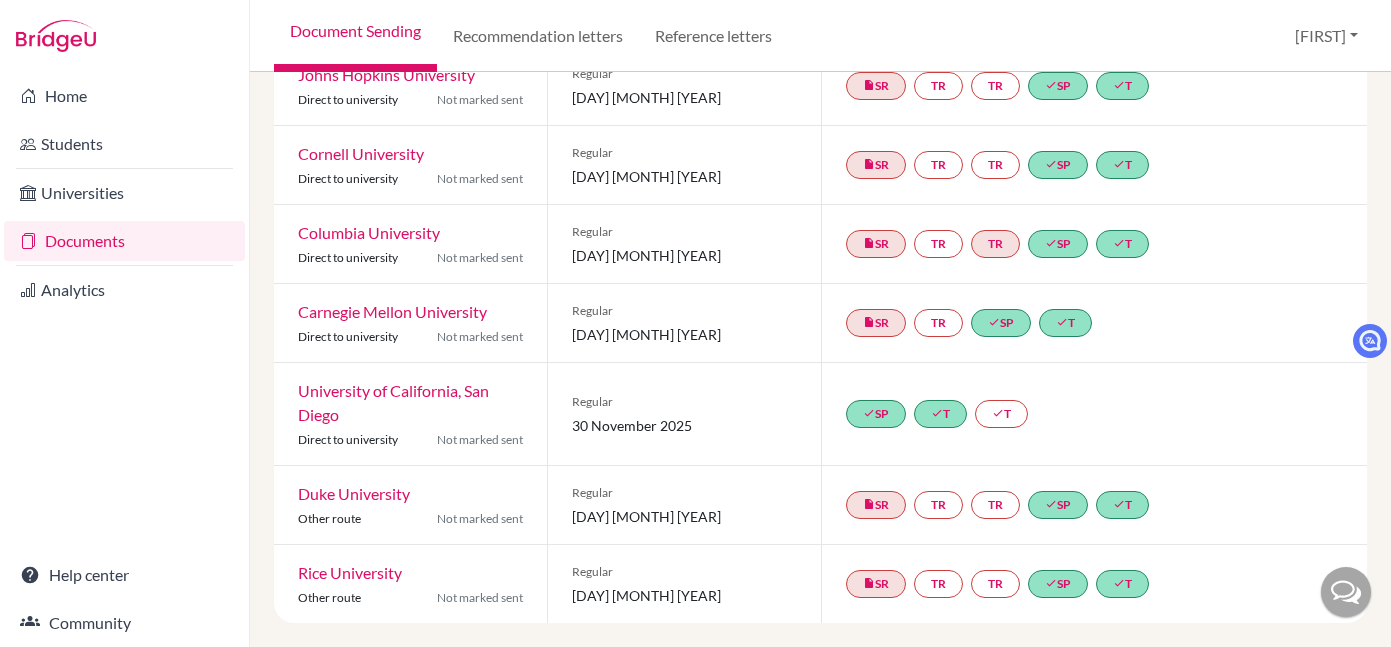 scroll, scrollTop: 0, scrollLeft: 0, axis: both 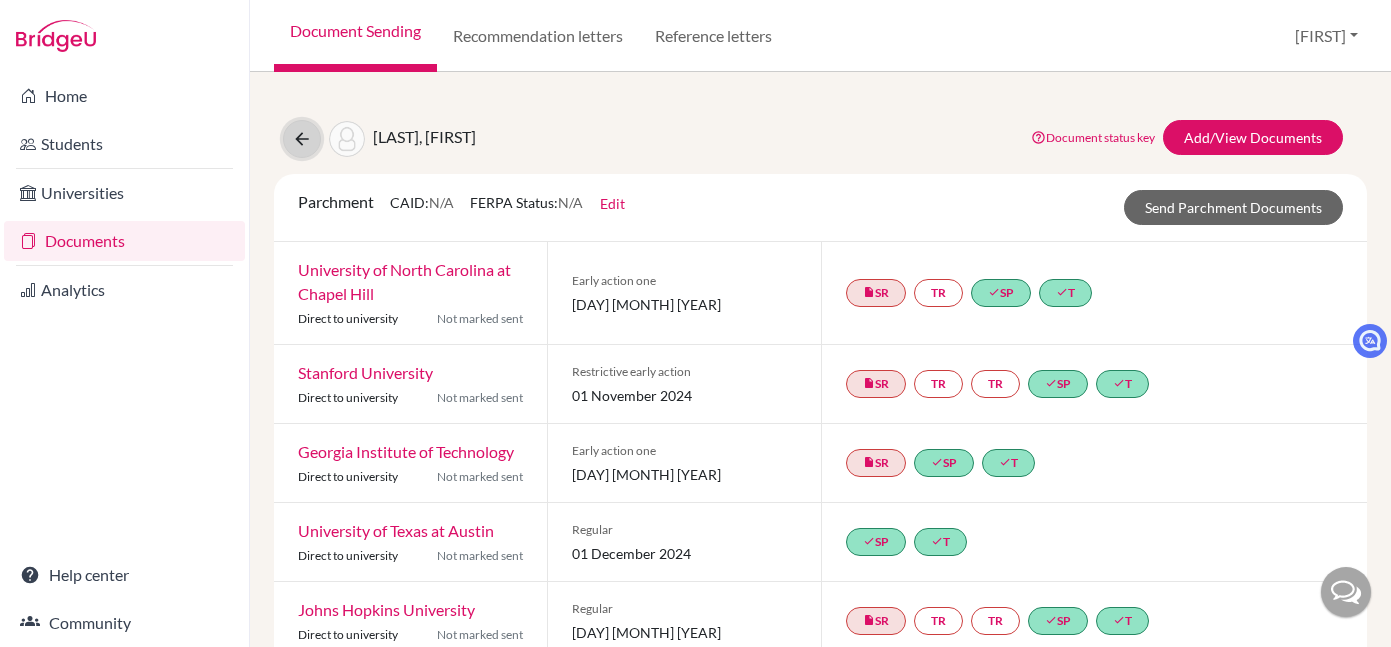 click at bounding box center [302, 139] 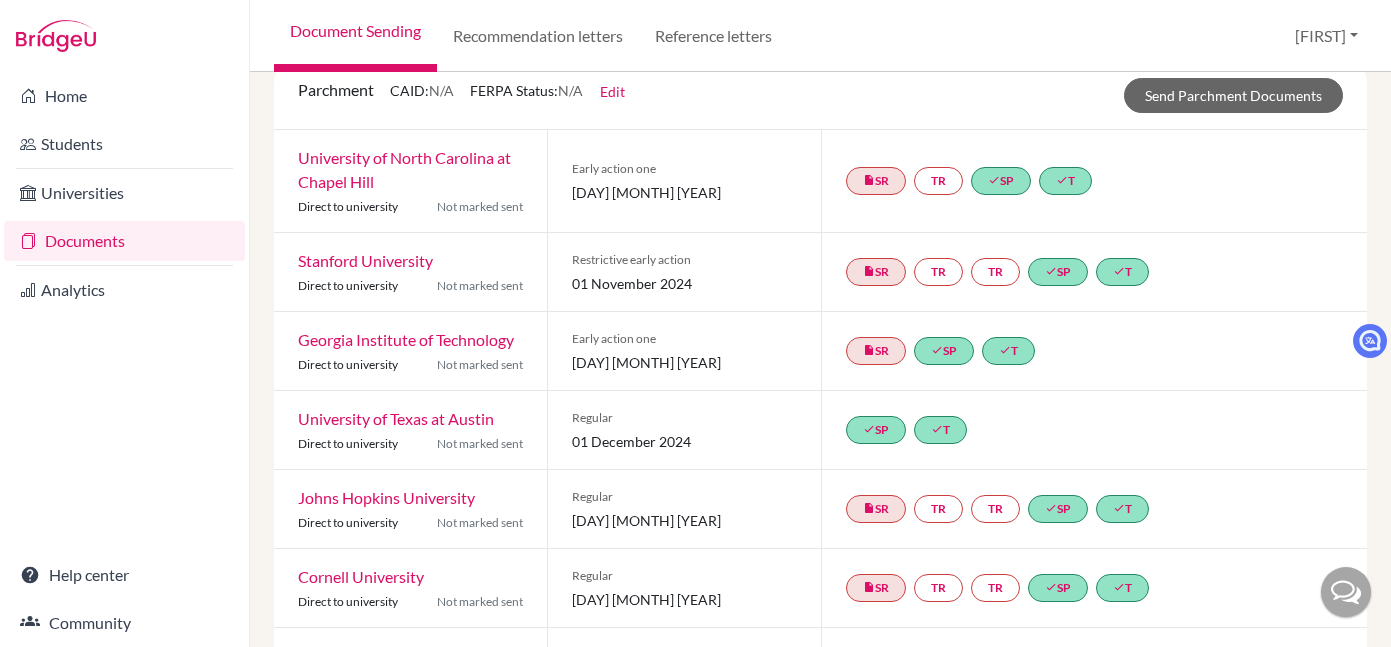 scroll, scrollTop: 182, scrollLeft: 0, axis: vertical 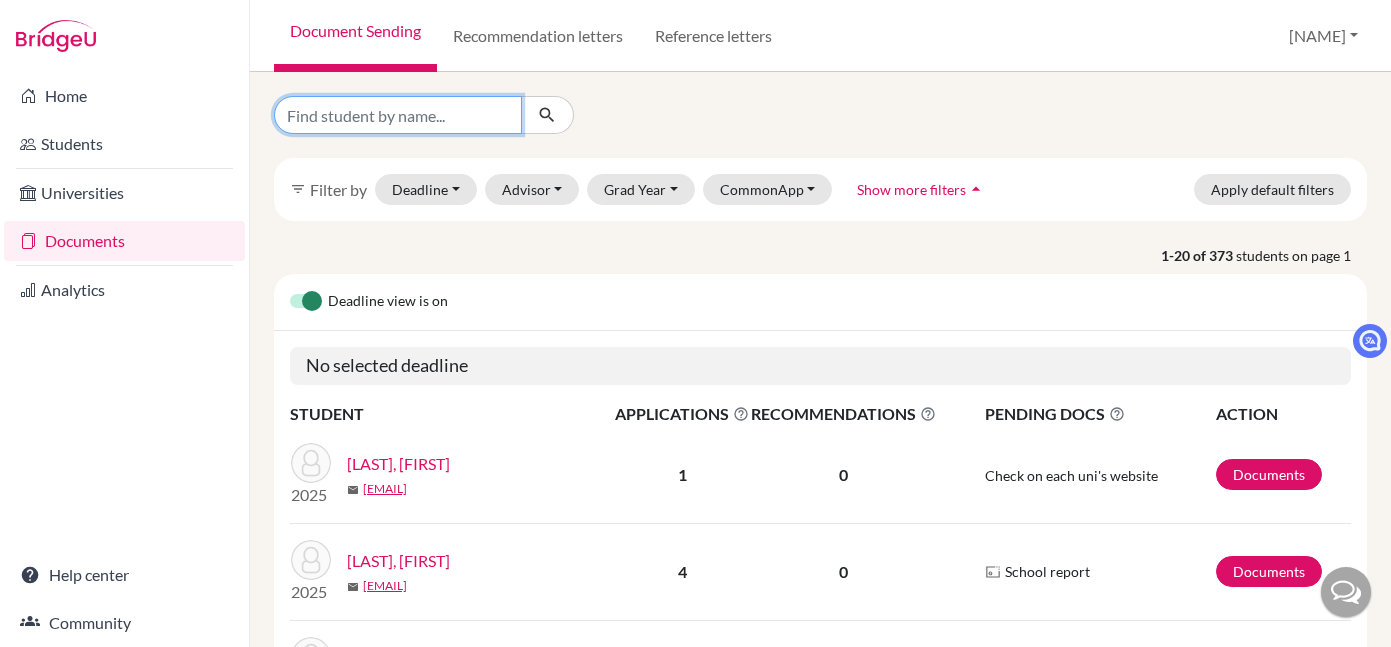 click at bounding box center [398, 115] 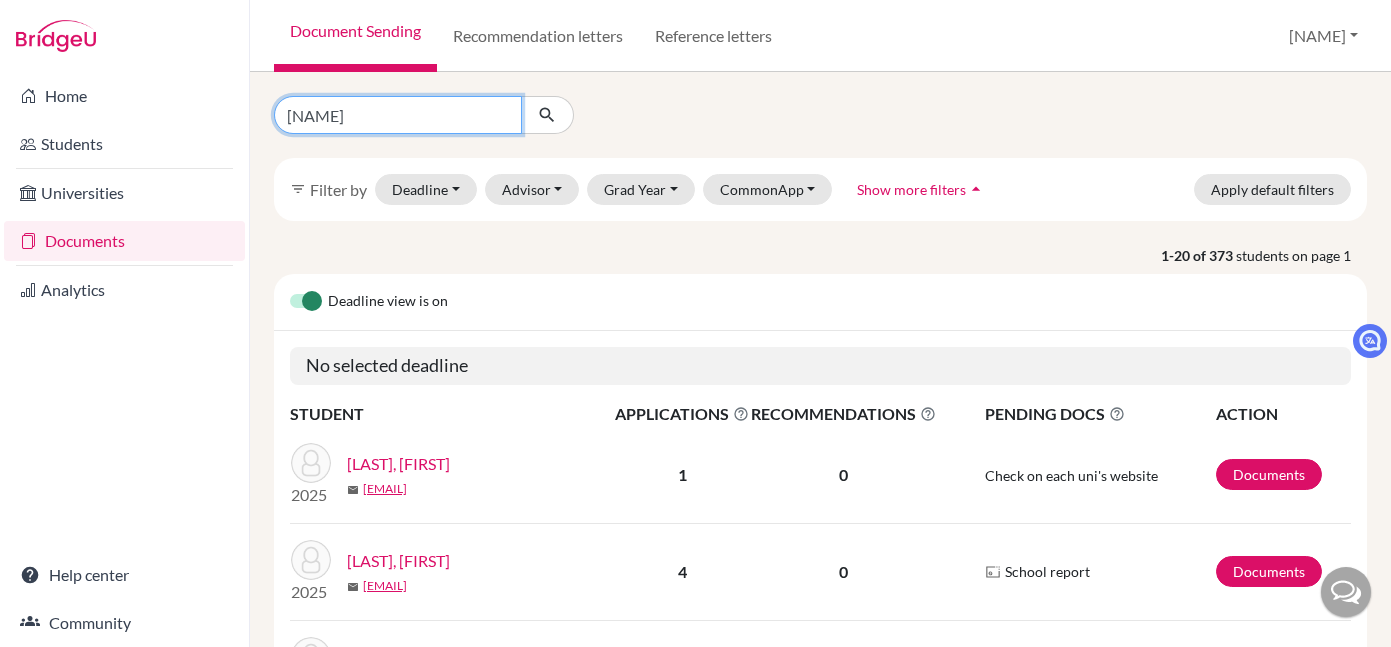 type on "[FIRST]" 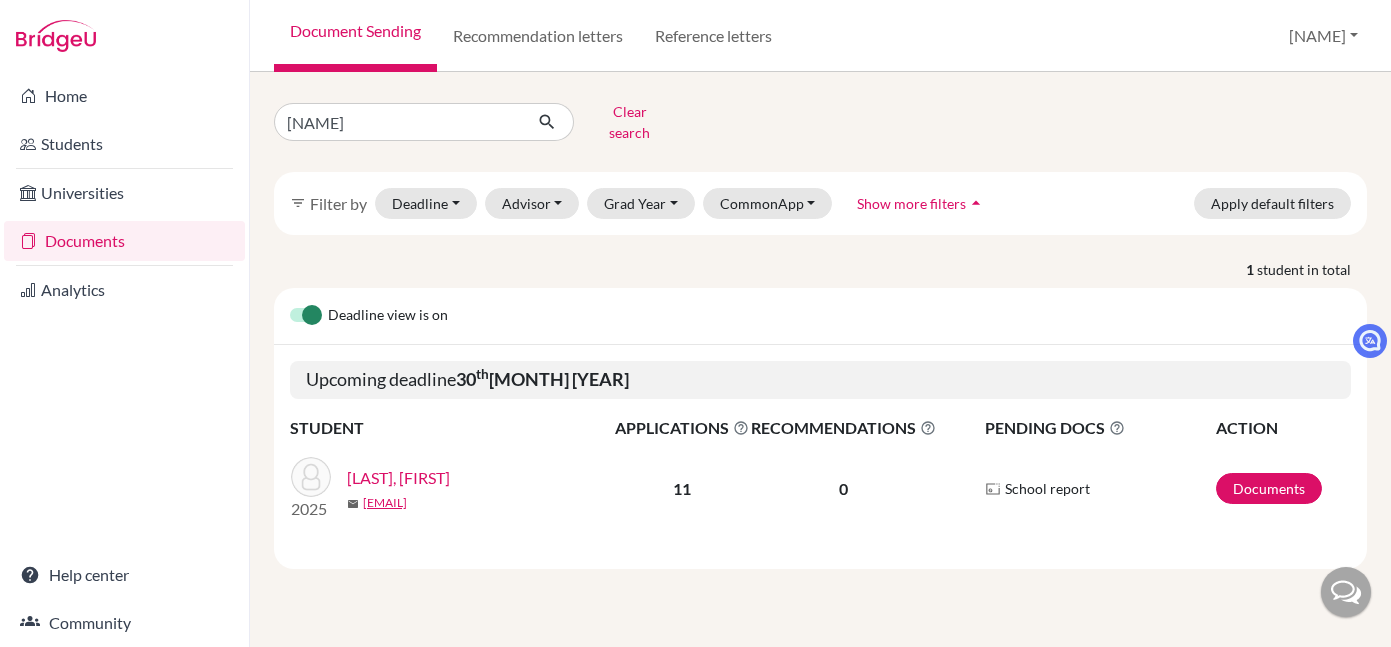 click on "[LAST], [FIRST]" at bounding box center (398, 478) 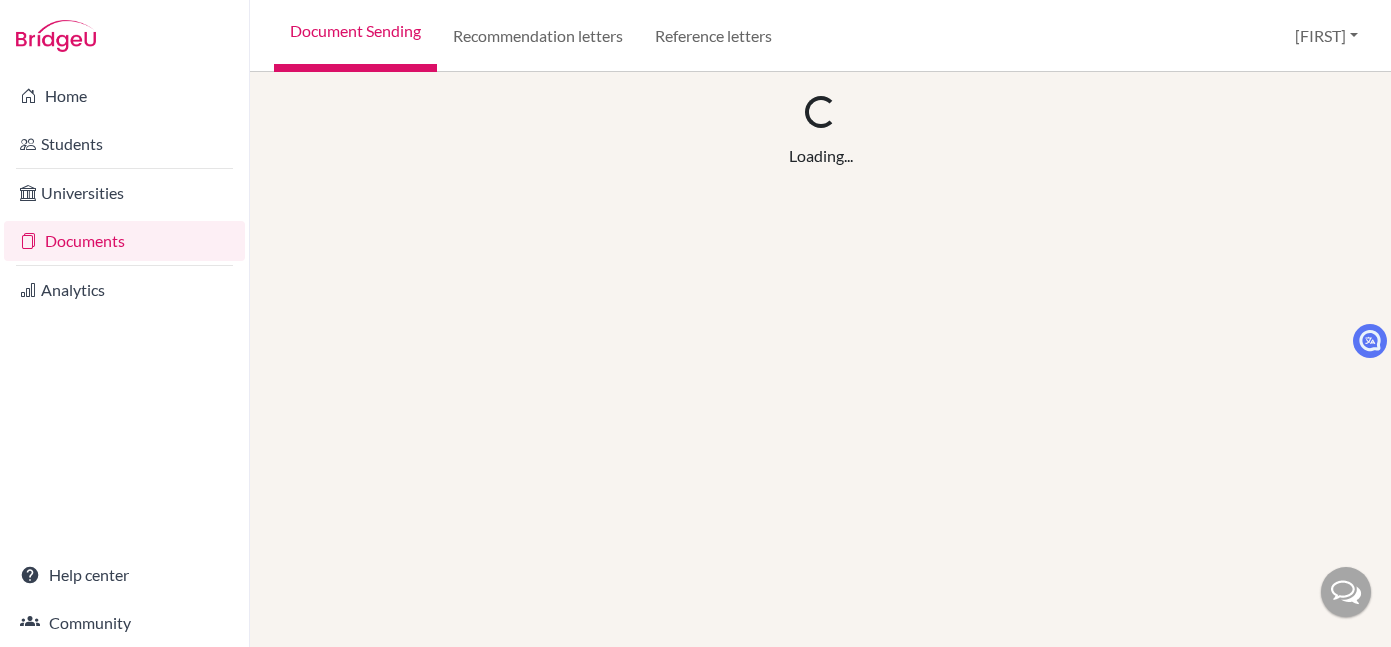 scroll, scrollTop: 0, scrollLeft: 0, axis: both 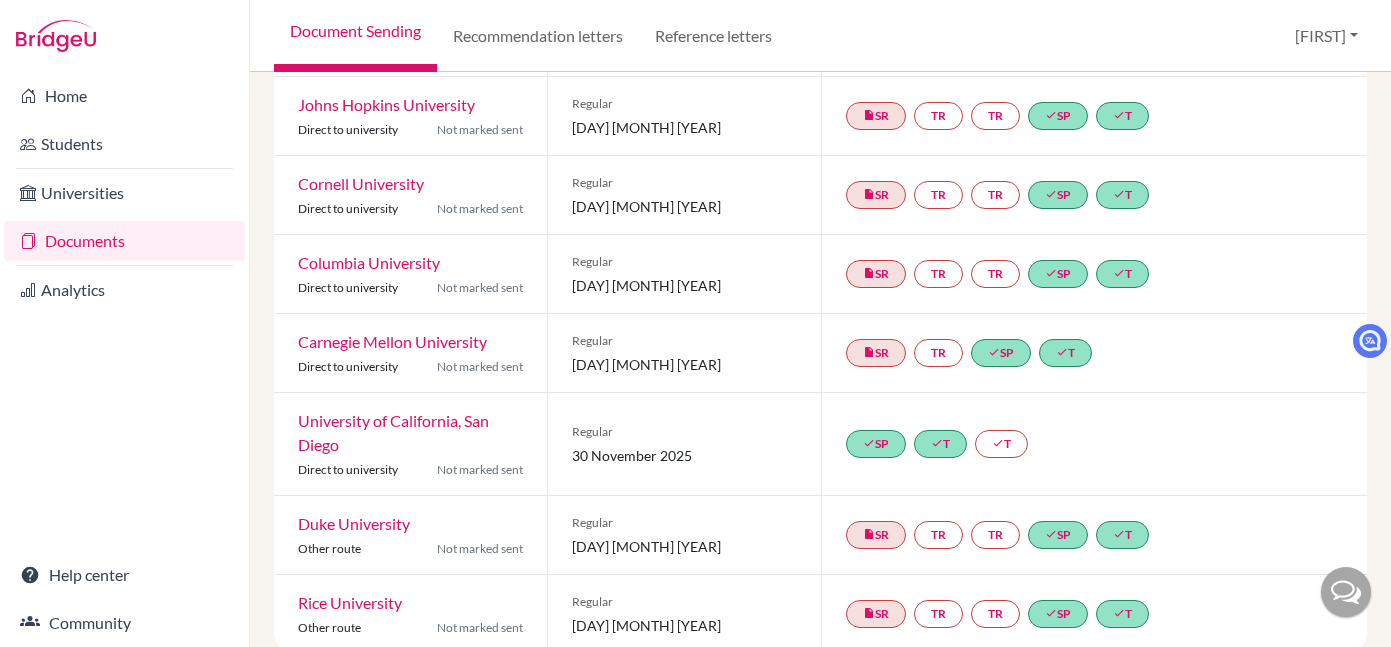 click on "done  SP done  T done  T" at bounding box center [941, 444] 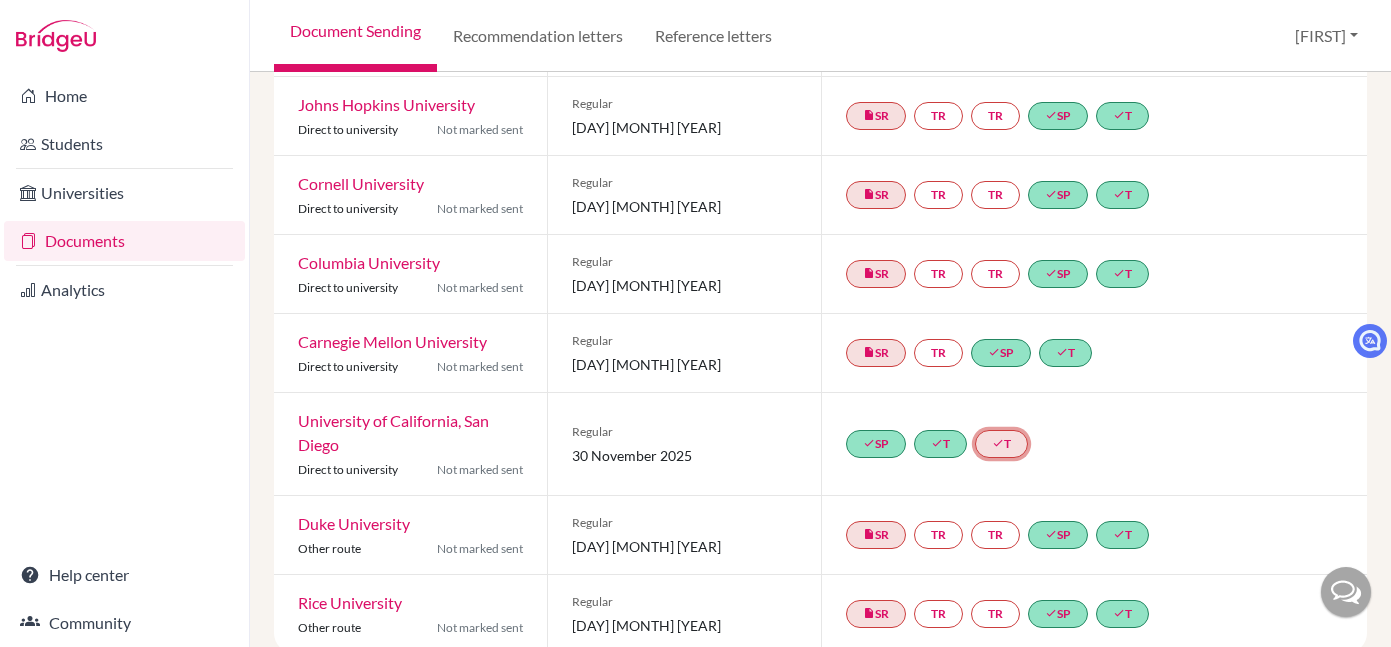click on "done  T" 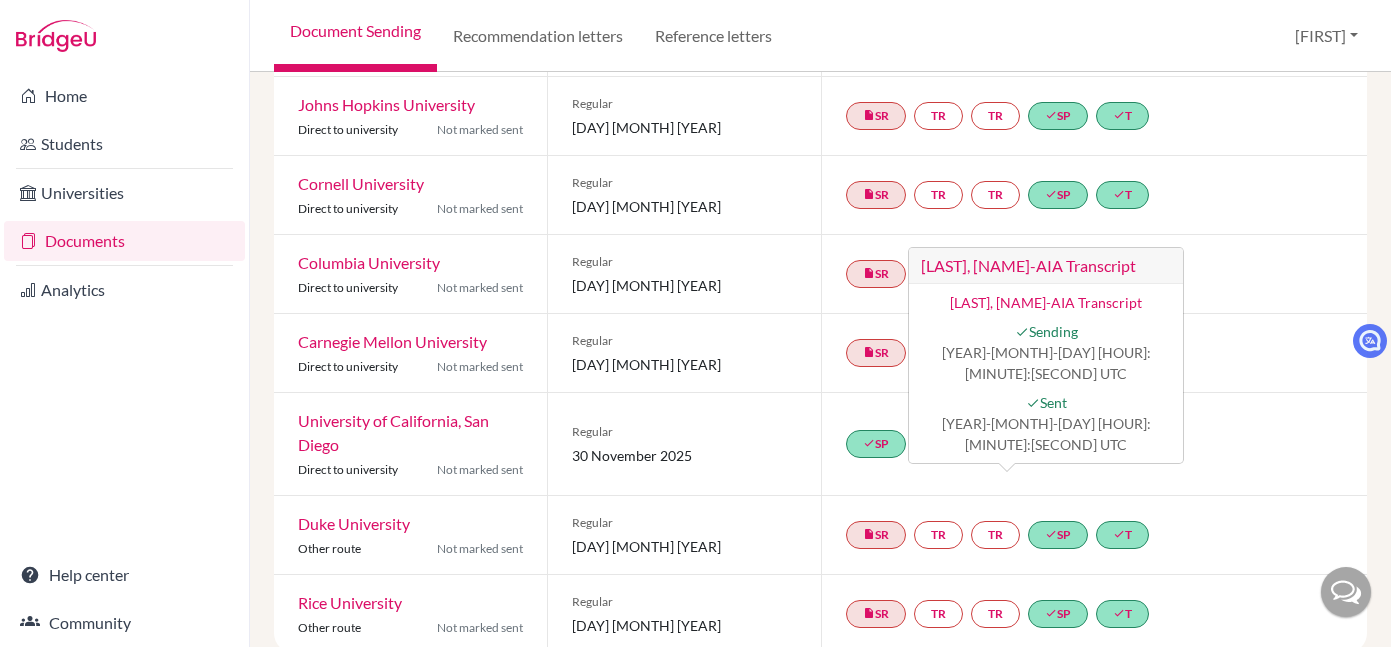 click on "Regular 30 November 2025" at bounding box center [683, 444] 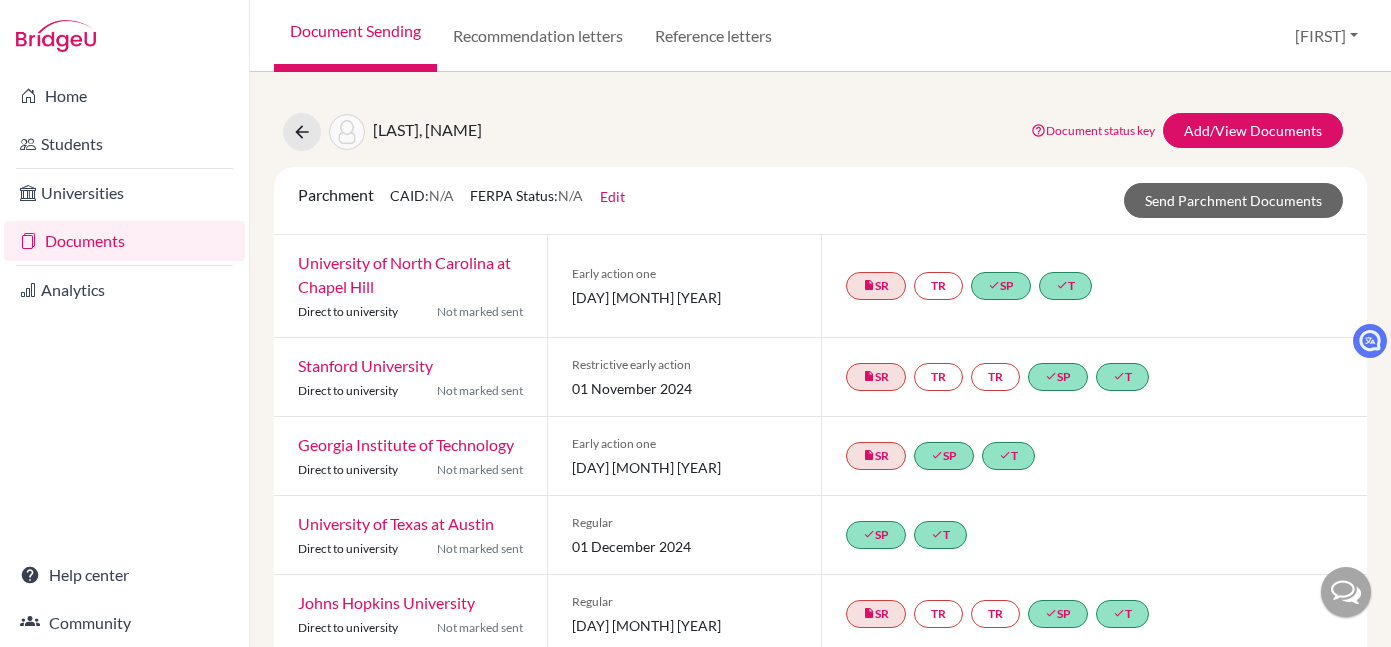 scroll, scrollTop: 0, scrollLeft: 0, axis: both 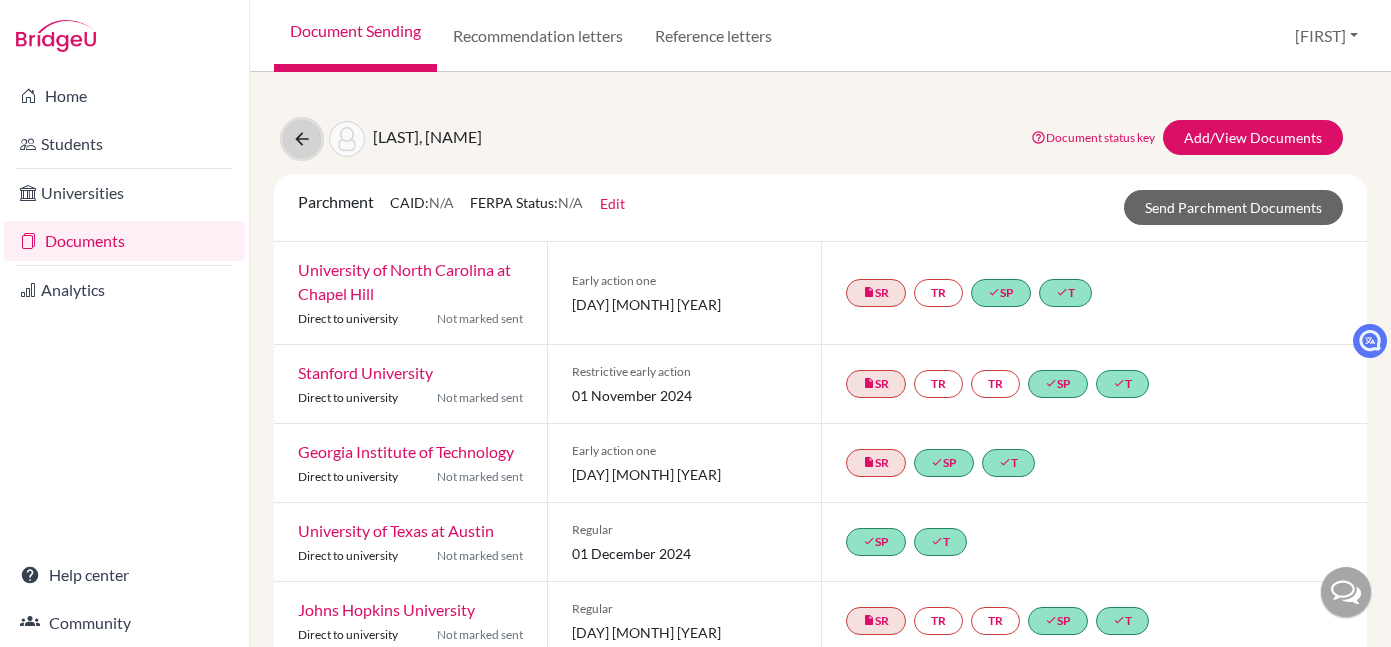 click at bounding box center (302, 139) 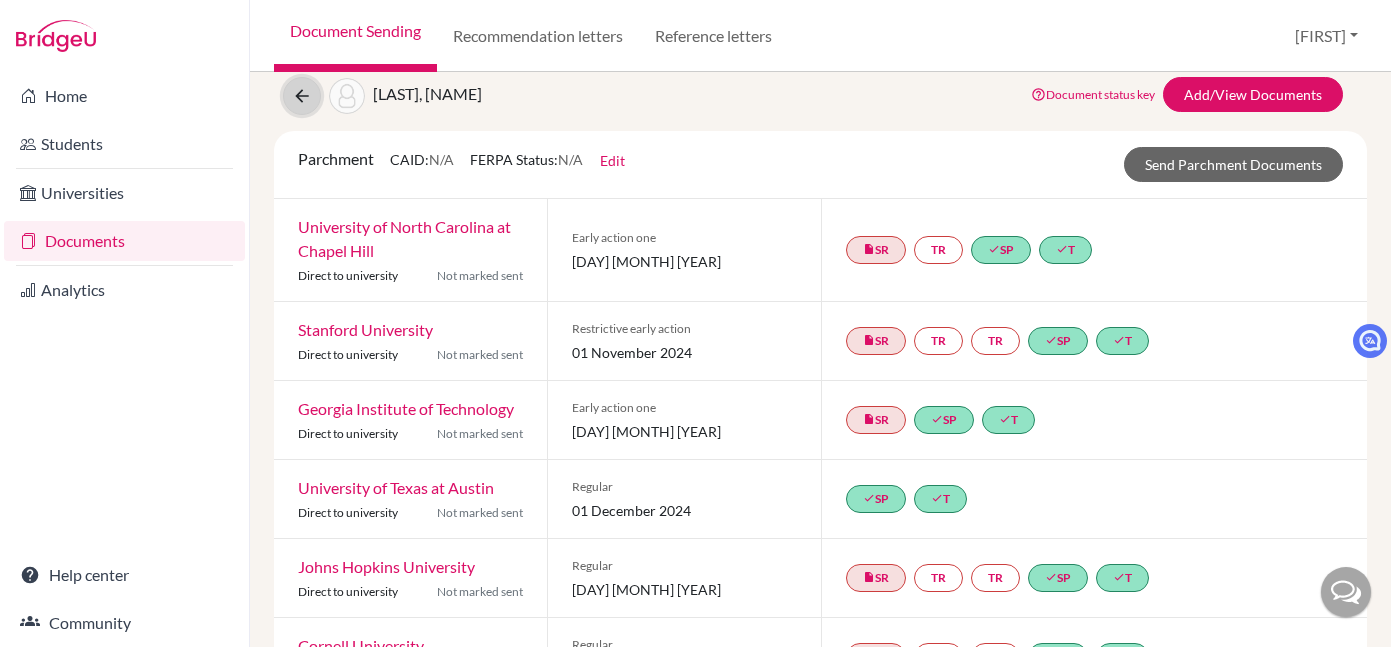 scroll, scrollTop: 47, scrollLeft: 0, axis: vertical 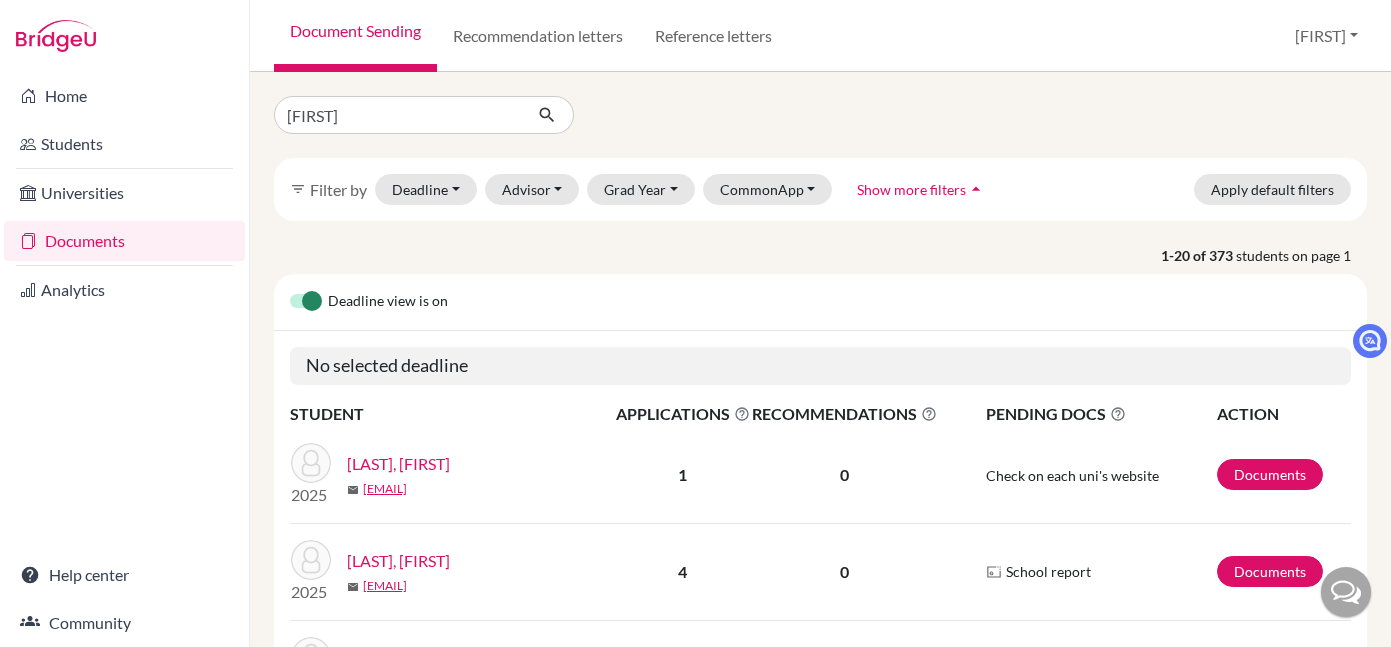 type on "[FIRST]" 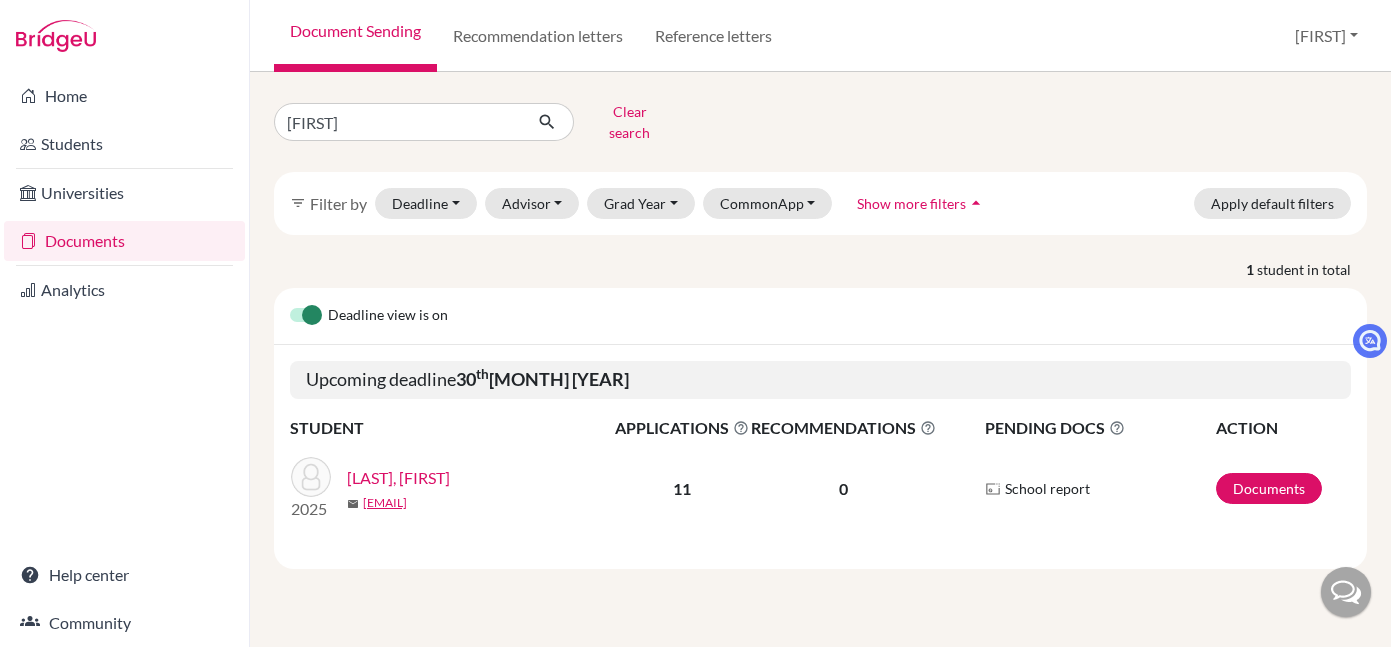 click on "[LAST], [FIRST]" at bounding box center [398, 478] 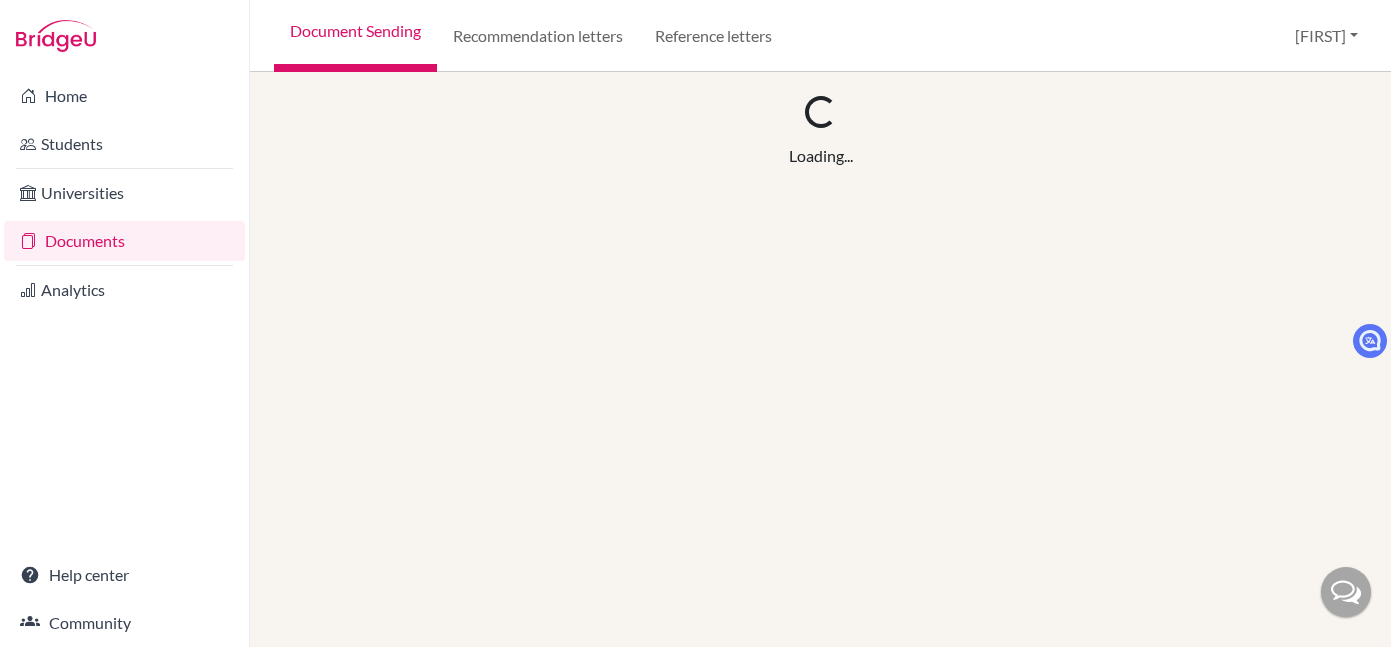 scroll, scrollTop: 0, scrollLeft: 0, axis: both 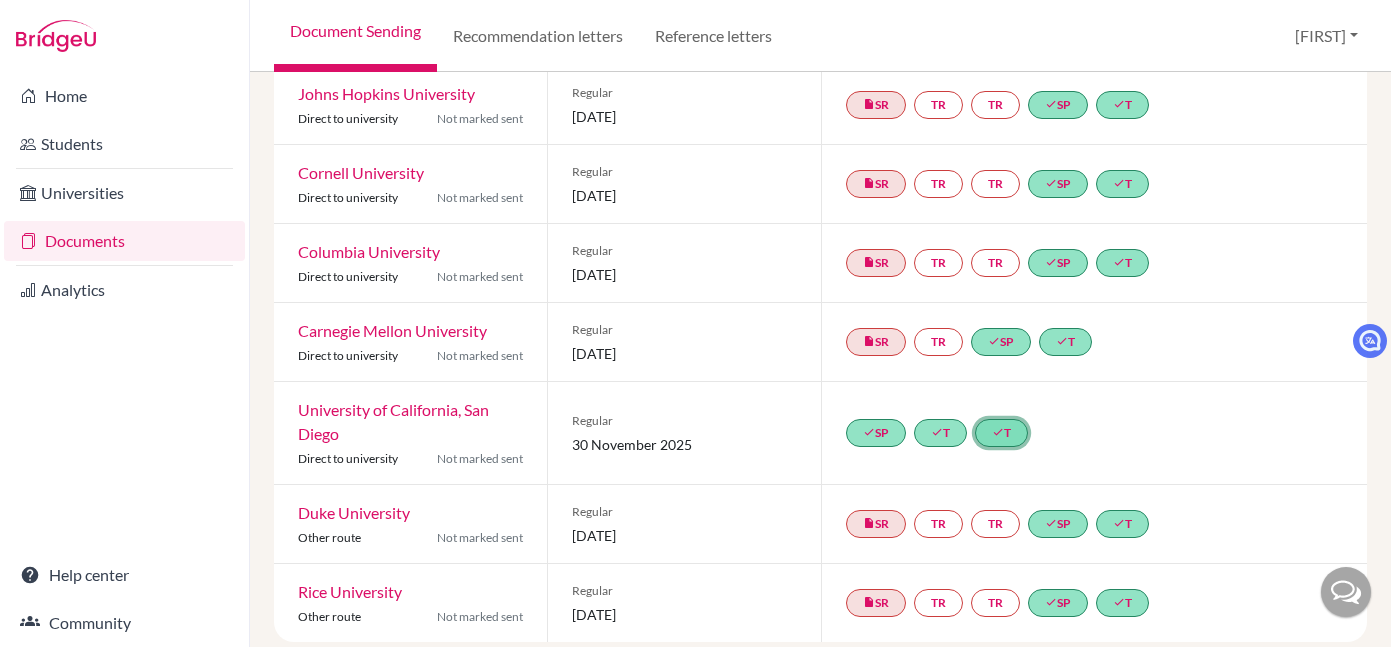 click on "done  T" 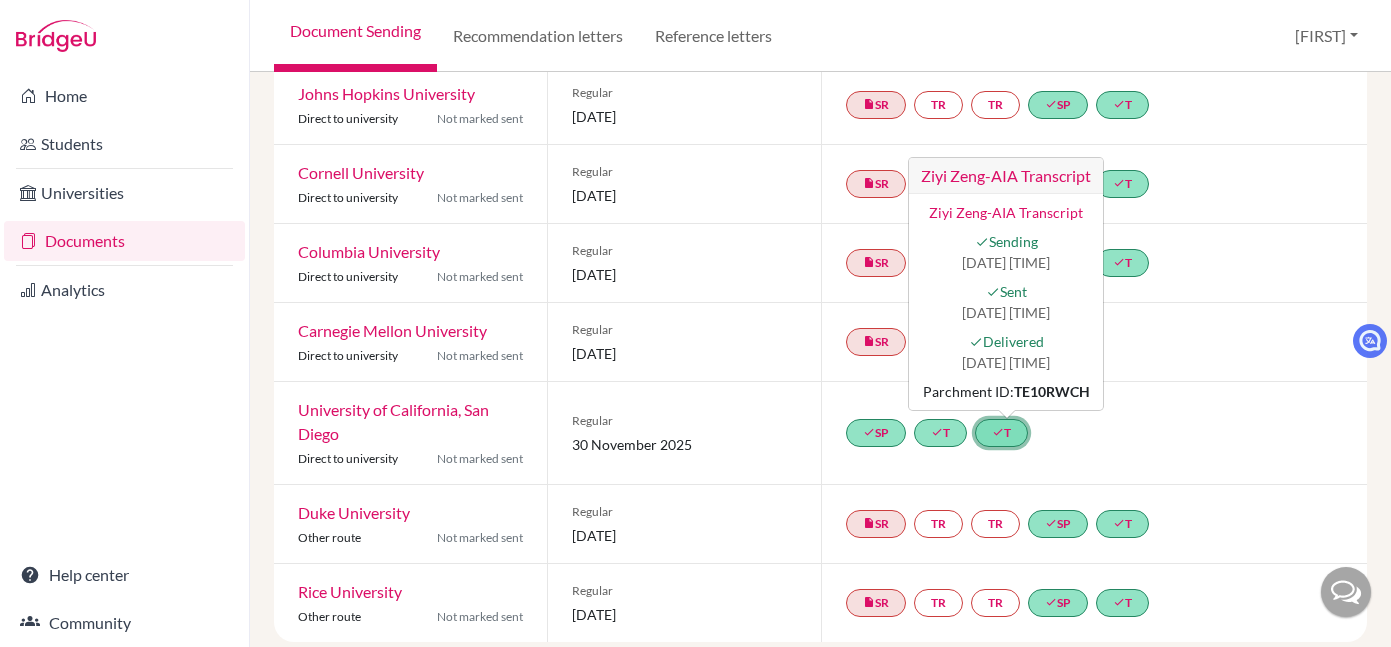 click on "[DATE] [TIME]" at bounding box center [1006, 362] 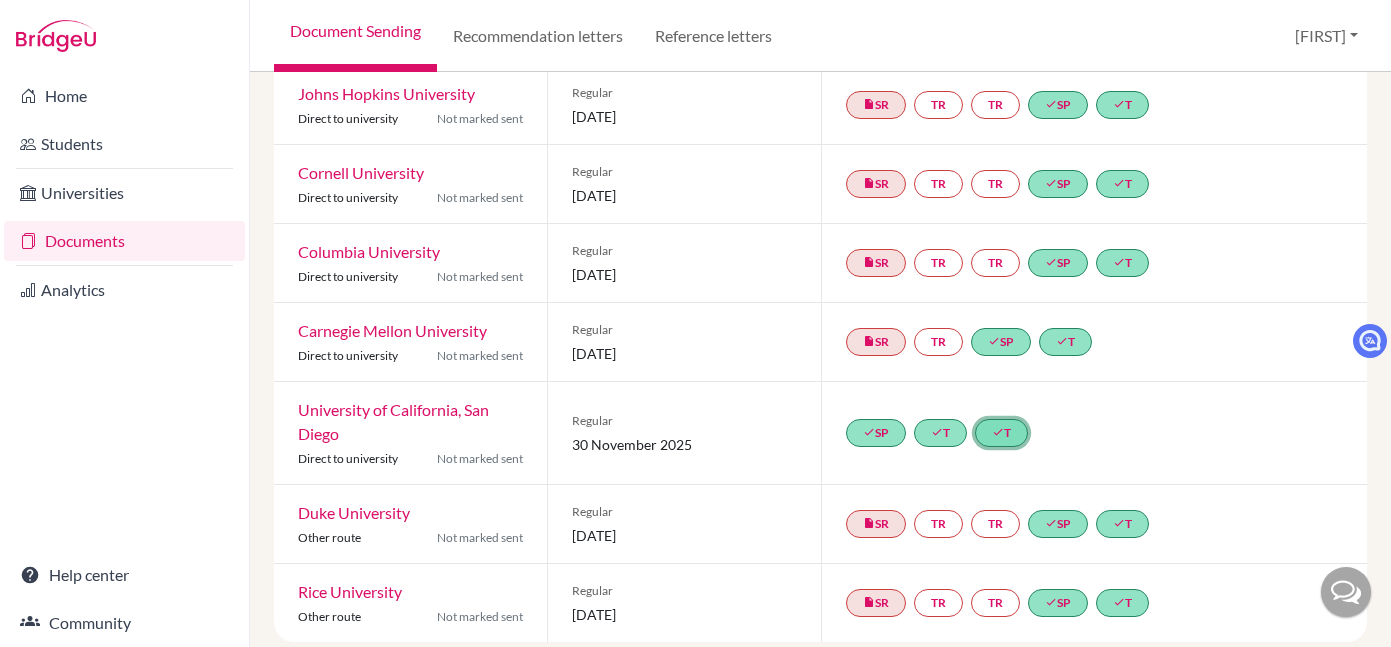 click on "done  T" 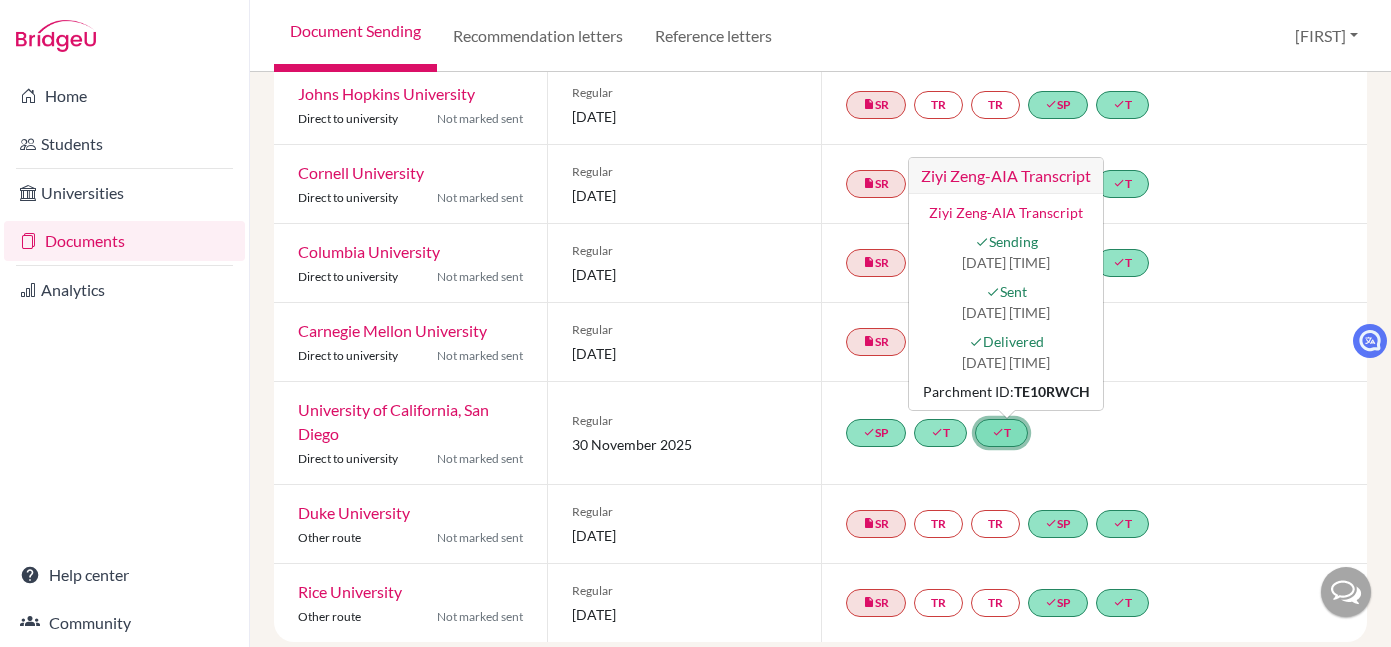 click on "TE10RWCH" at bounding box center [1051, 391] 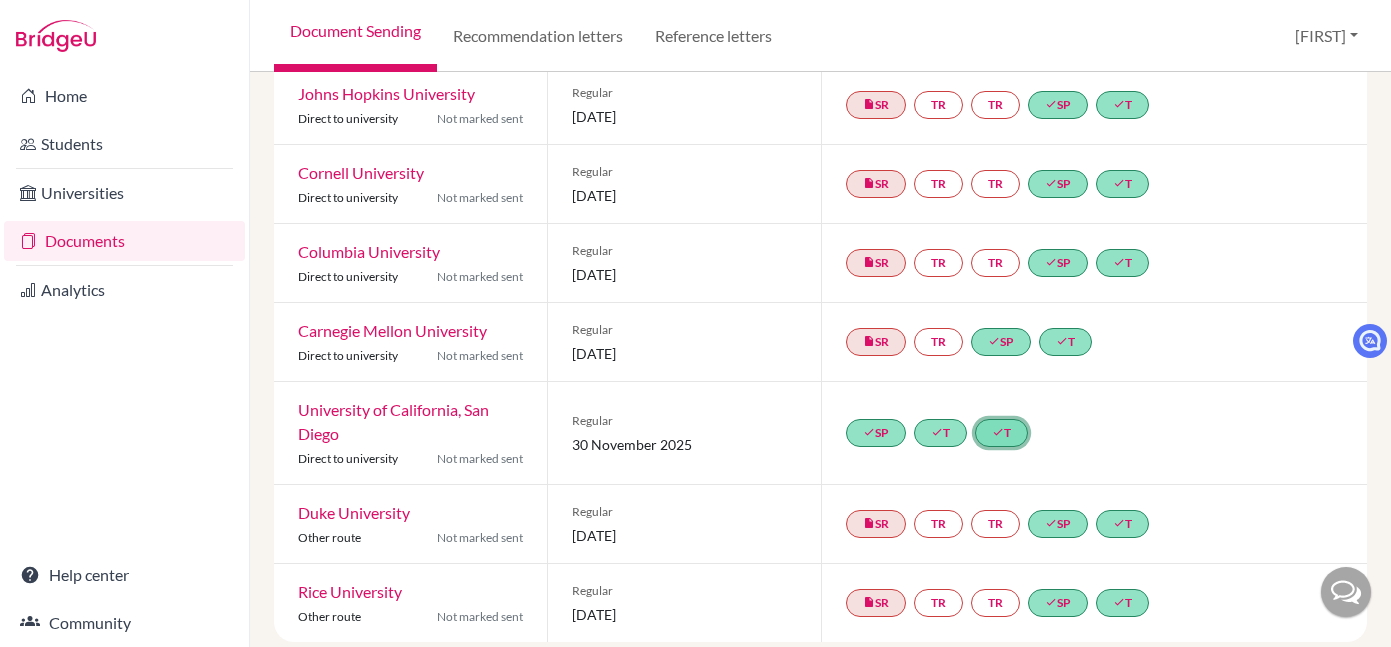 click on "done" 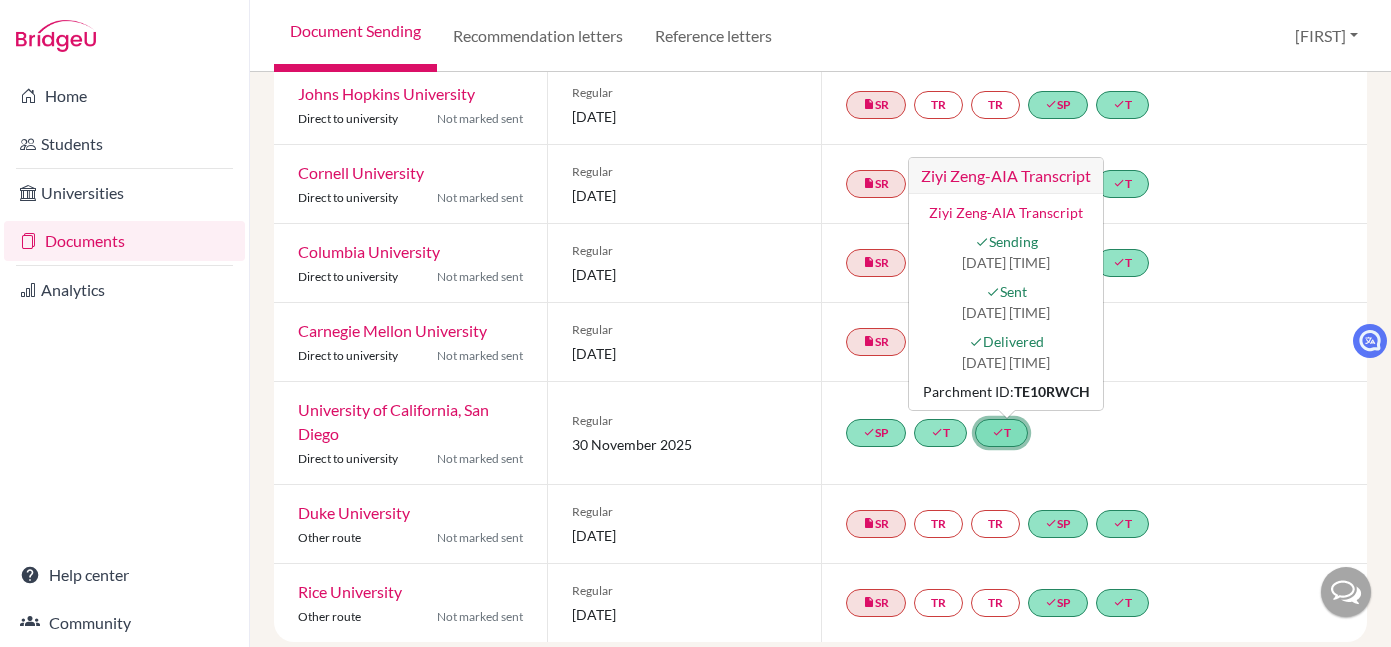 click on "done
Delivered" at bounding box center (1006, 341) 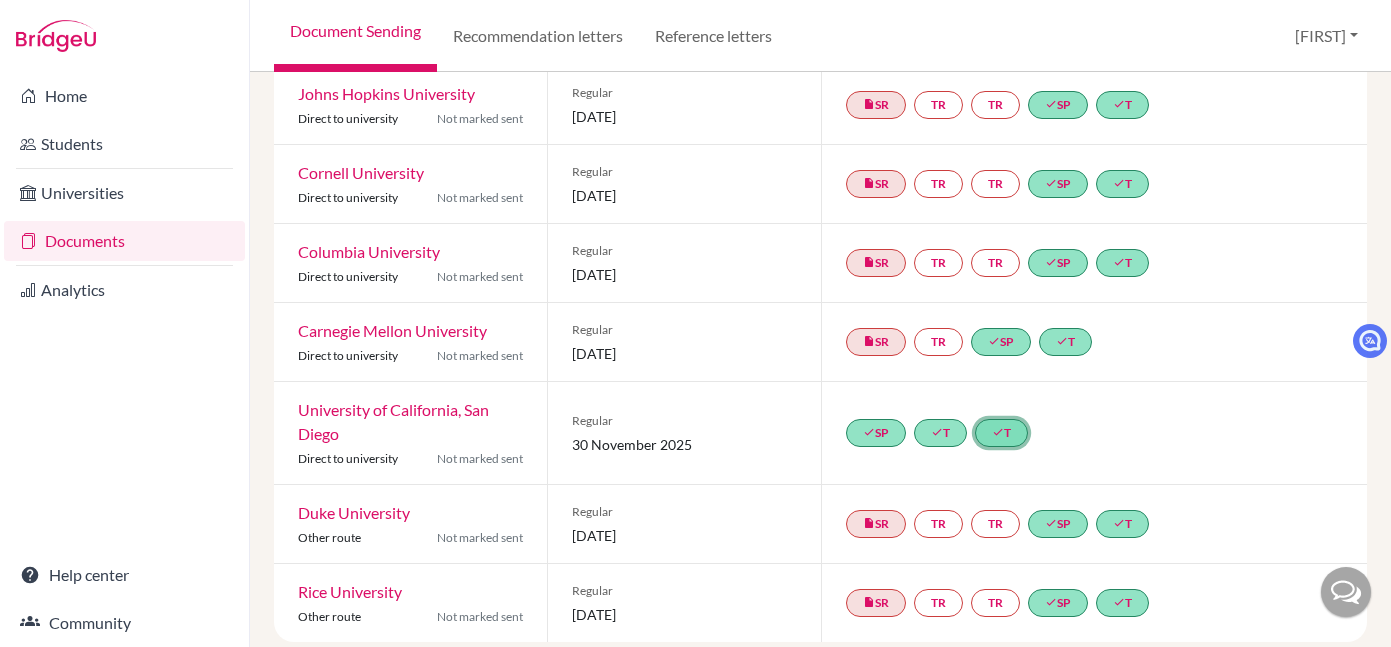 click on "done  T" 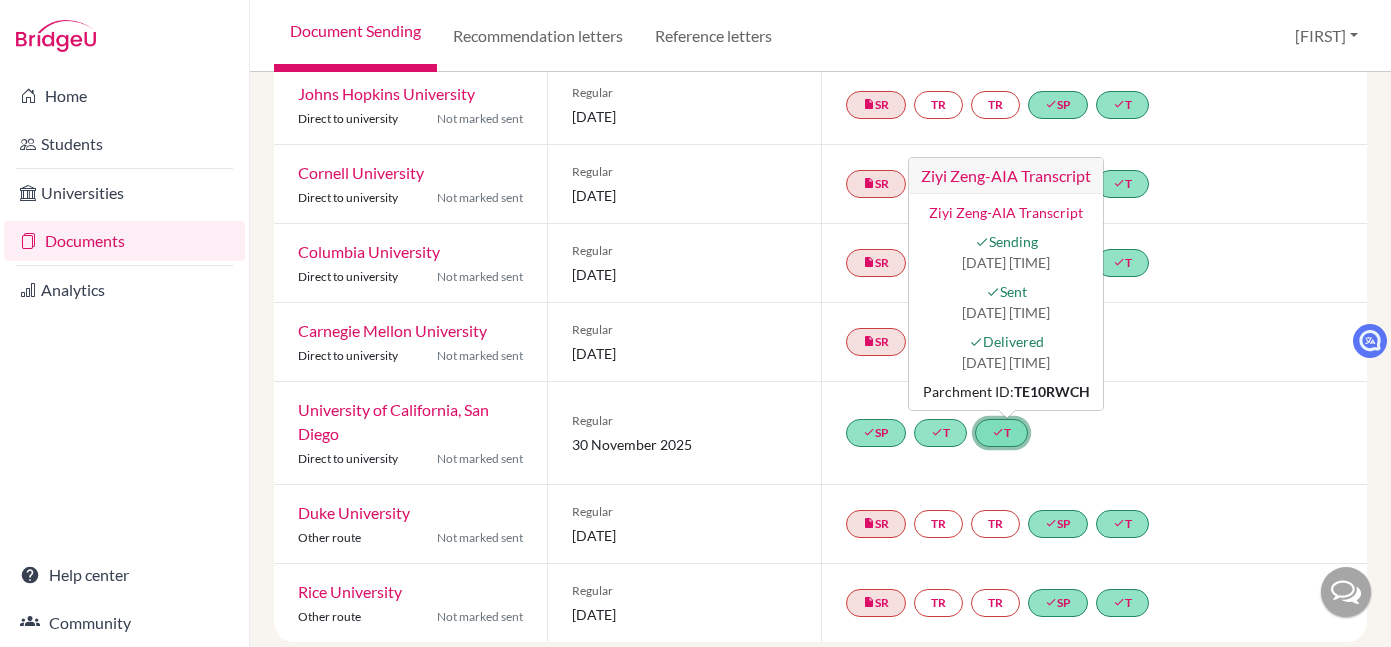 click on "Ziyi Zeng-AIA Transcript" at bounding box center [1006, 176] 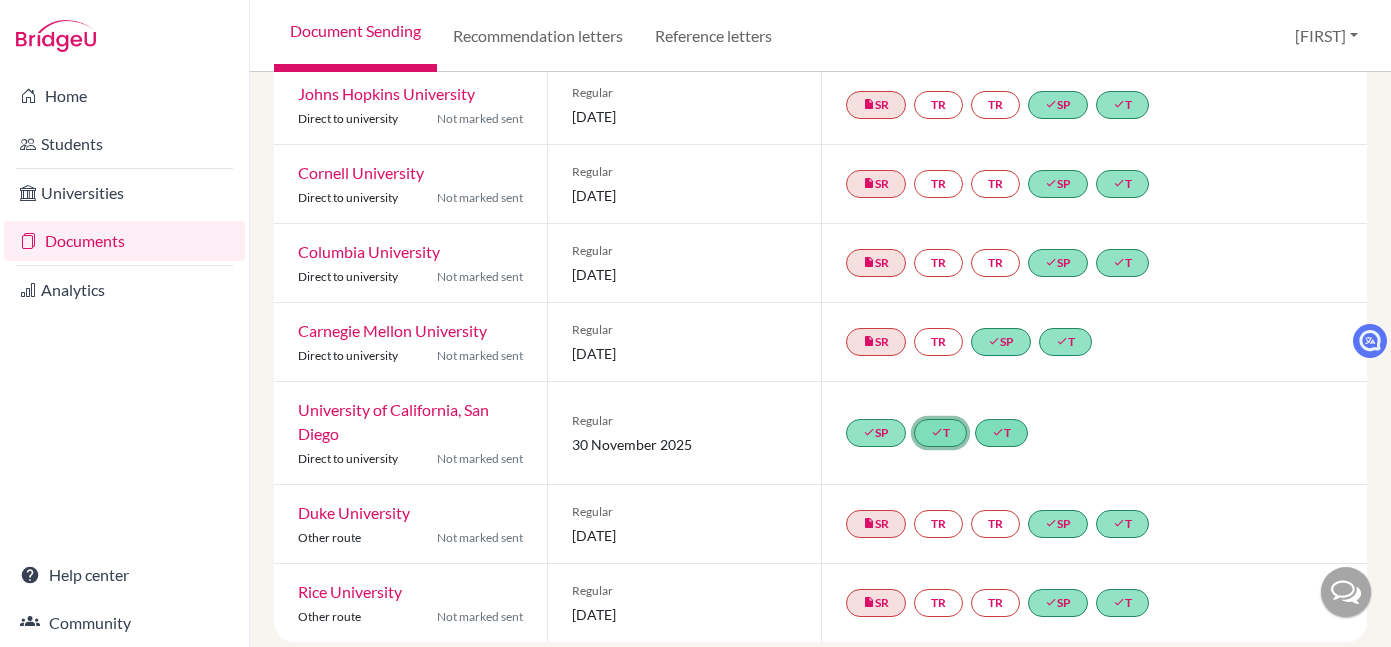 click on "done  T" 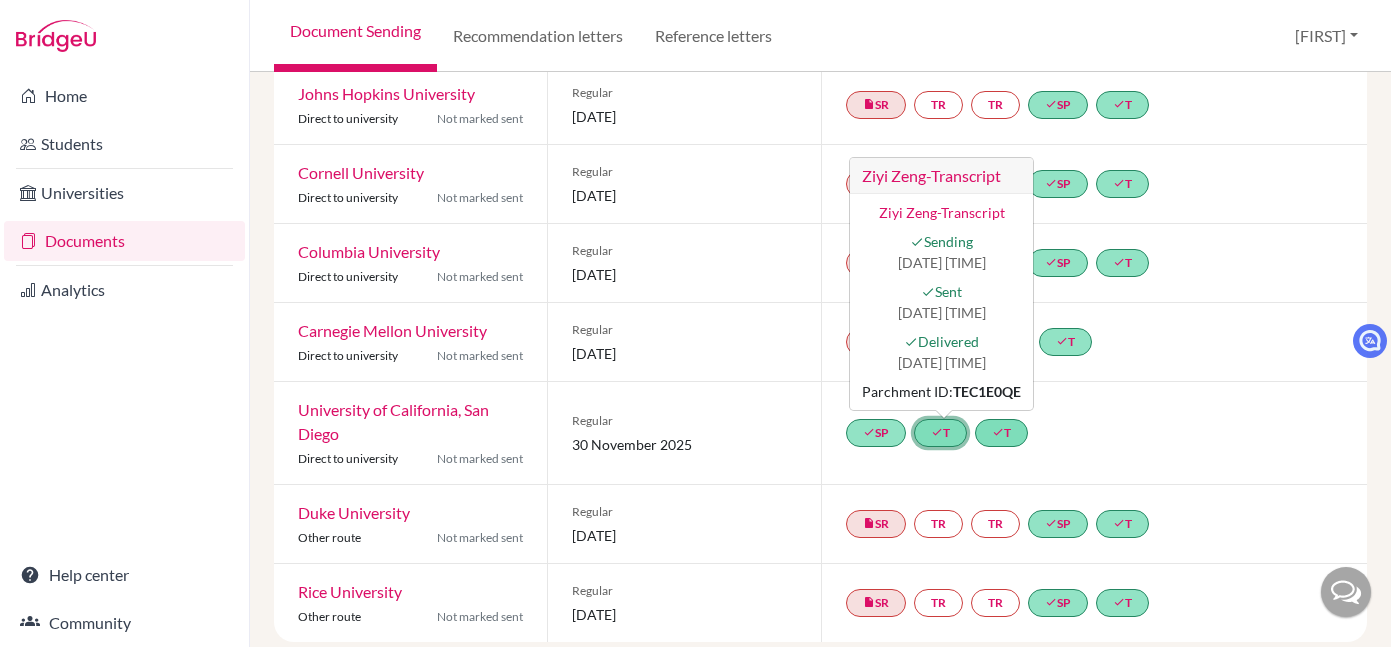 click on "Ziyi Zeng-Transcript
done
Sending
[DATE] [TIME]
done
Sent
[DATE] [TIME]
done
Delivered
[DATE] [TIME]
Parchment ID:  TEC1E0QE" at bounding box center [941, 302] 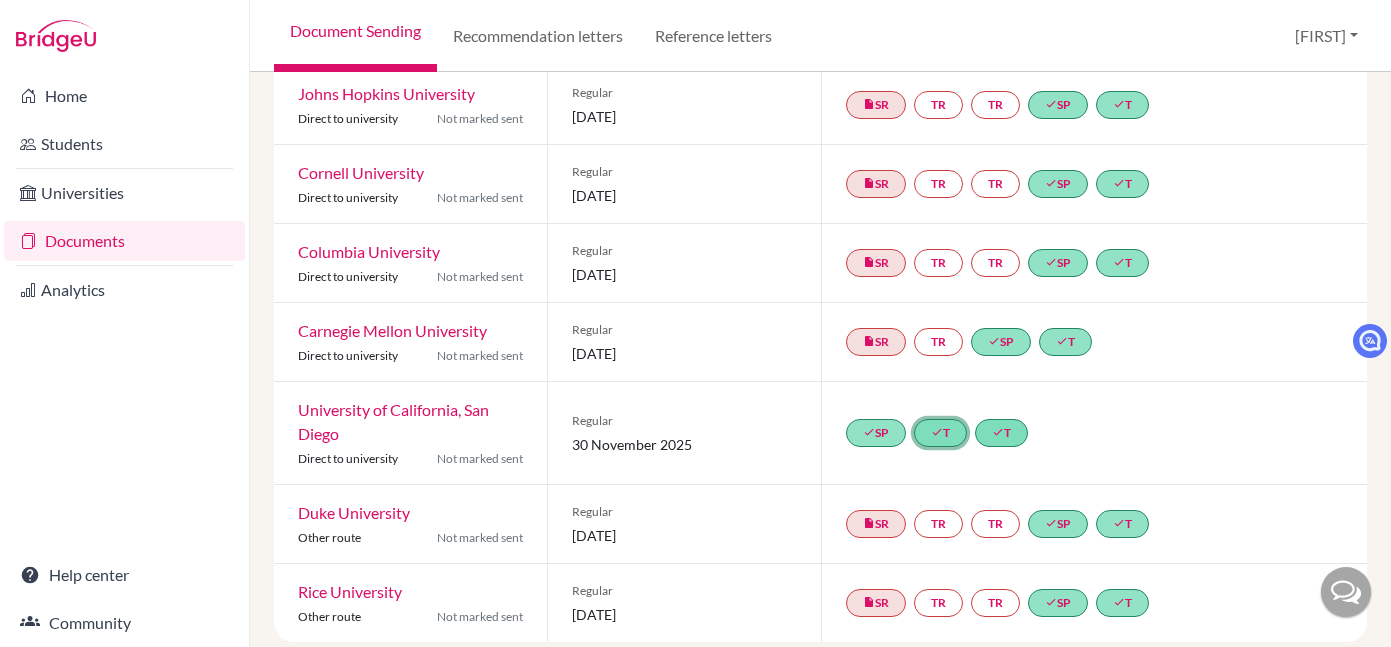 click on "done  T" 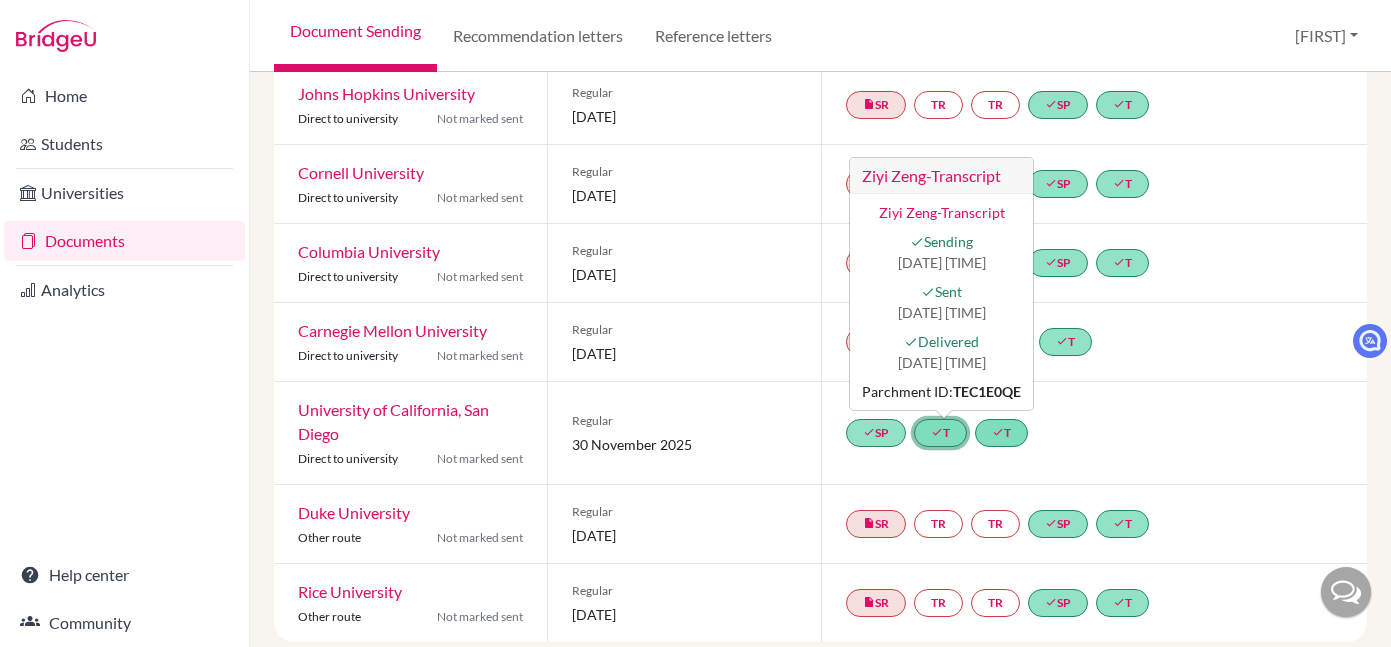 click on "done
Delivered" at bounding box center (941, 341) 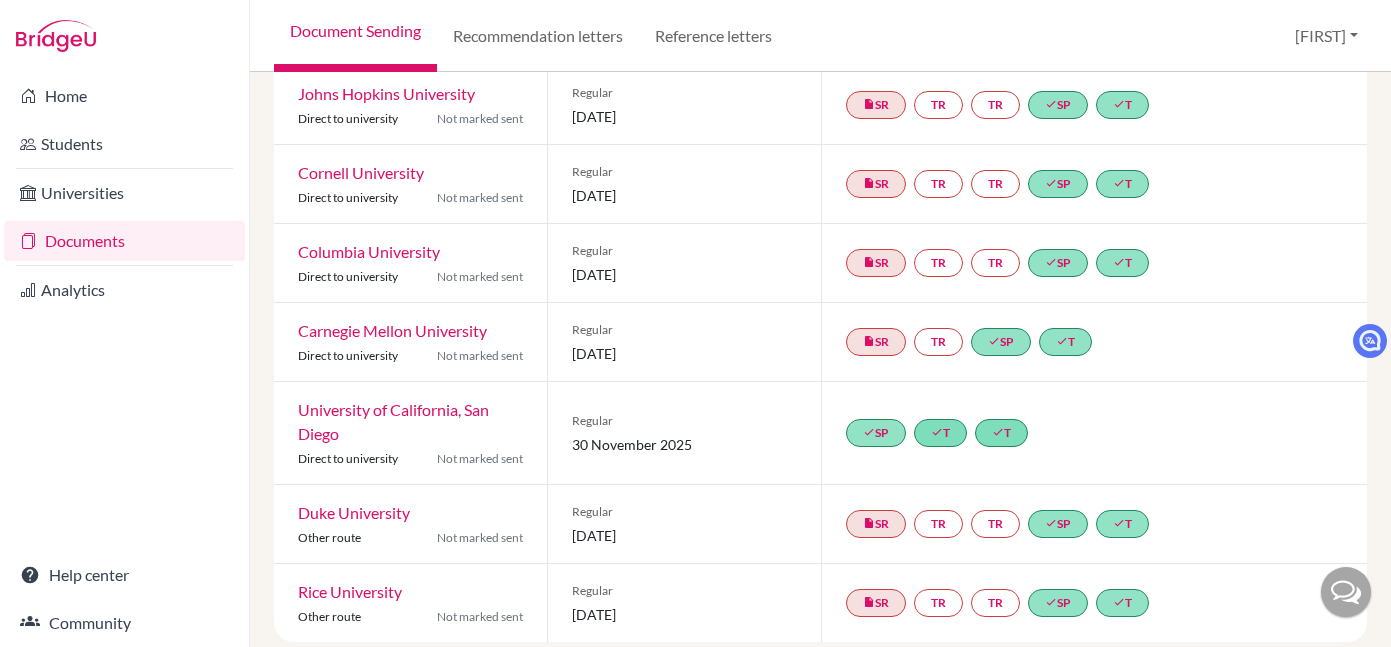 drag, startPoint x: 1049, startPoint y: 420, endPoint x: 1031, endPoint y: 428, distance: 19.697716 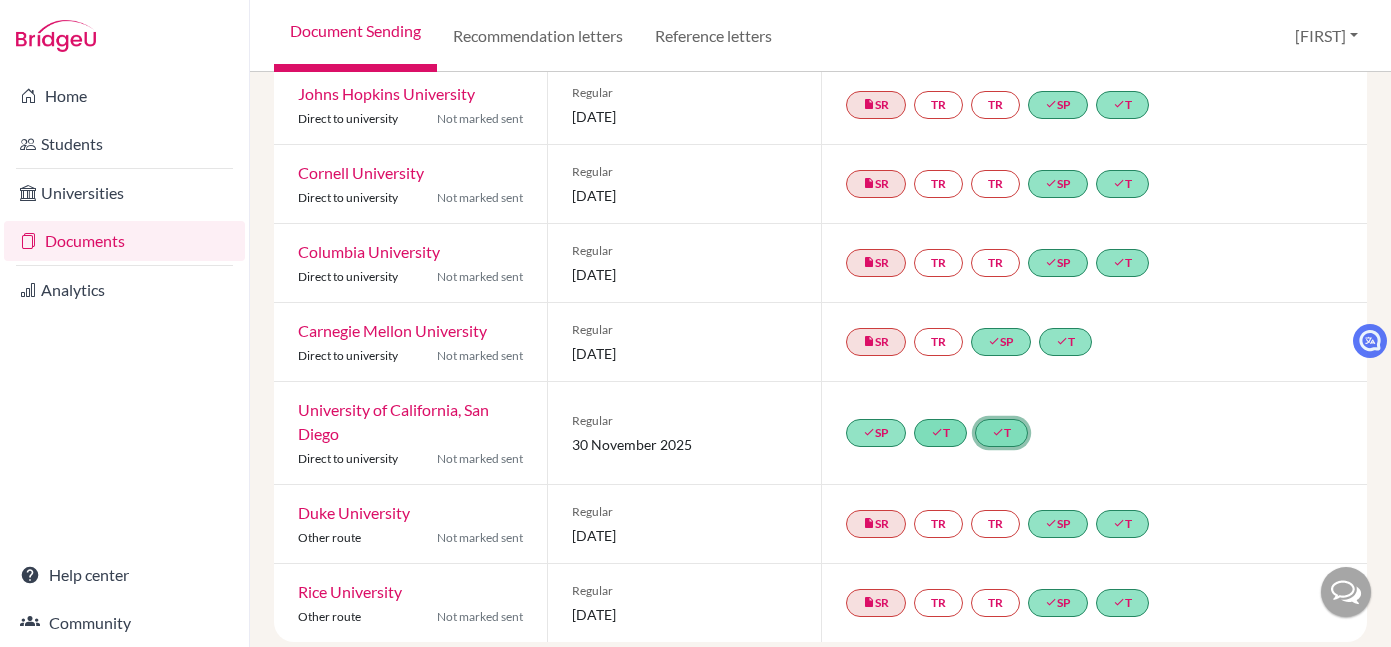 click on "done  T" 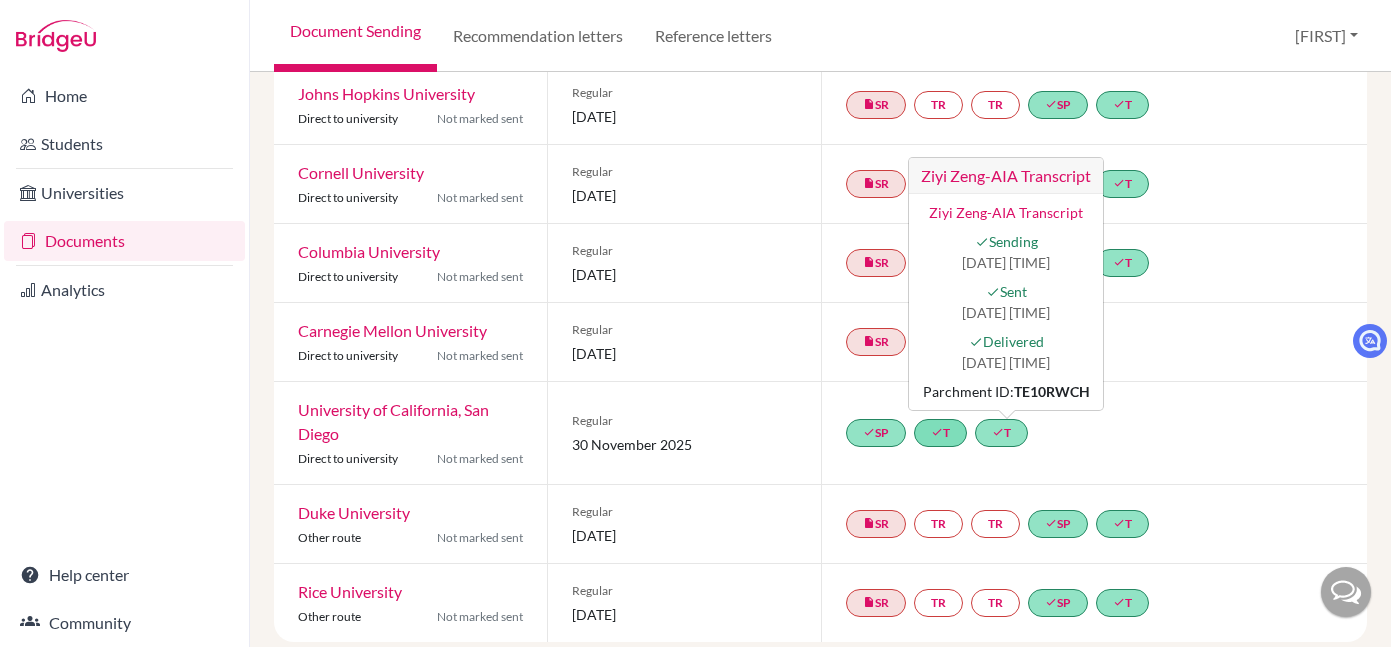 click on "30 November 2025" at bounding box center [684, 444] 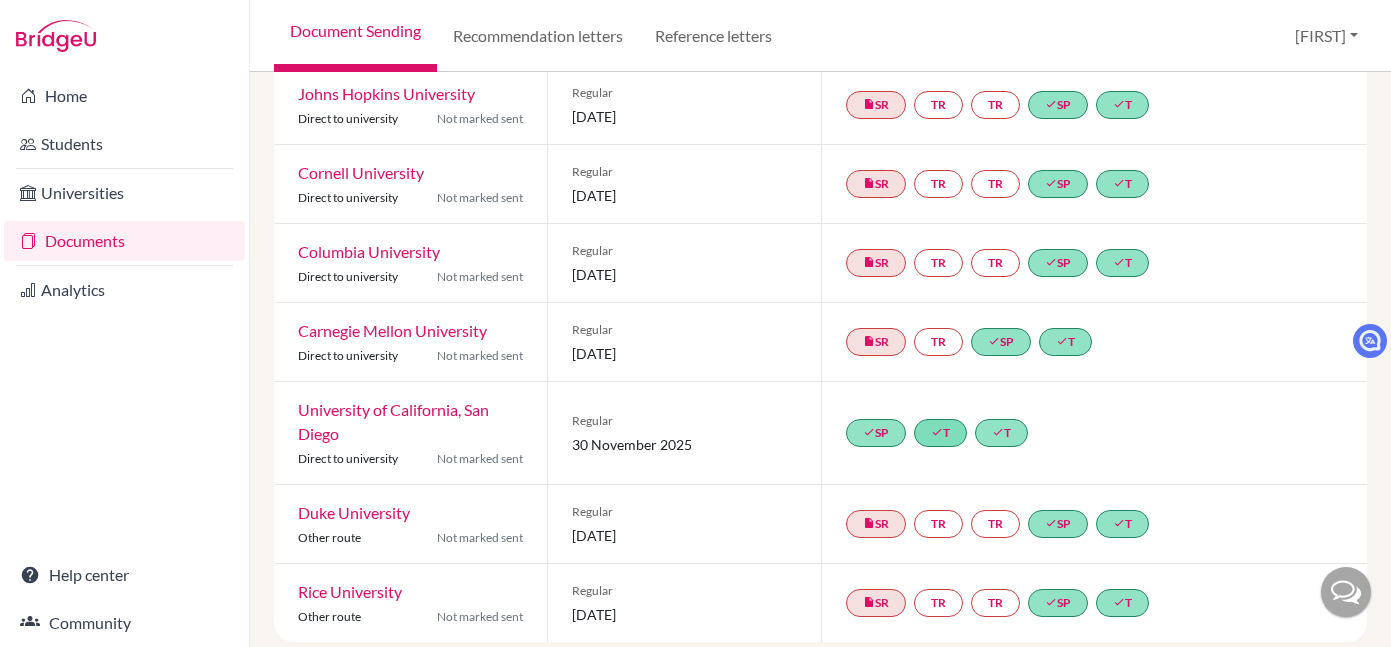 click on "University of California, San Diego" at bounding box center [393, 421] 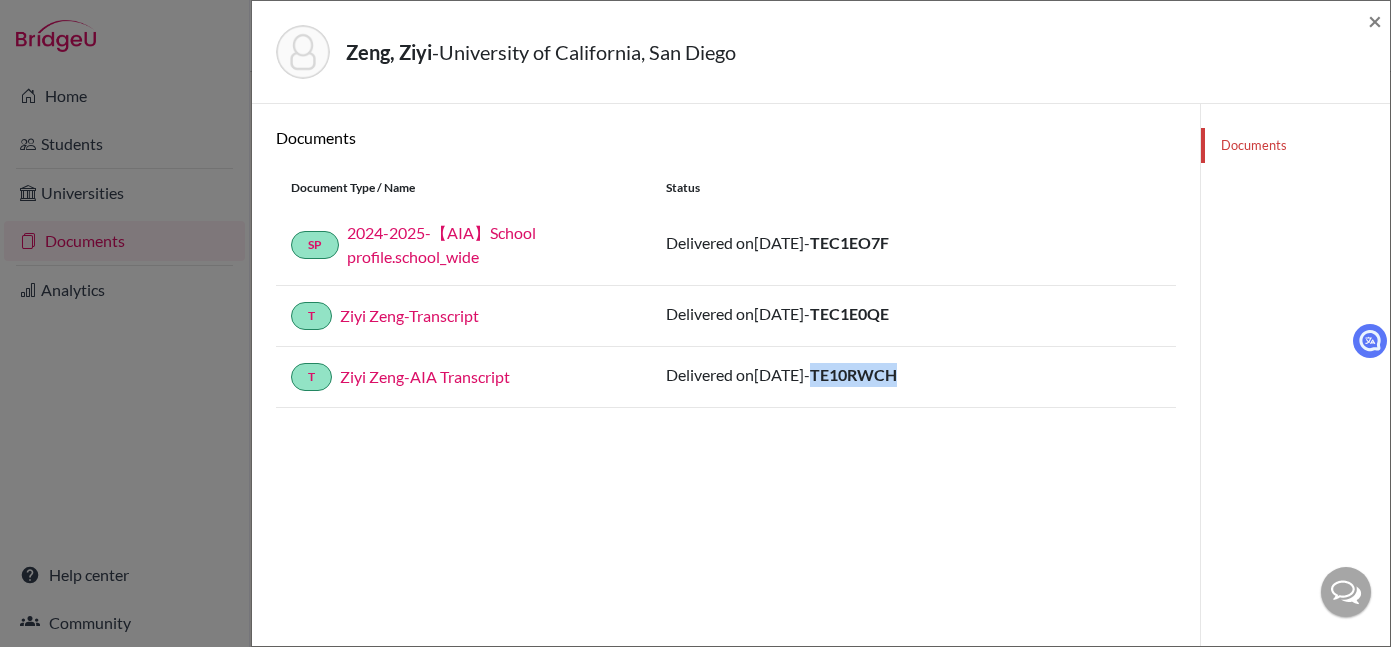 drag, startPoint x: 849, startPoint y: 376, endPoint x: 884, endPoint y: 373, distance: 35.128338 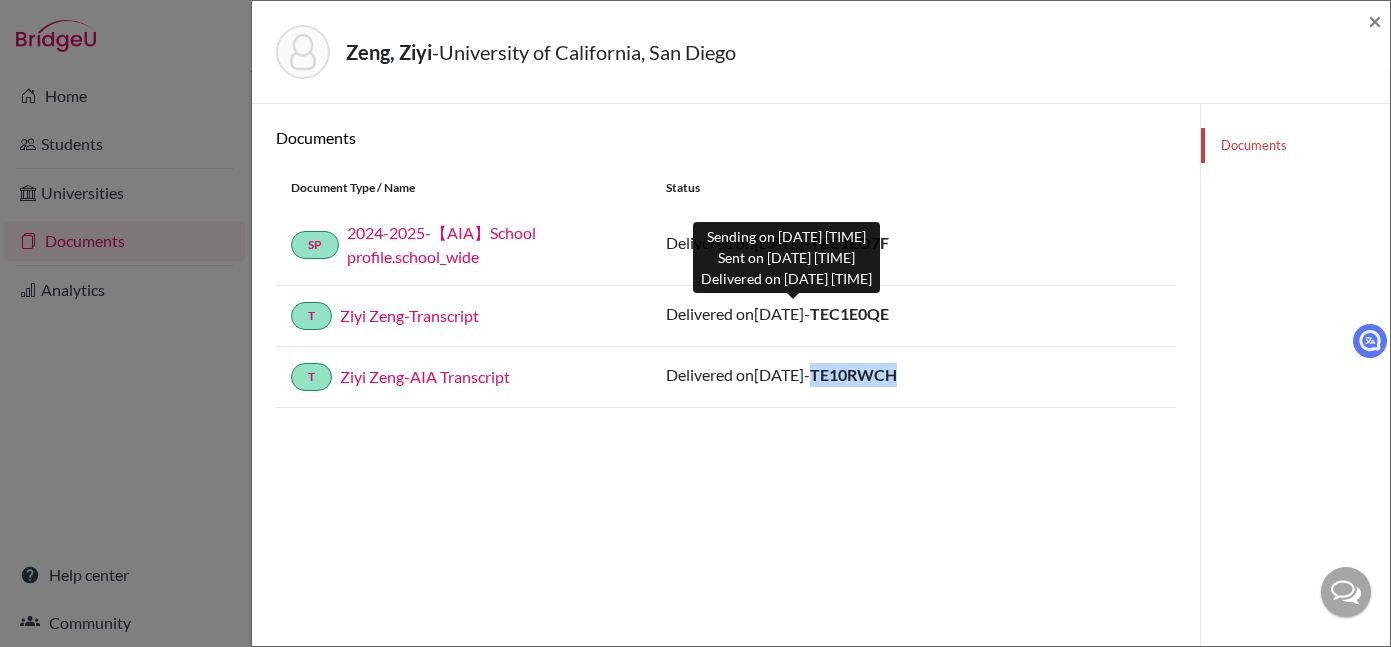 copy on "TE10RWCH" 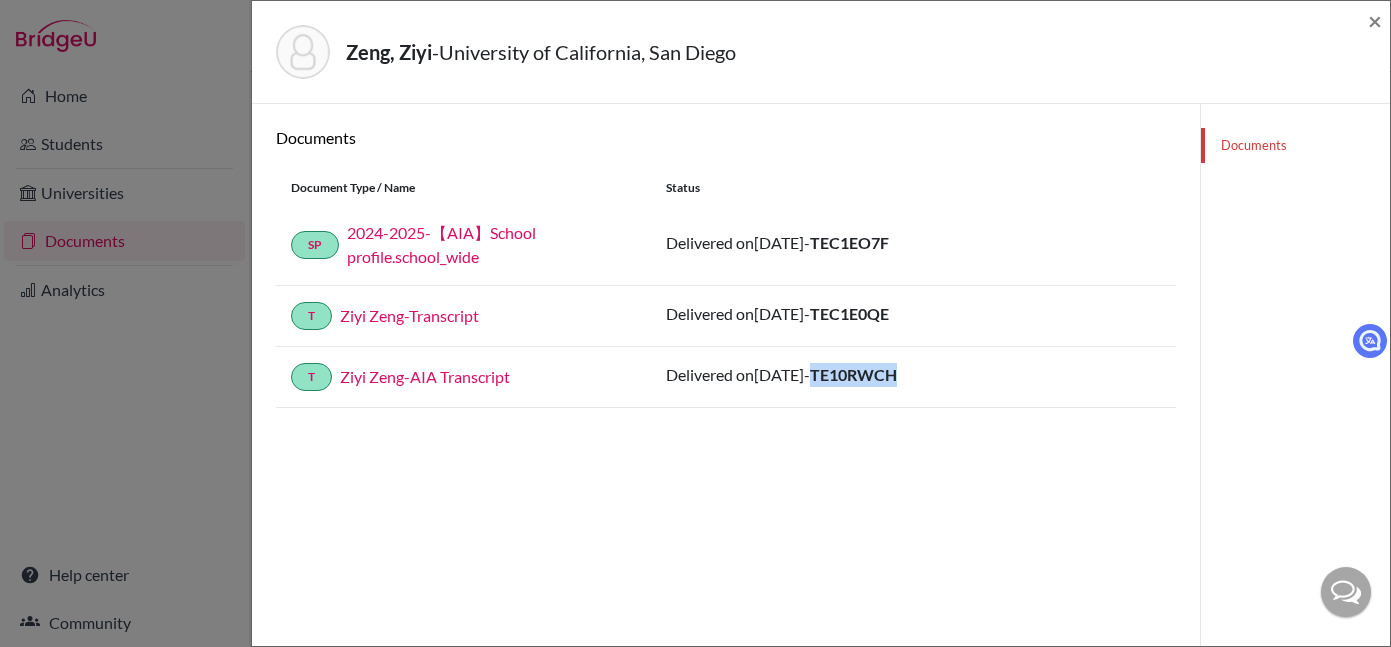 click on "Documents Document Type / Name Status SP [DATE]-[DATE]-【AIA】School profile.school_wide Delivered on  [DATE]  -  TEC1EO7F T Ziyi Zeng-Transcript Delivered on  [DATE]  -  TEC1E0QE T Ziyi Zeng-AIA Transcript Delivered on  [DATE]  -  TE10RWCH" 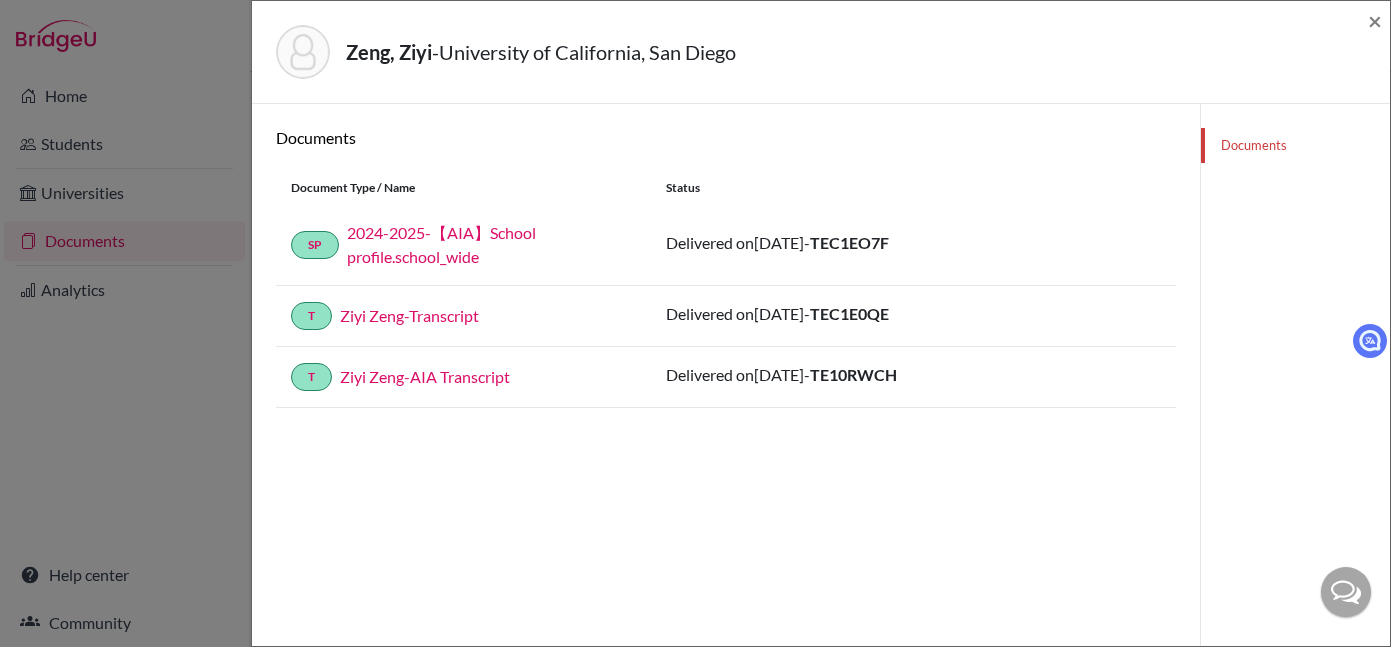 scroll, scrollTop: 4, scrollLeft: 0, axis: vertical 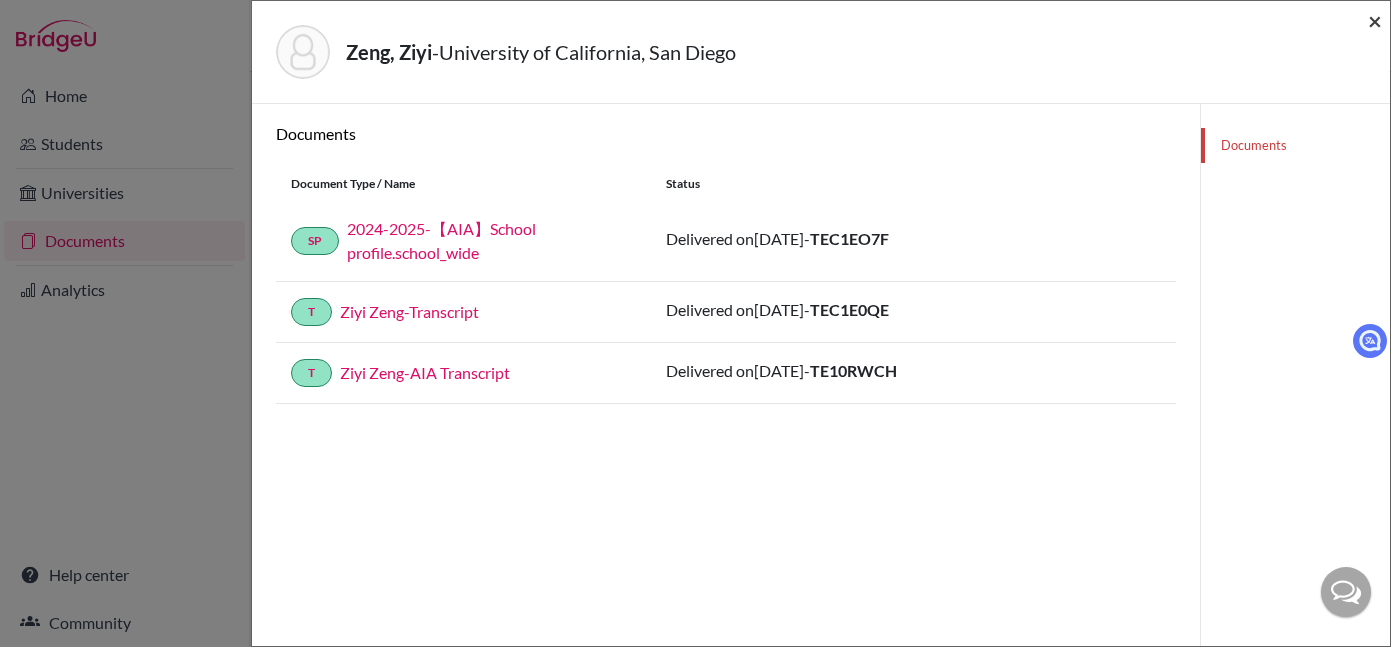 click on "×" at bounding box center (1375, 20) 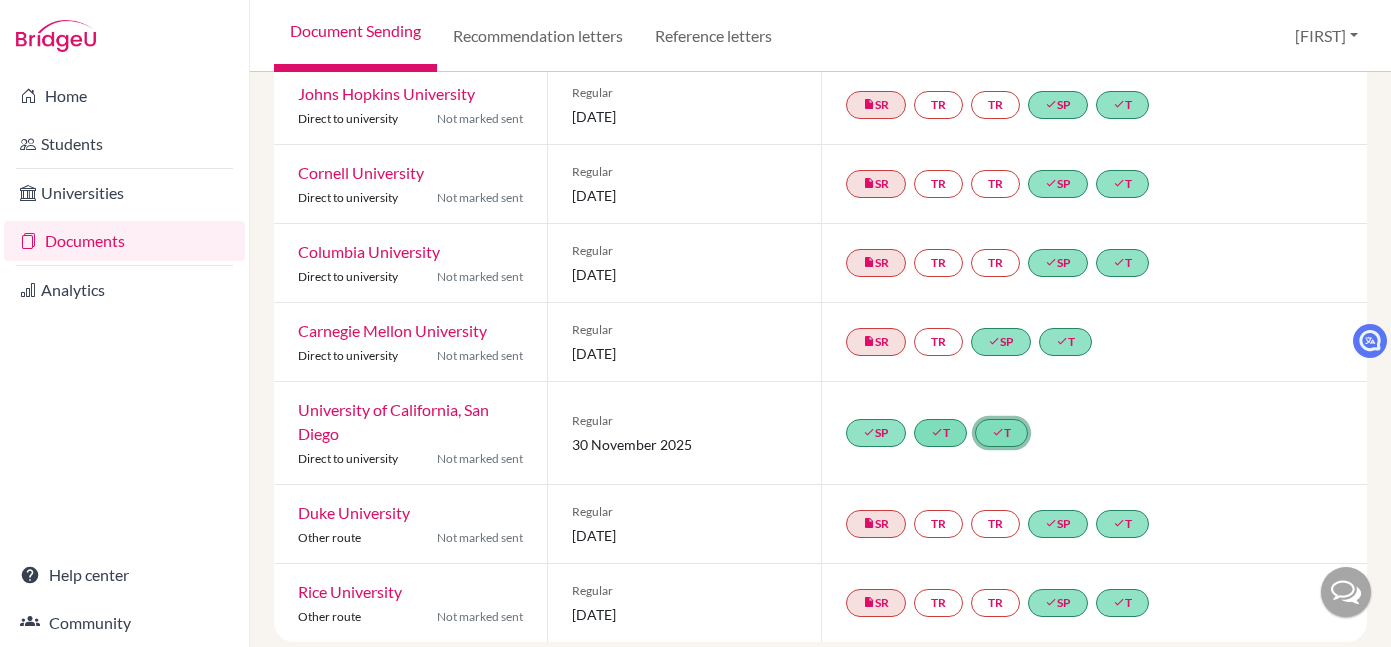 click on "done  T" 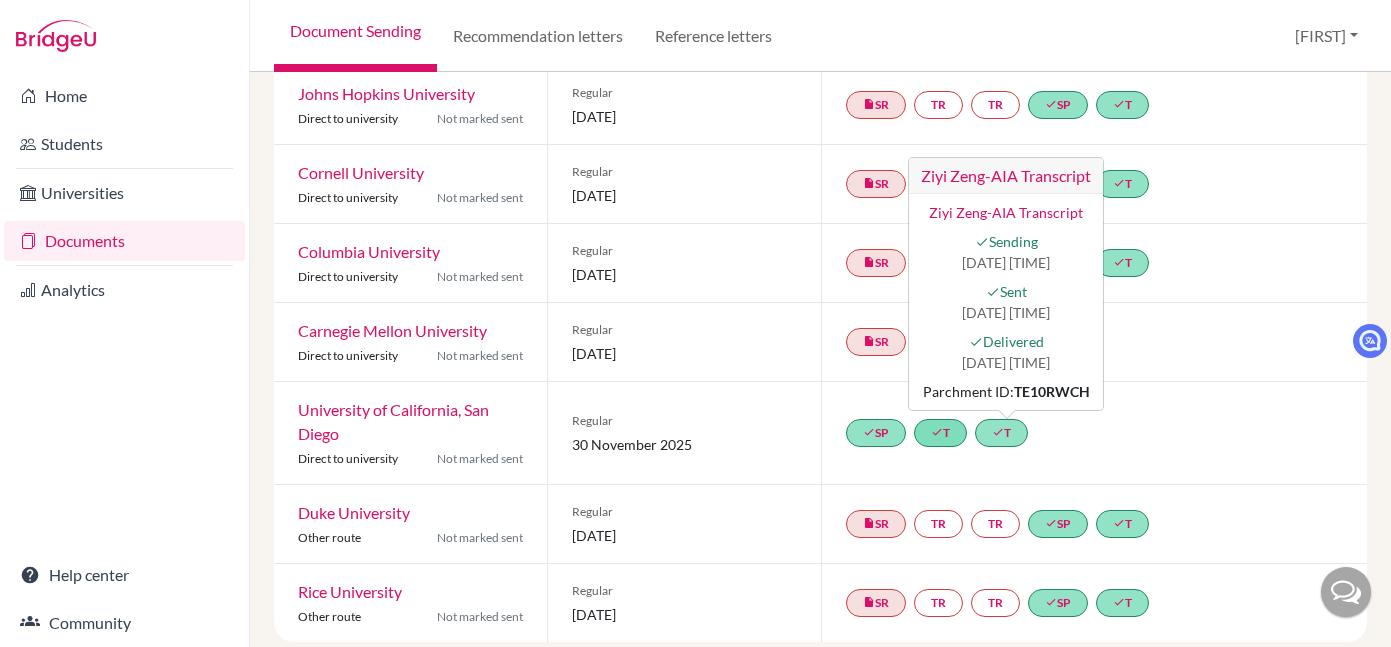 click on "30 November 2025" at bounding box center (684, 444) 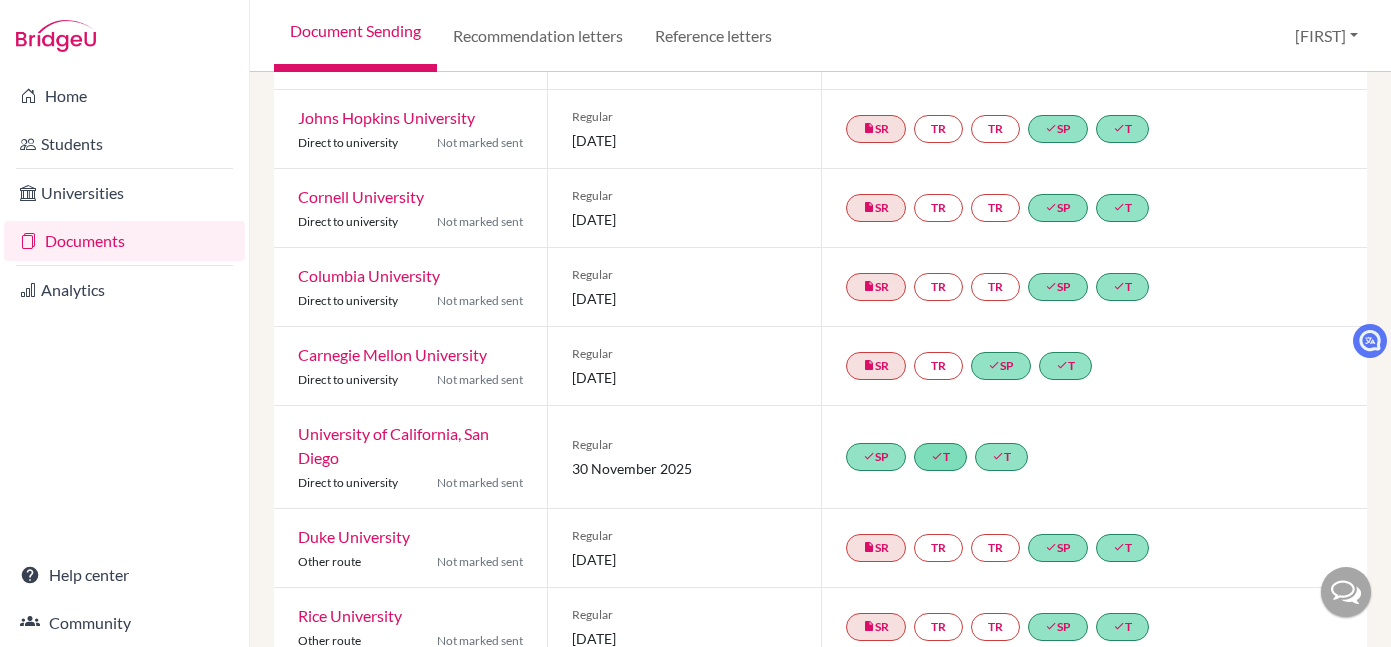 scroll, scrollTop: 438, scrollLeft: 0, axis: vertical 